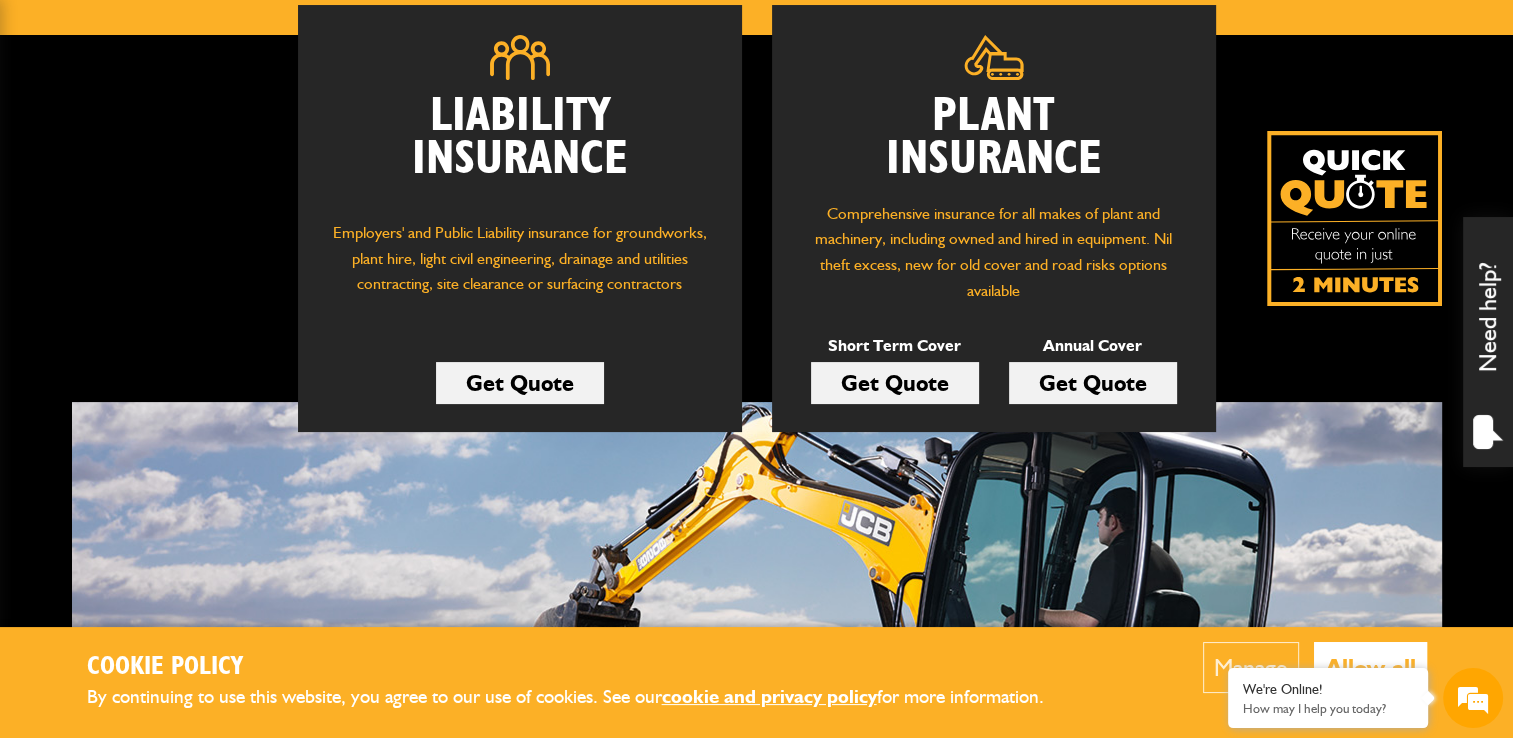 scroll, scrollTop: 400, scrollLeft: 0, axis: vertical 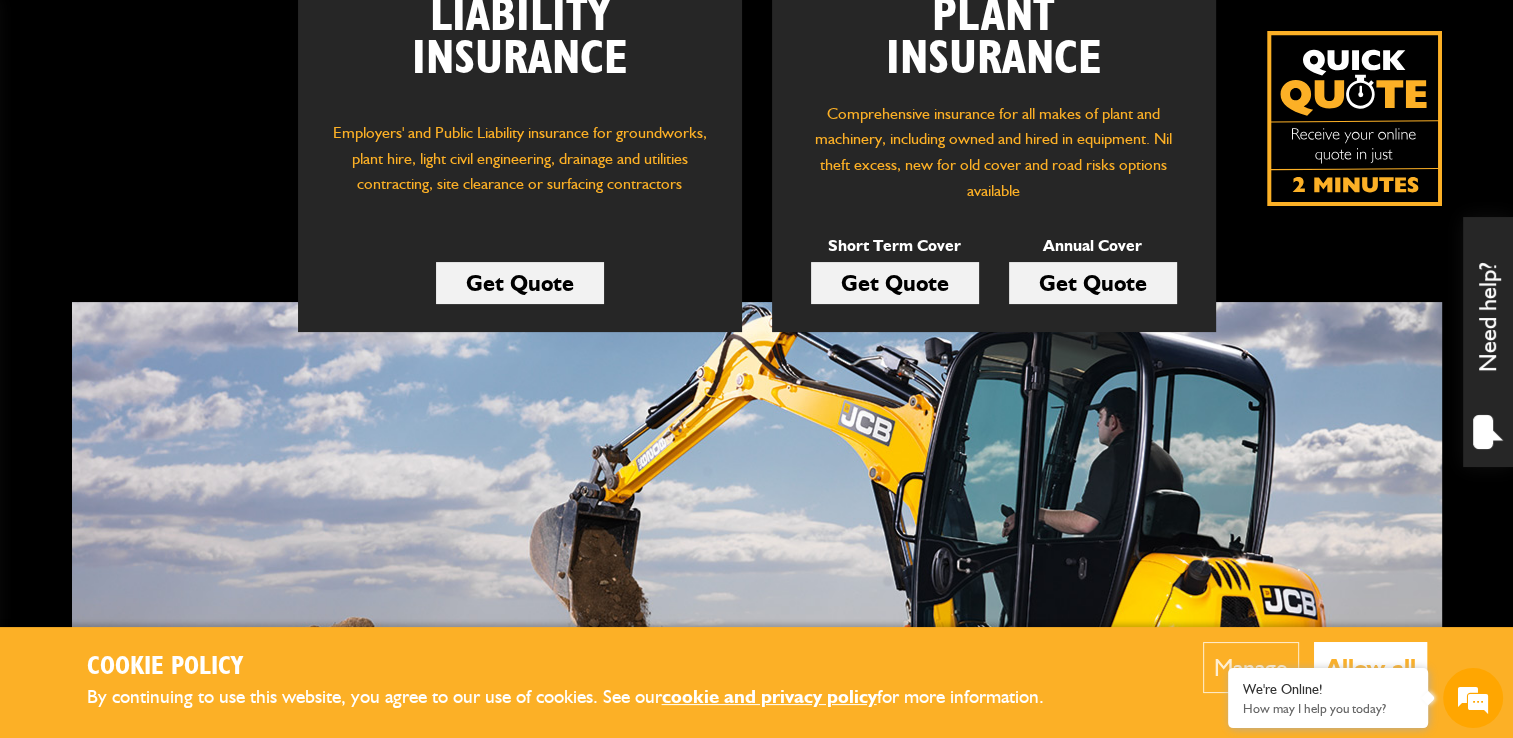 click on "Get Quote" at bounding box center [895, 283] 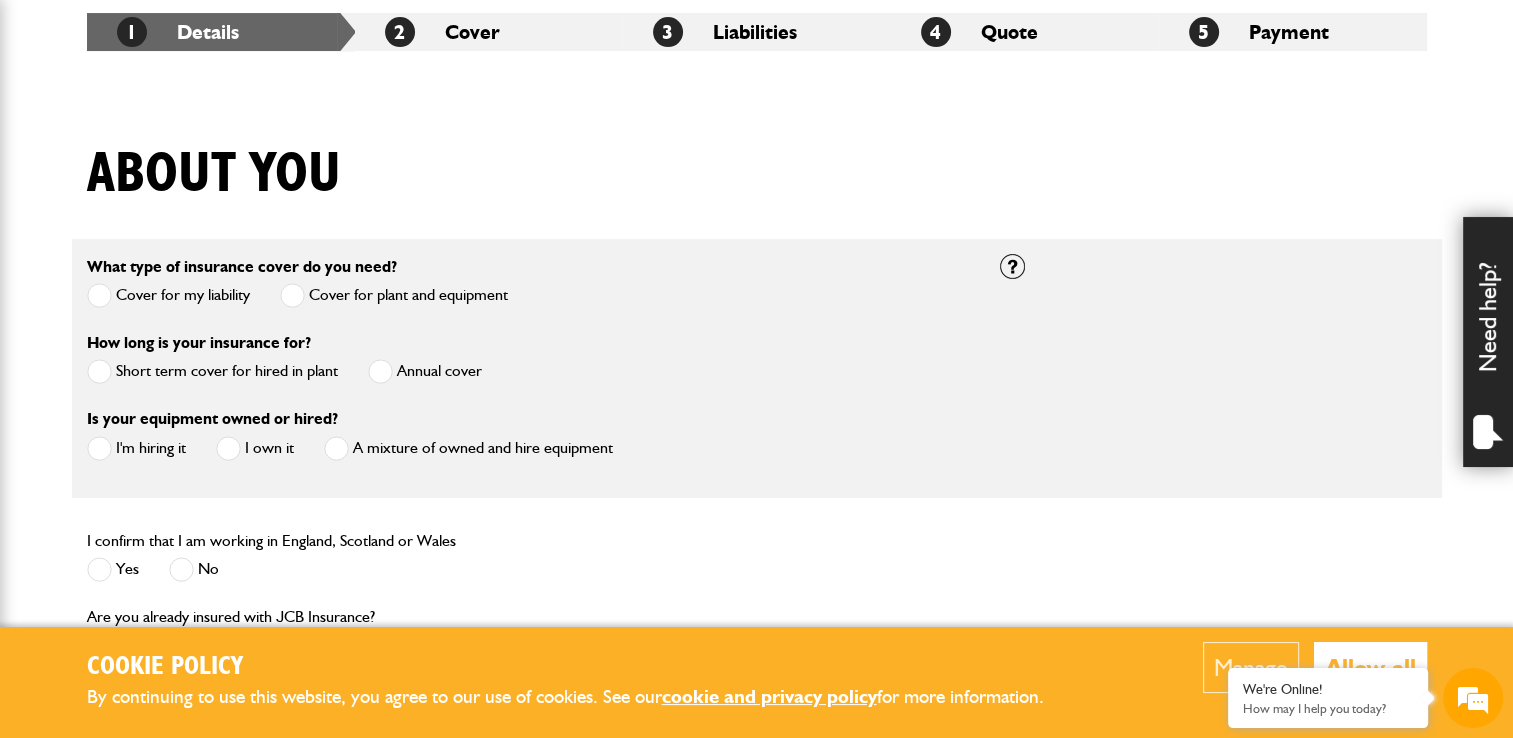 scroll, scrollTop: 500, scrollLeft: 0, axis: vertical 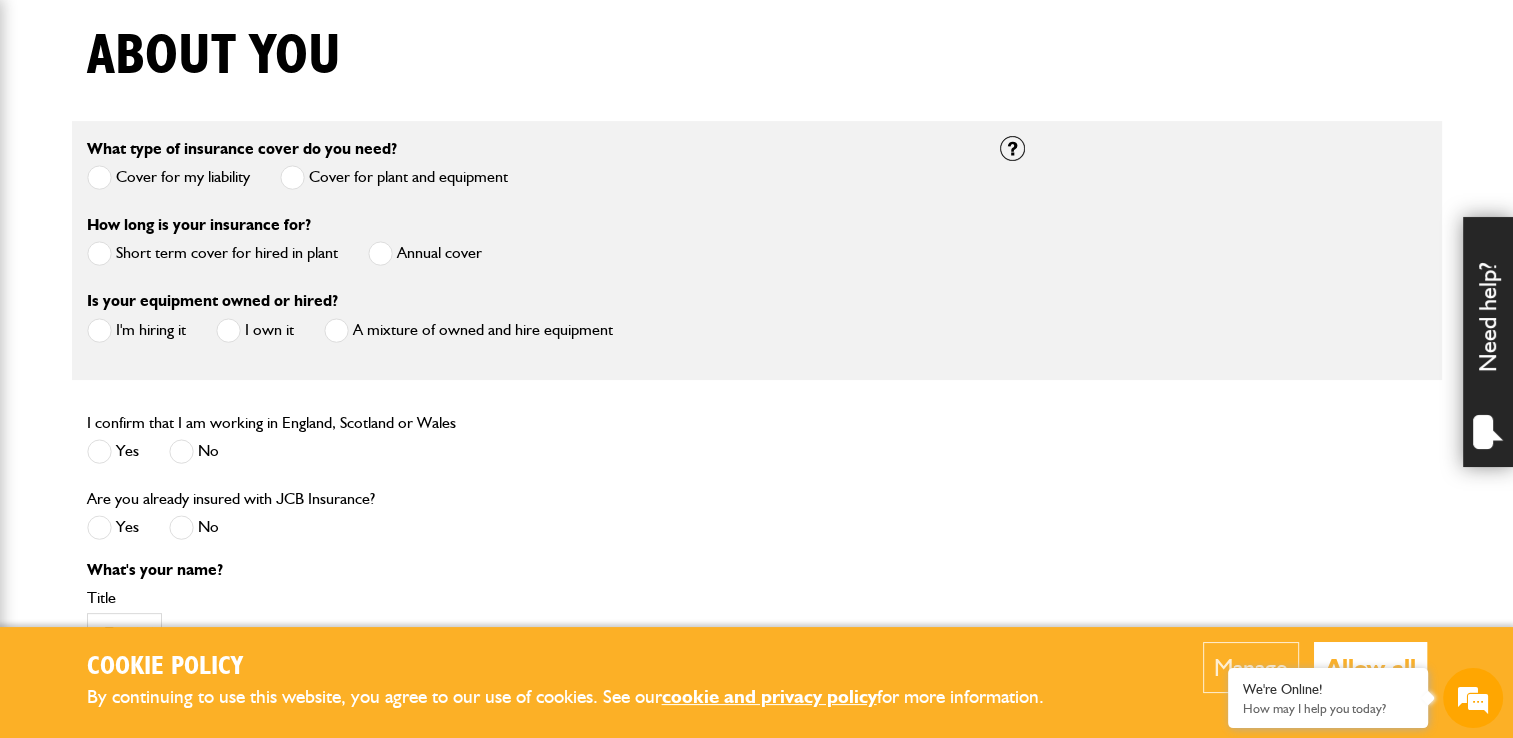 click at bounding box center (99, 253) 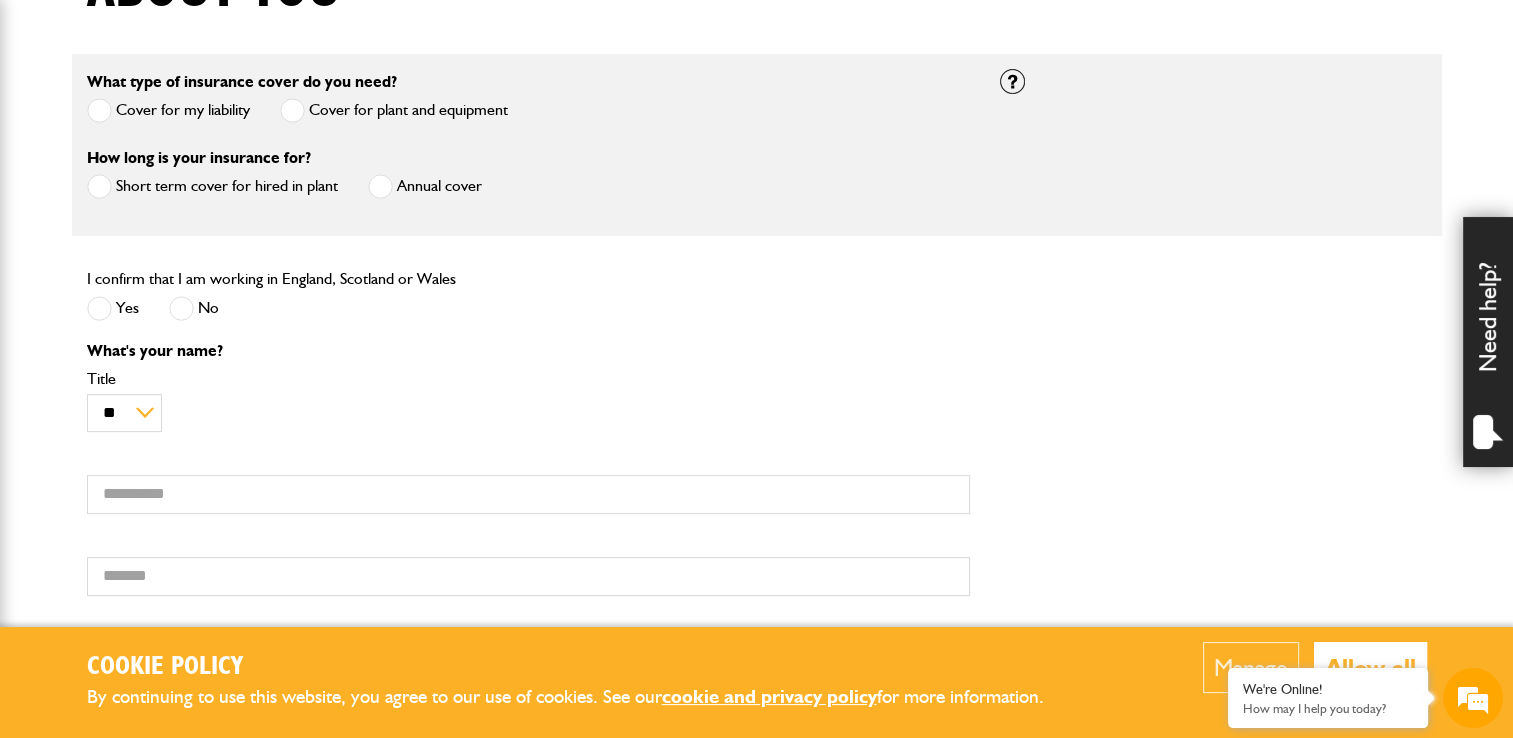 scroll, scrollTop: 600, scrollLeft: 0, axis: vertical 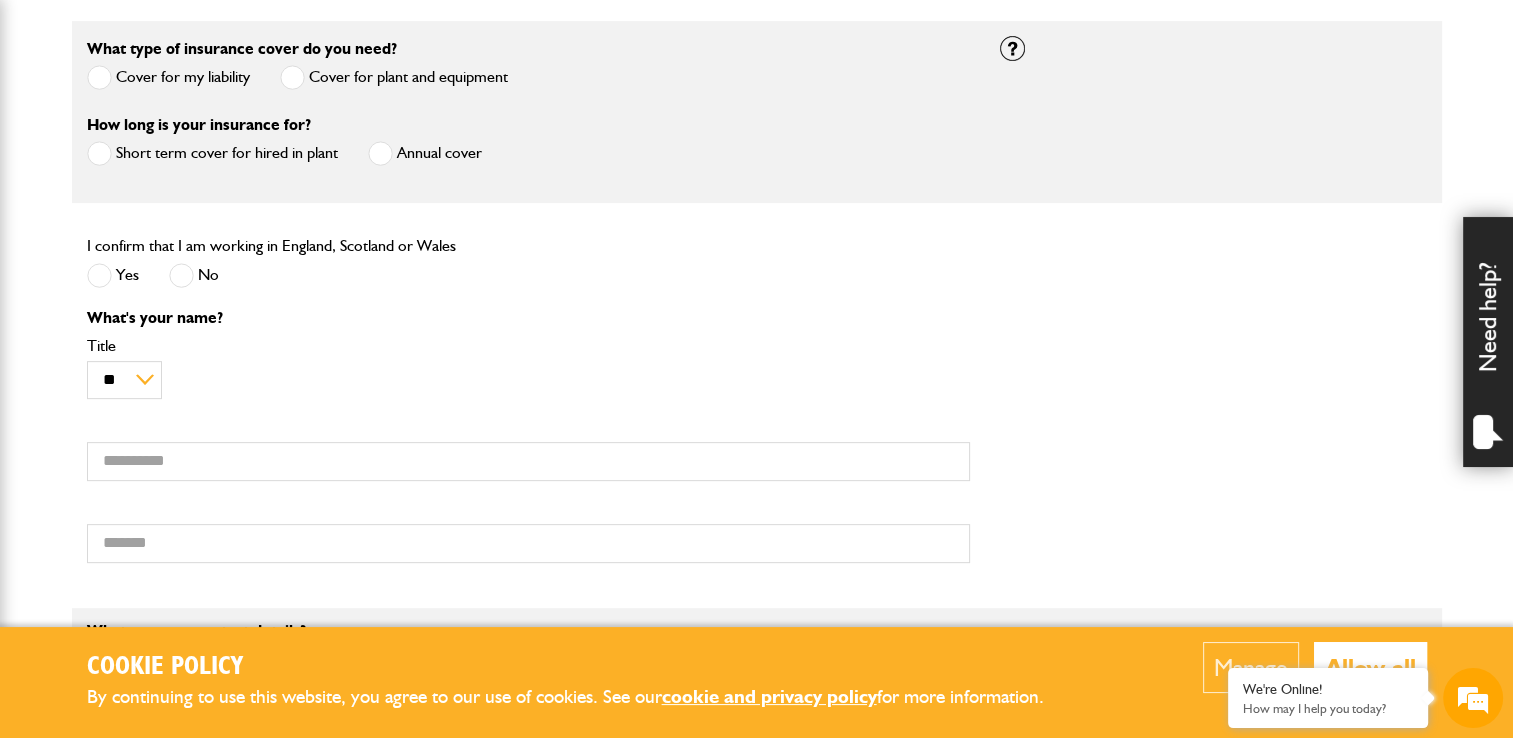 click at bounding box center [99, 275] 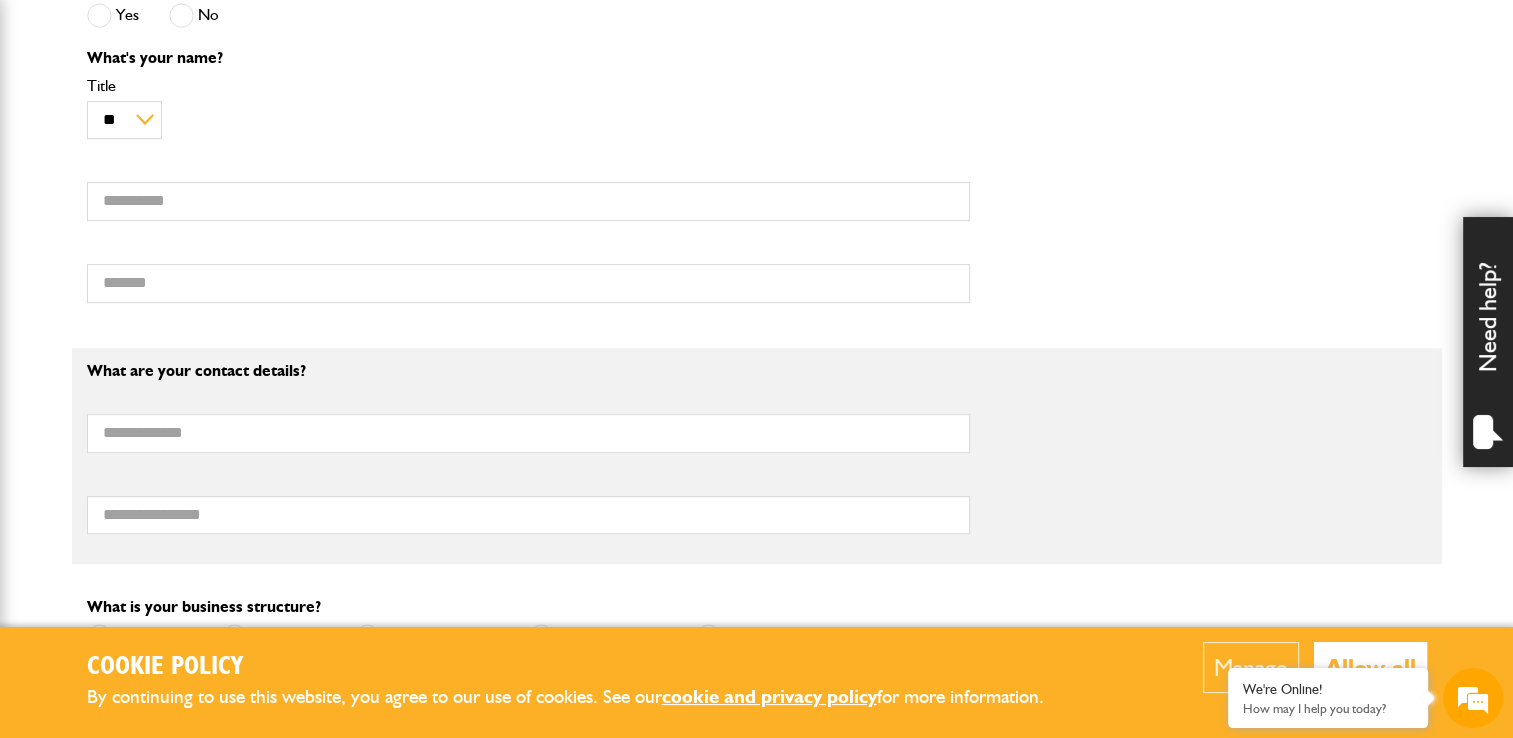 scroll, scrollTop: 900, scrollLeft: 0, axis: vertical 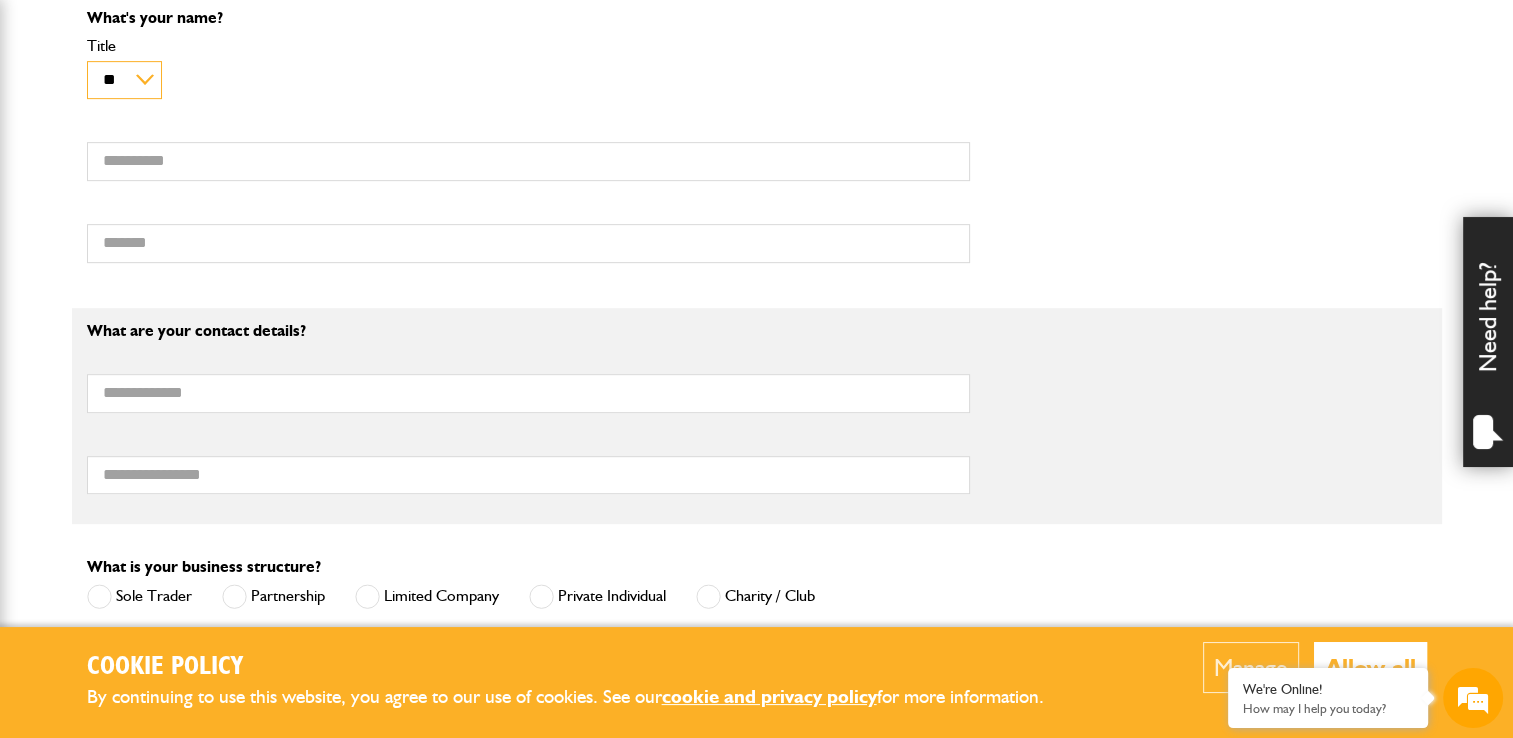 click on "**
***
****
**
**
**" at bounding box center (124, 80) 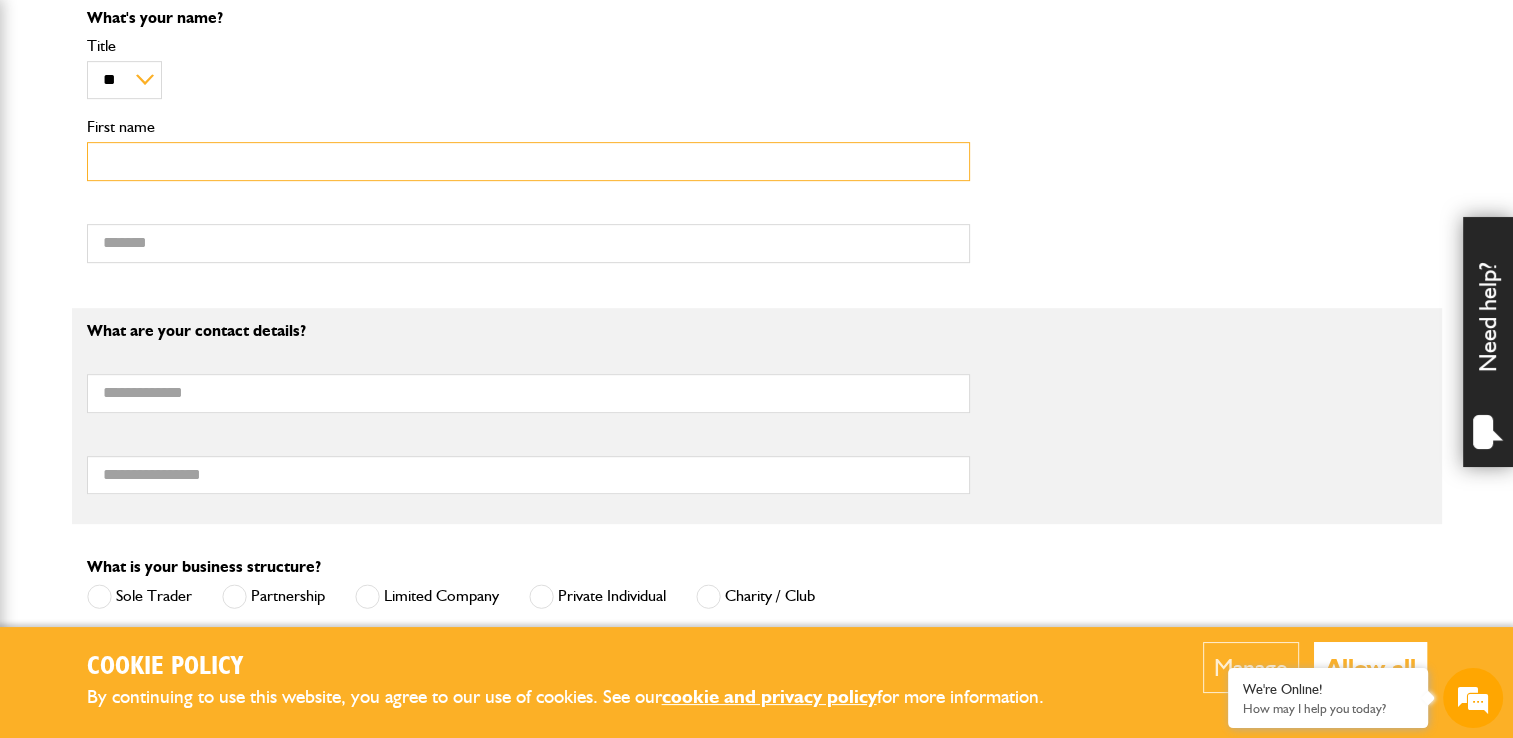 click on "First name" at bounding box center [528, 161] 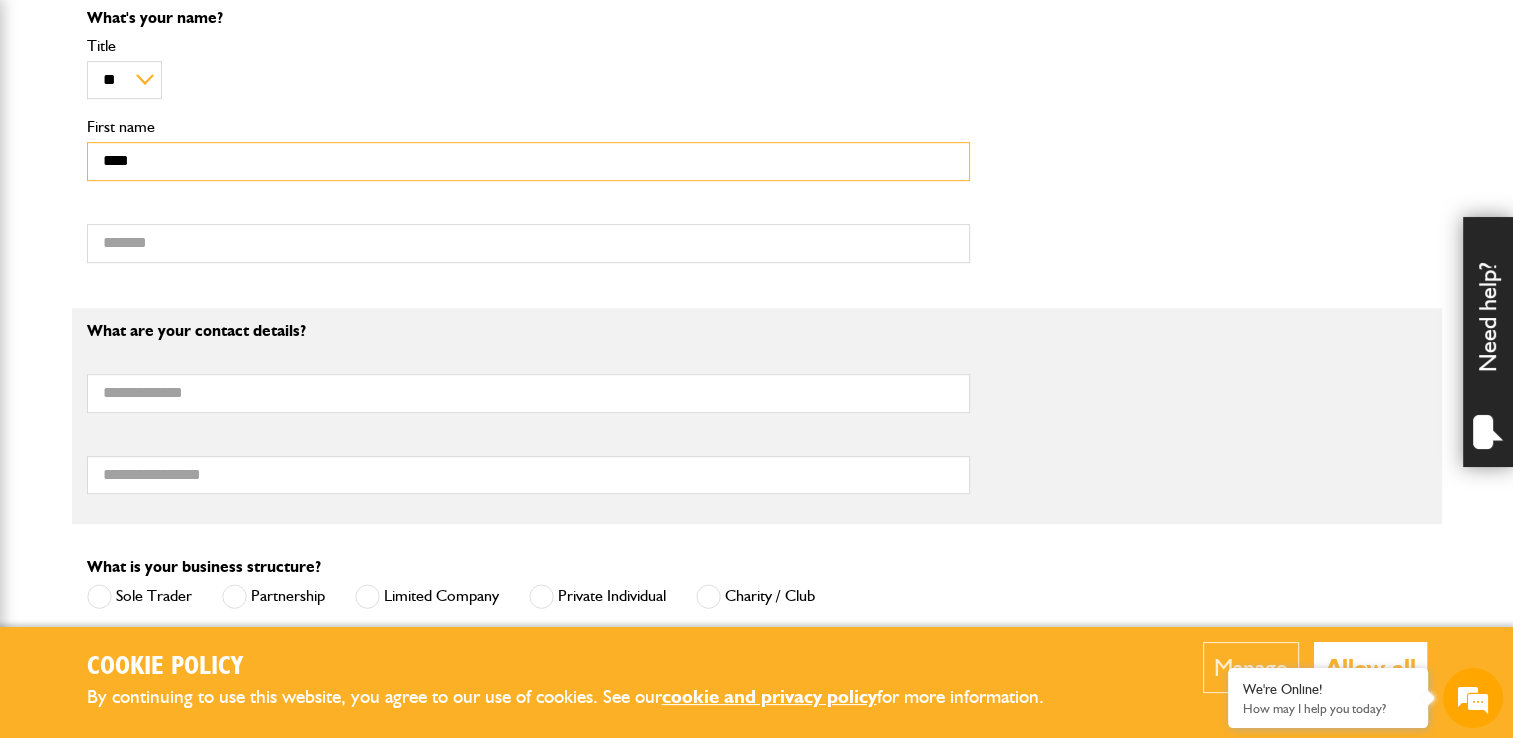 type on "*****" 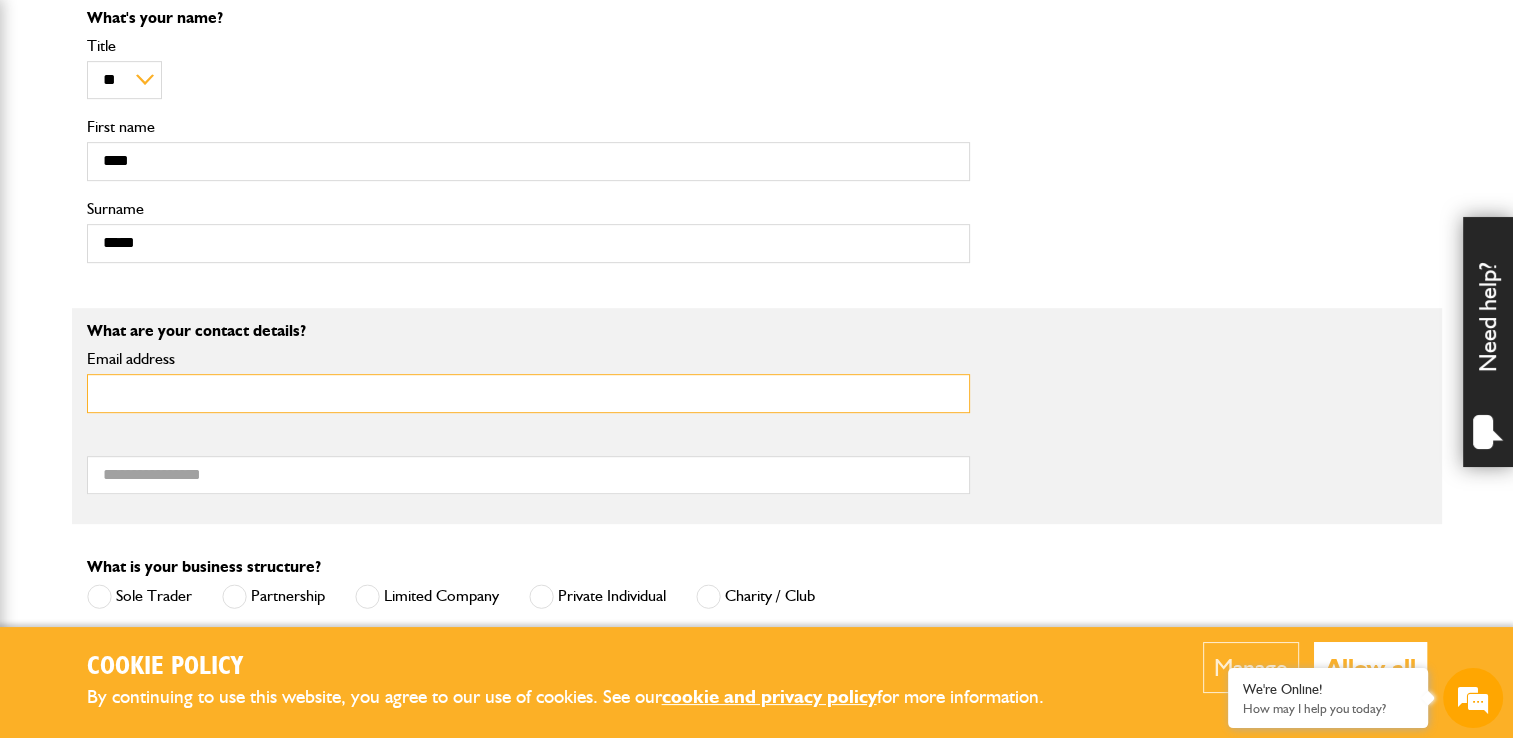 type on "**********" 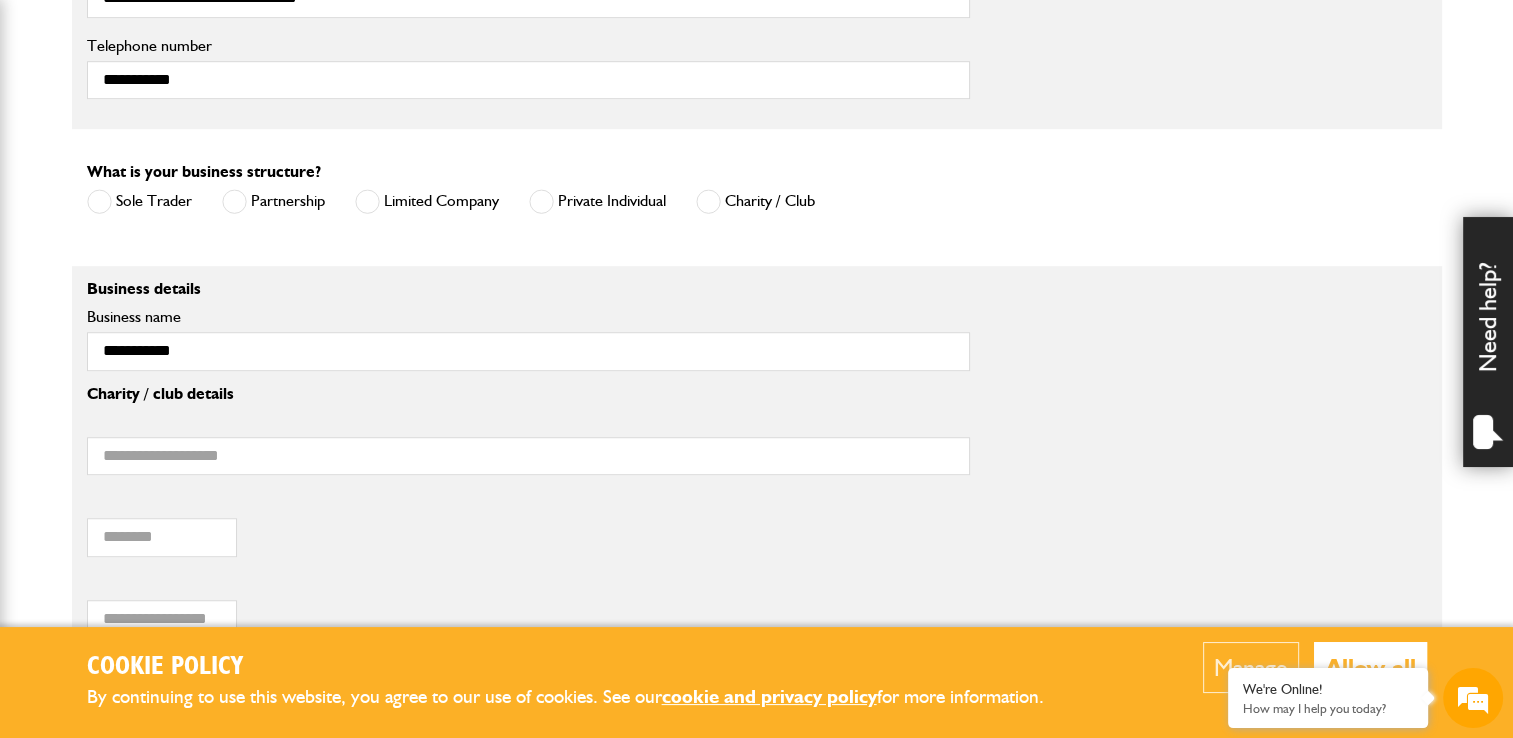scroll, scrollTop: 1300, scrollLeft: 0, axis: vertical 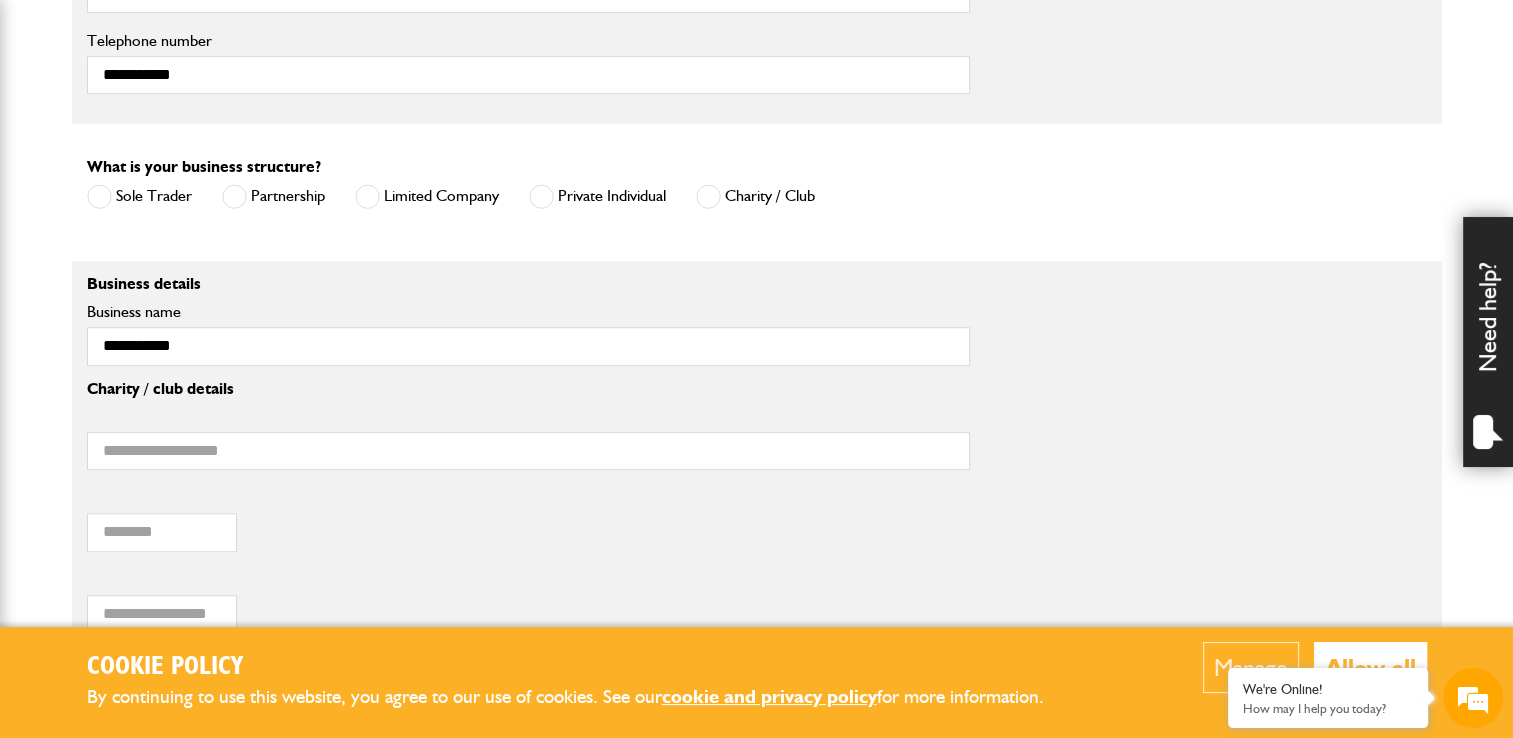 click at bounding box center [367, 196] 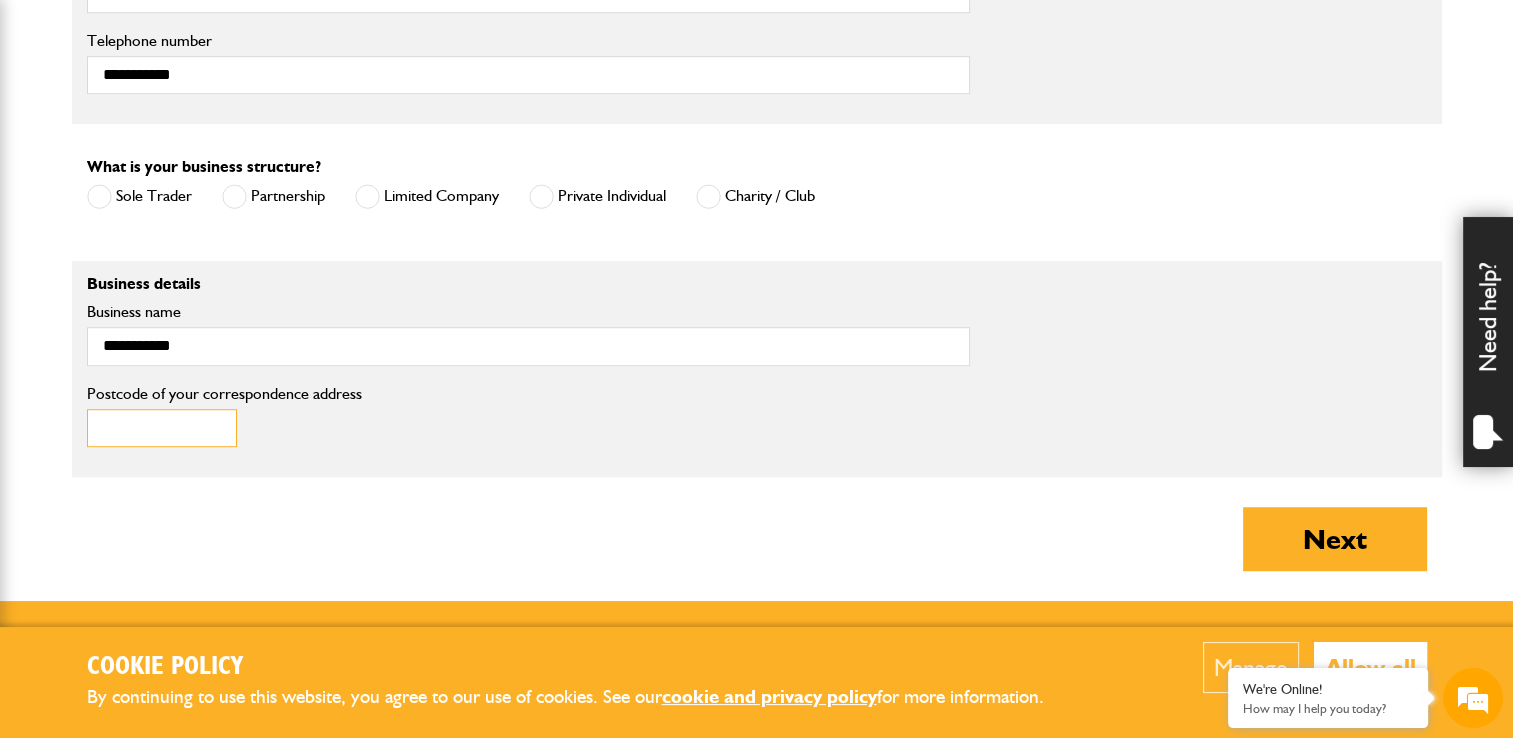 click on "Postcode of your correspondence address" at bounding box center (162, 428) 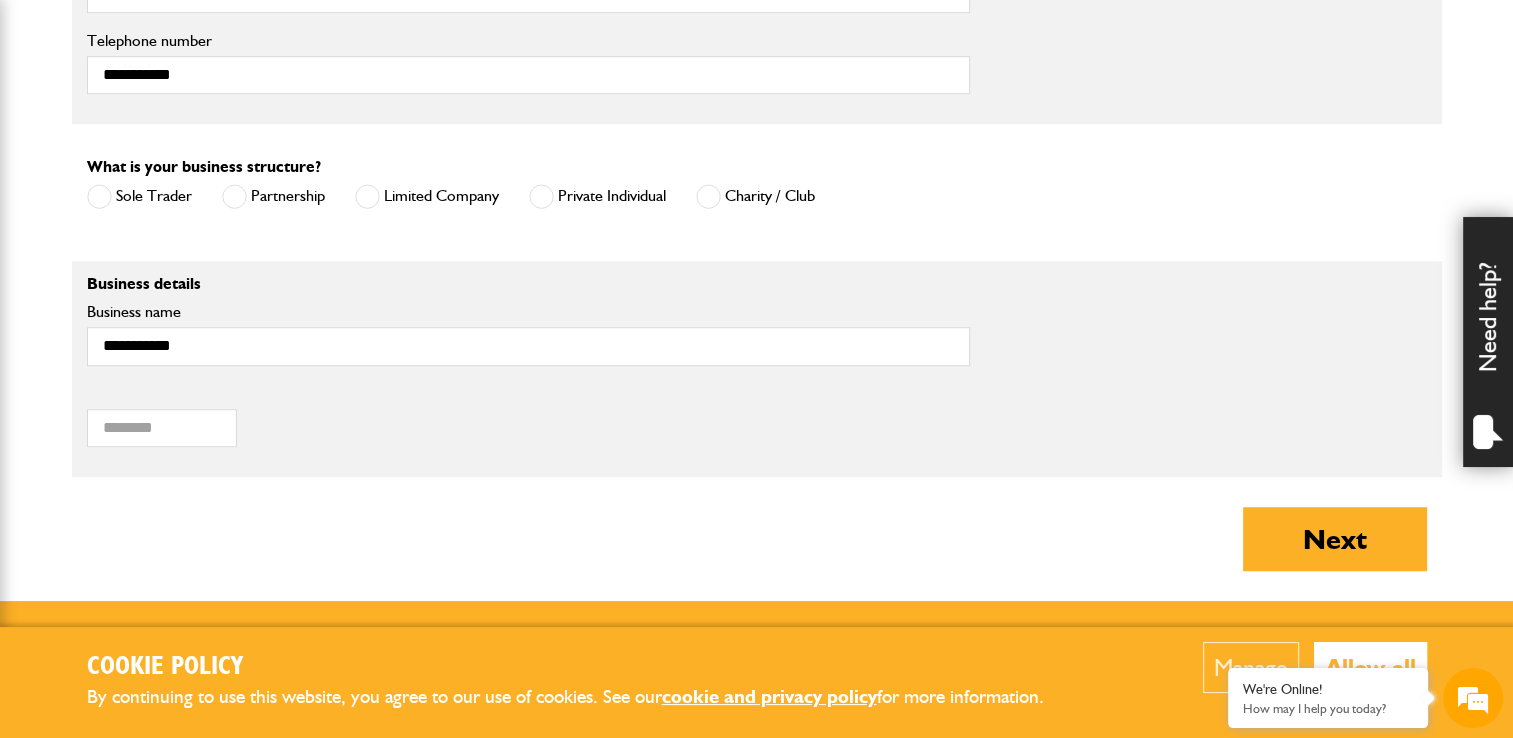 click on "Postcode of your correspondence address" at bounding box center (757, 422) 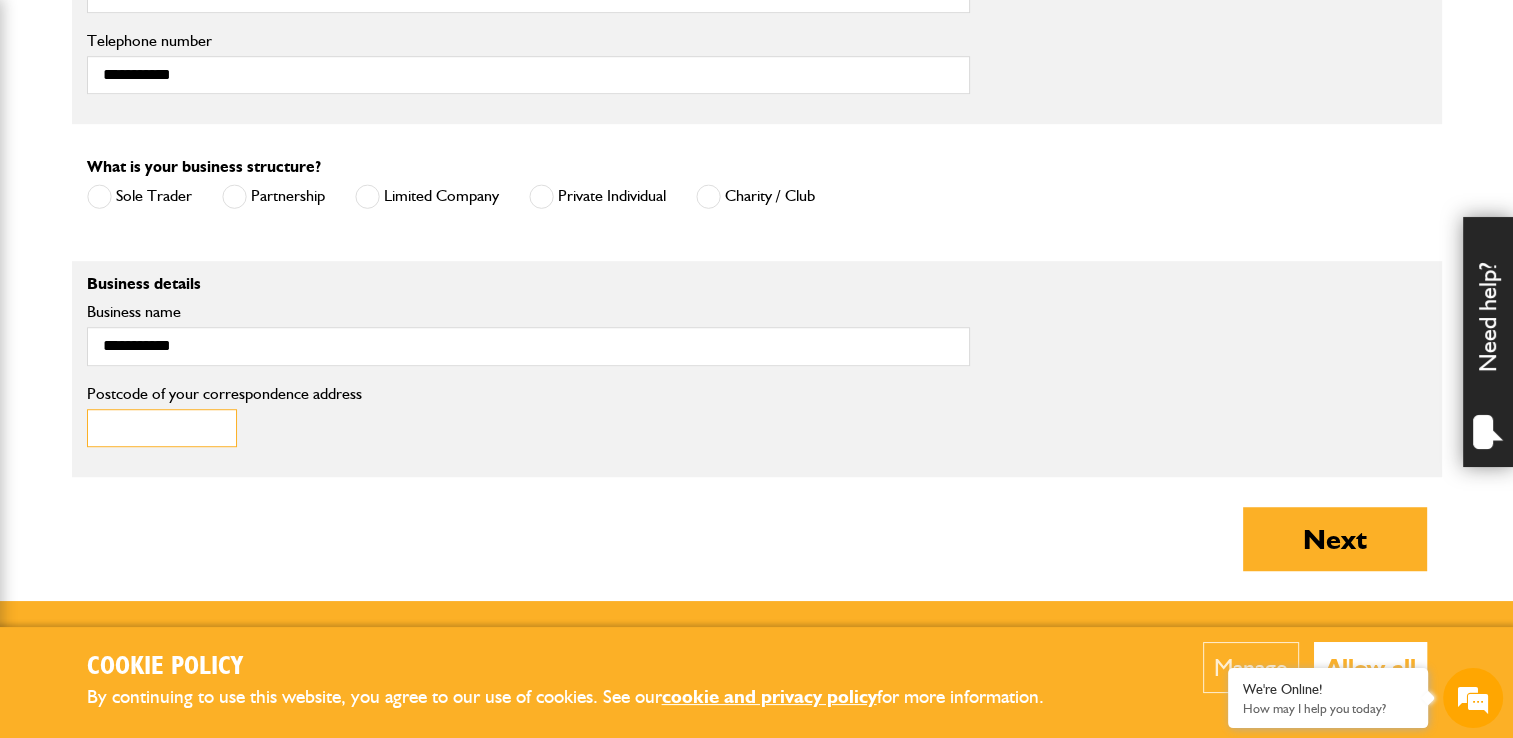 click on "Postcode of your correspondence address" at bounding box center [162, 428] 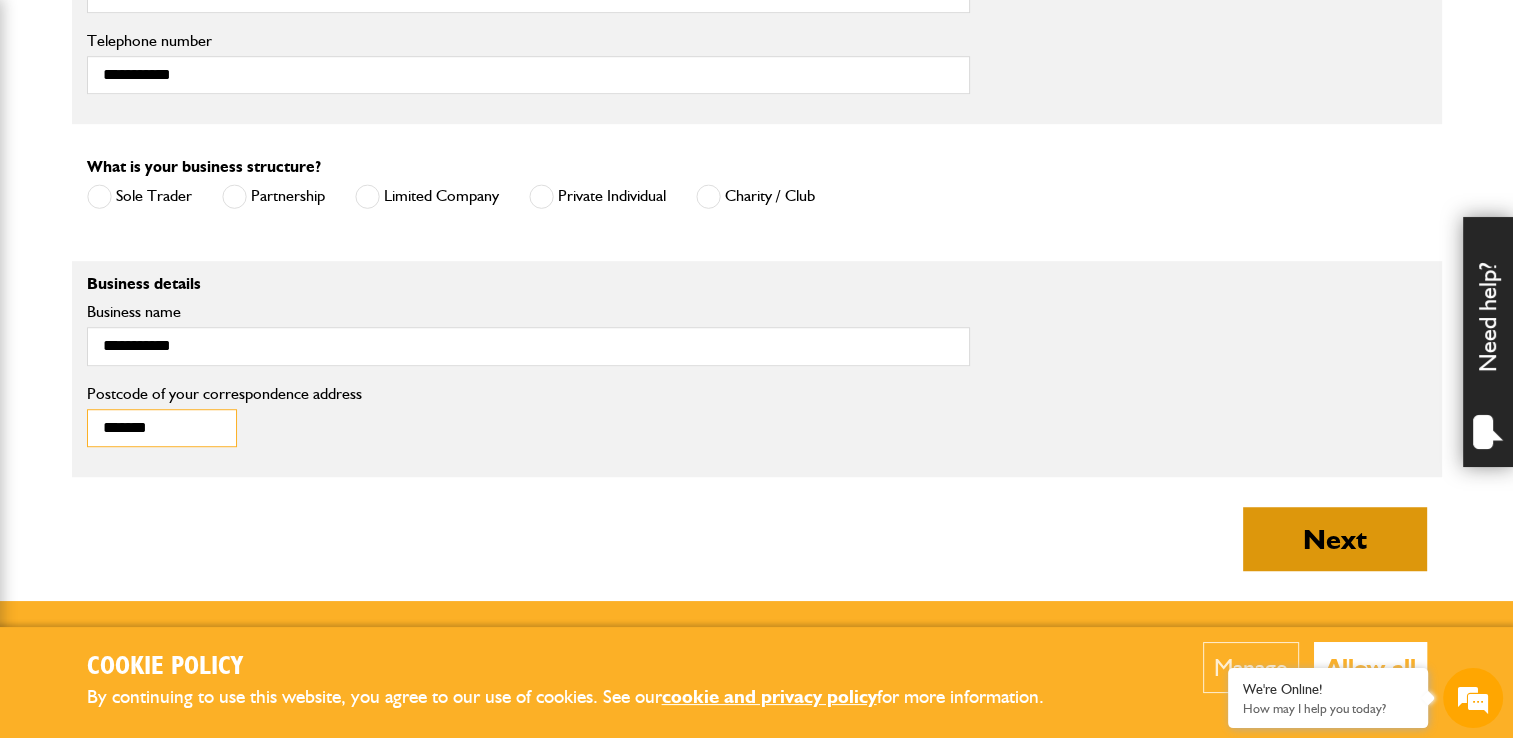 type on "*******" 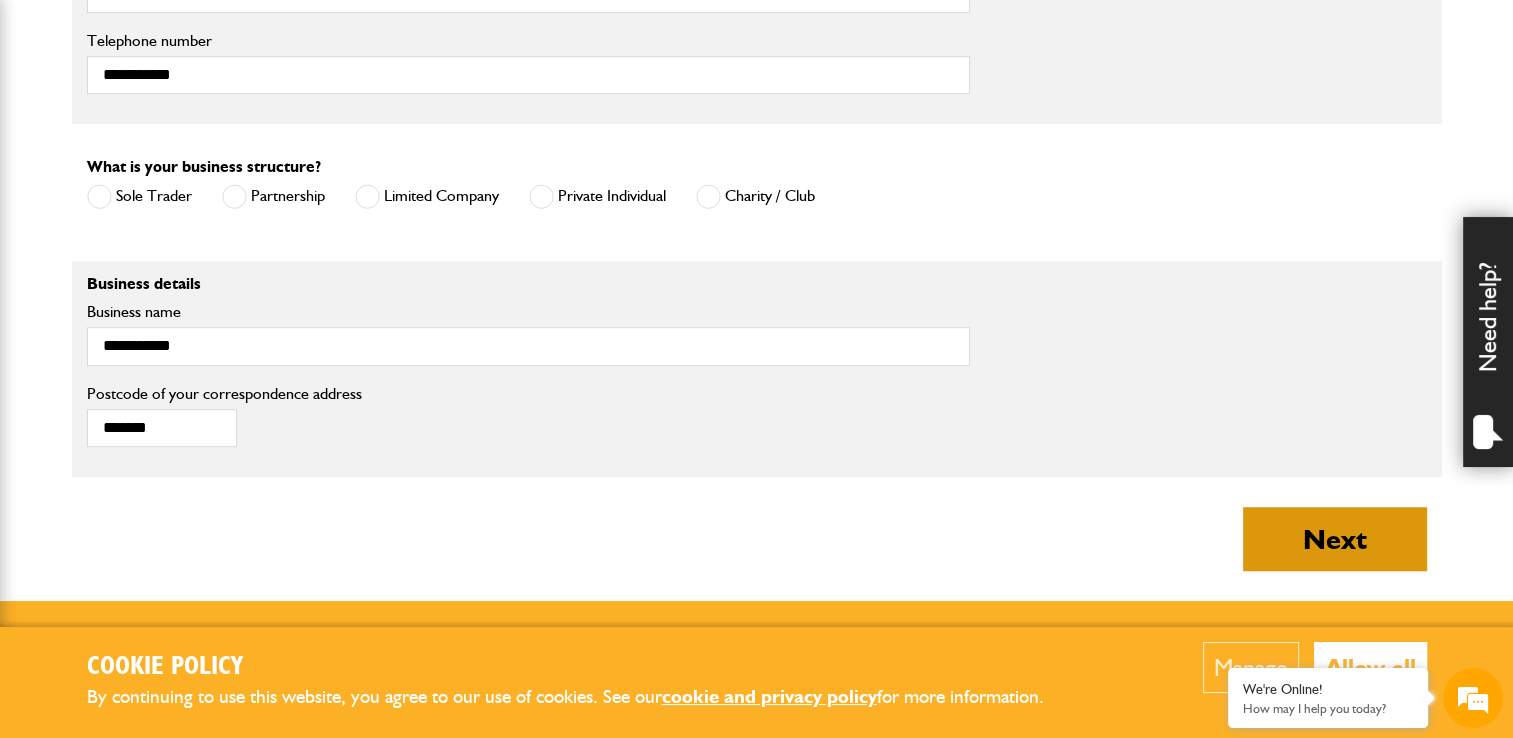 click on "Next" at bounding box center [1335, 539] 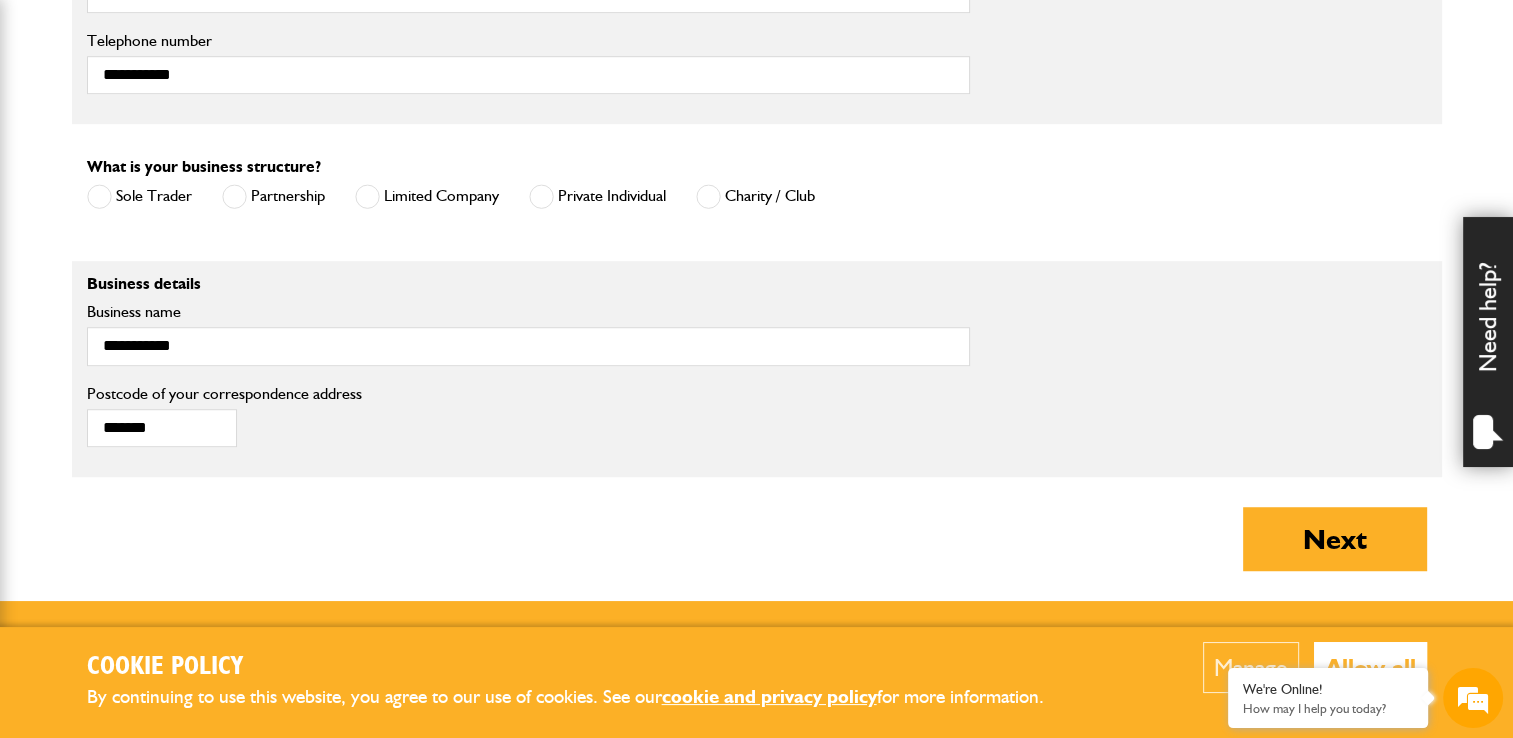 type on "*********" 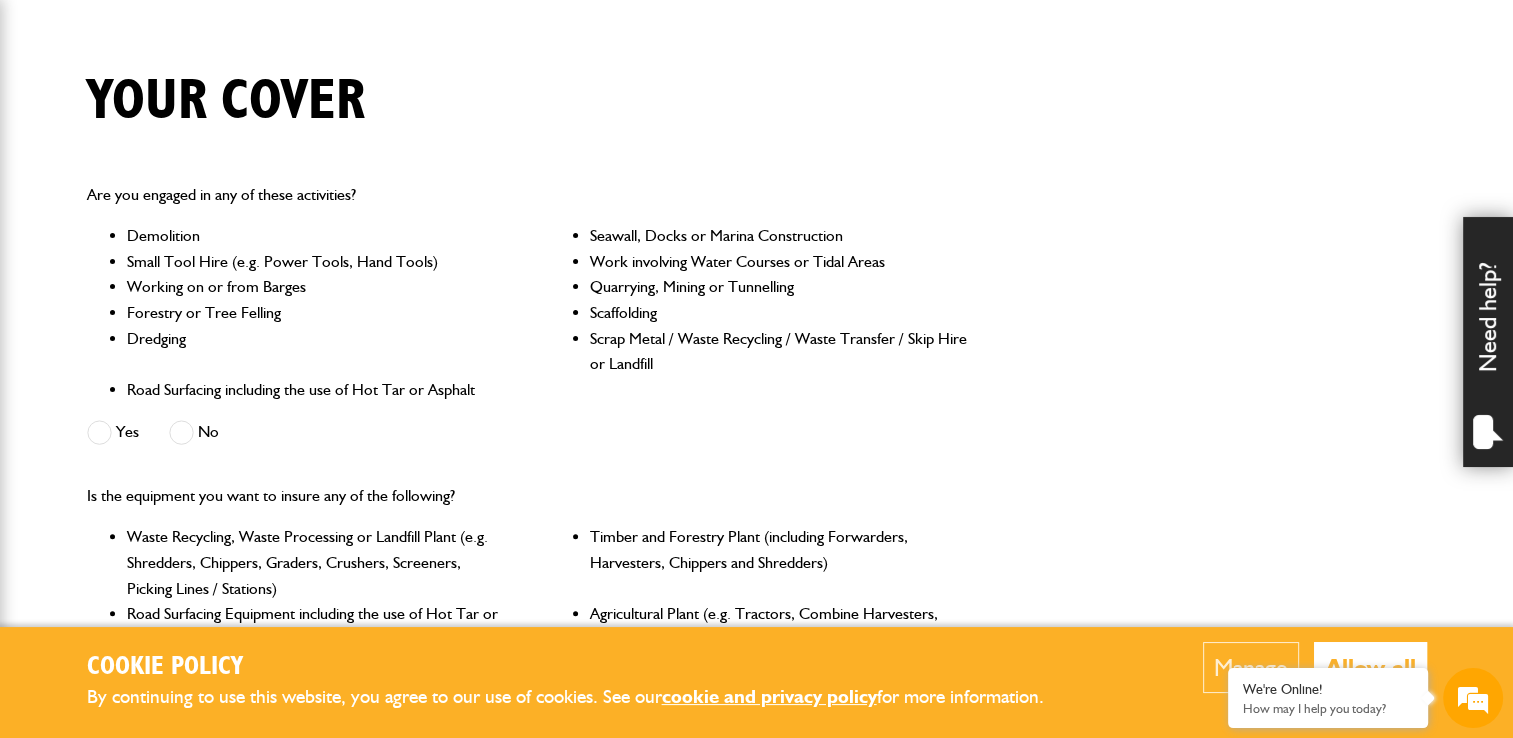 scroll, scrollTop: 500, scrollLeft: 0, axis: vertical 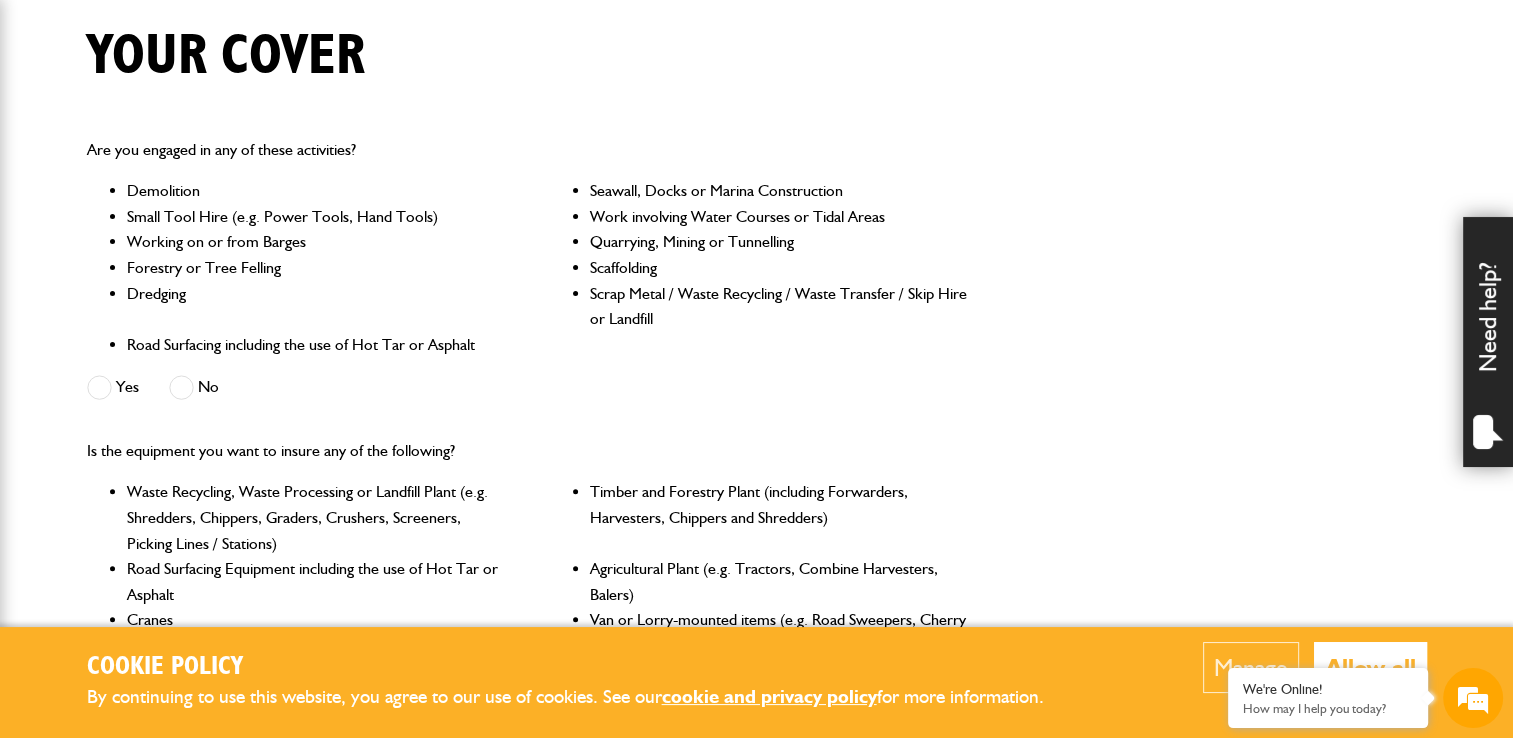 click at bounding box center (181, 387) 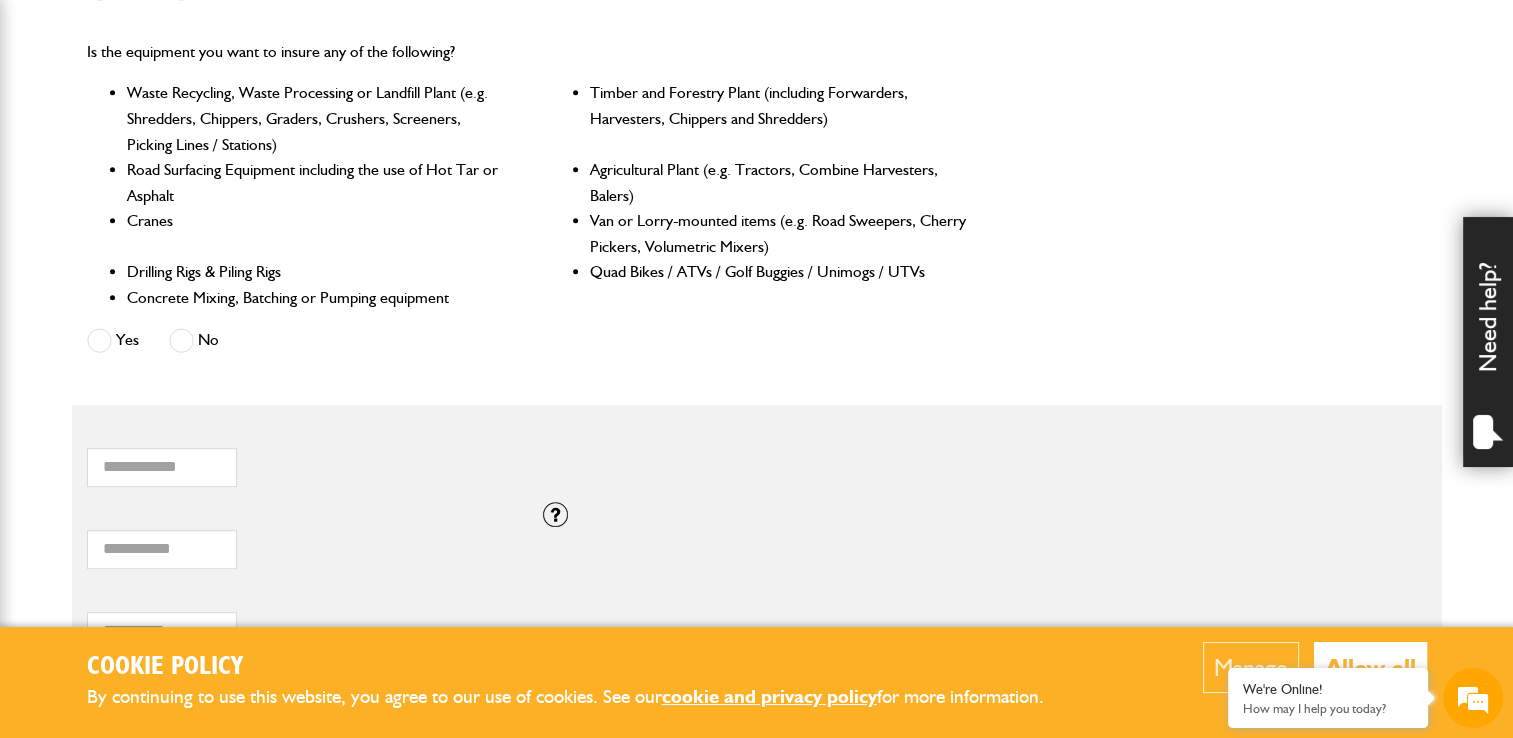 scroll, scrollTop: 900, scrollLeft: 0, axis: vertical 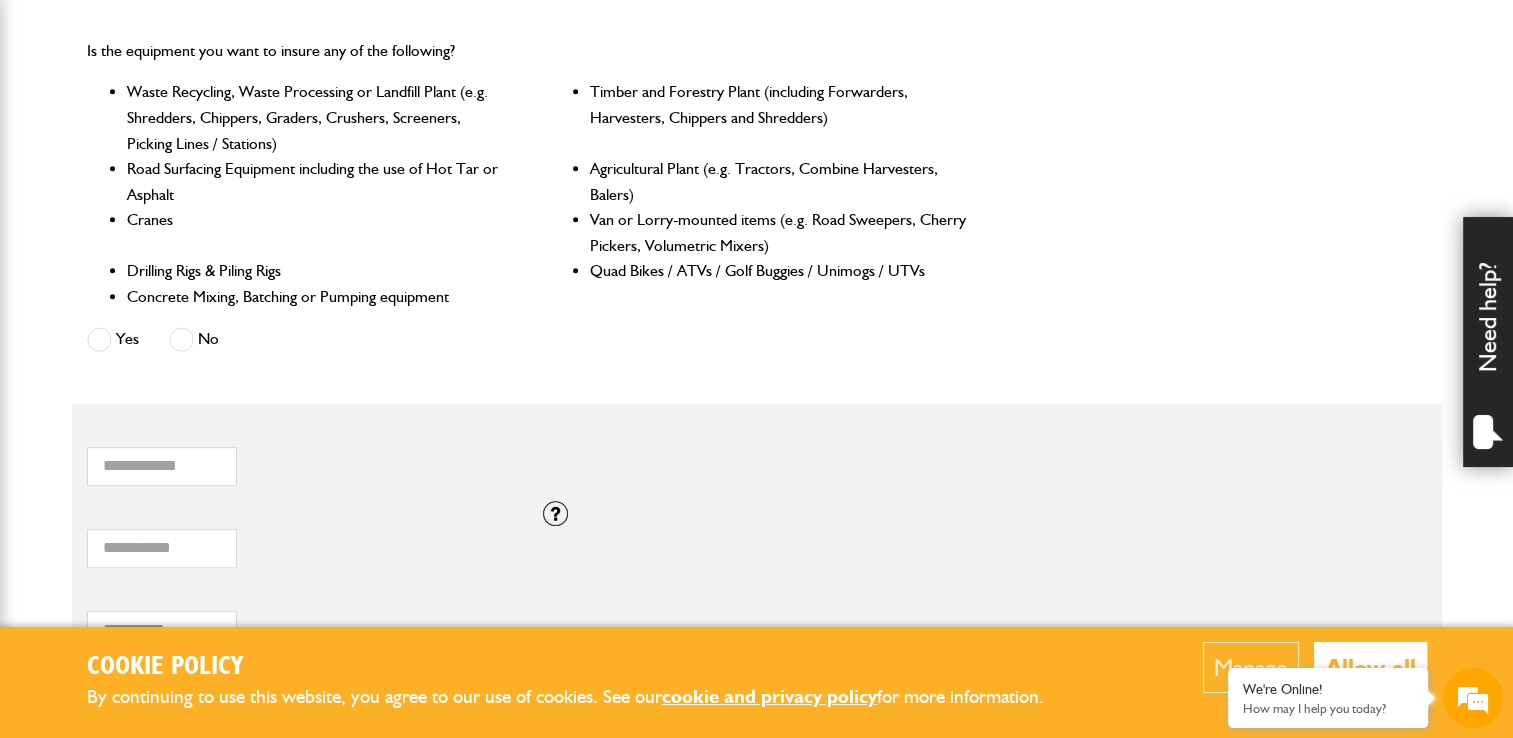 click at bounding box center (181, 339) 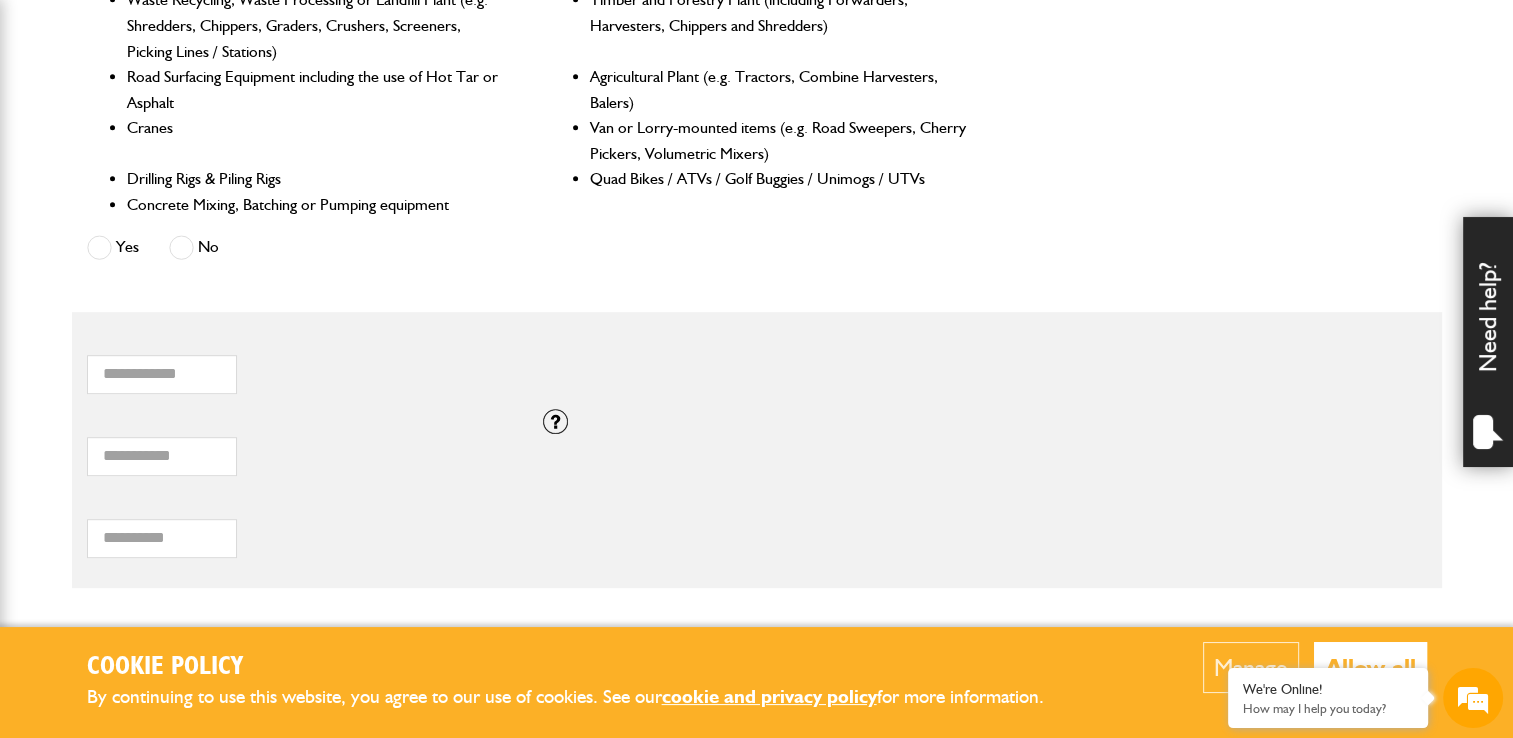 scroll, scrollTop: 1100, scrollLeft: 0, axis: vertical 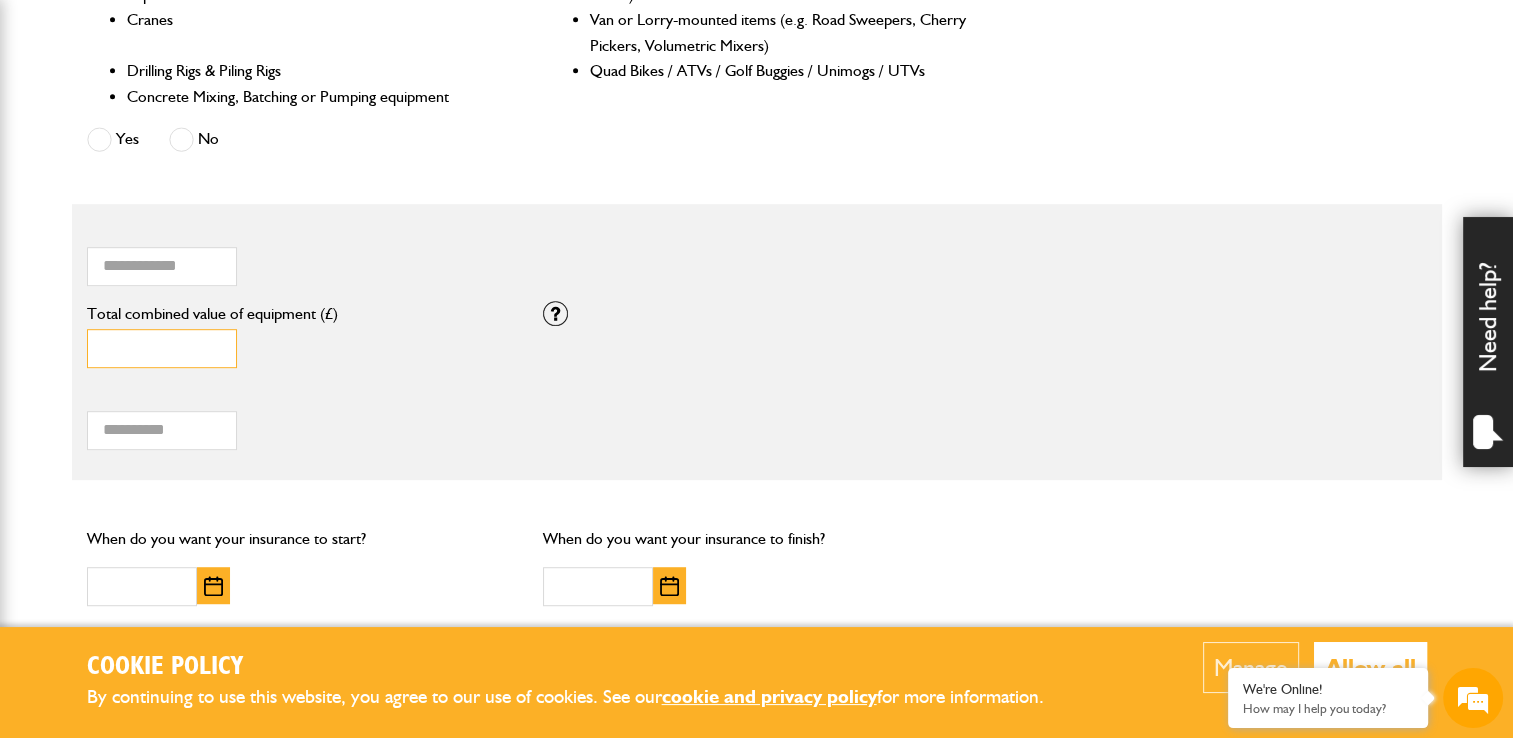 click on "*" at bounding box center (162, 348) 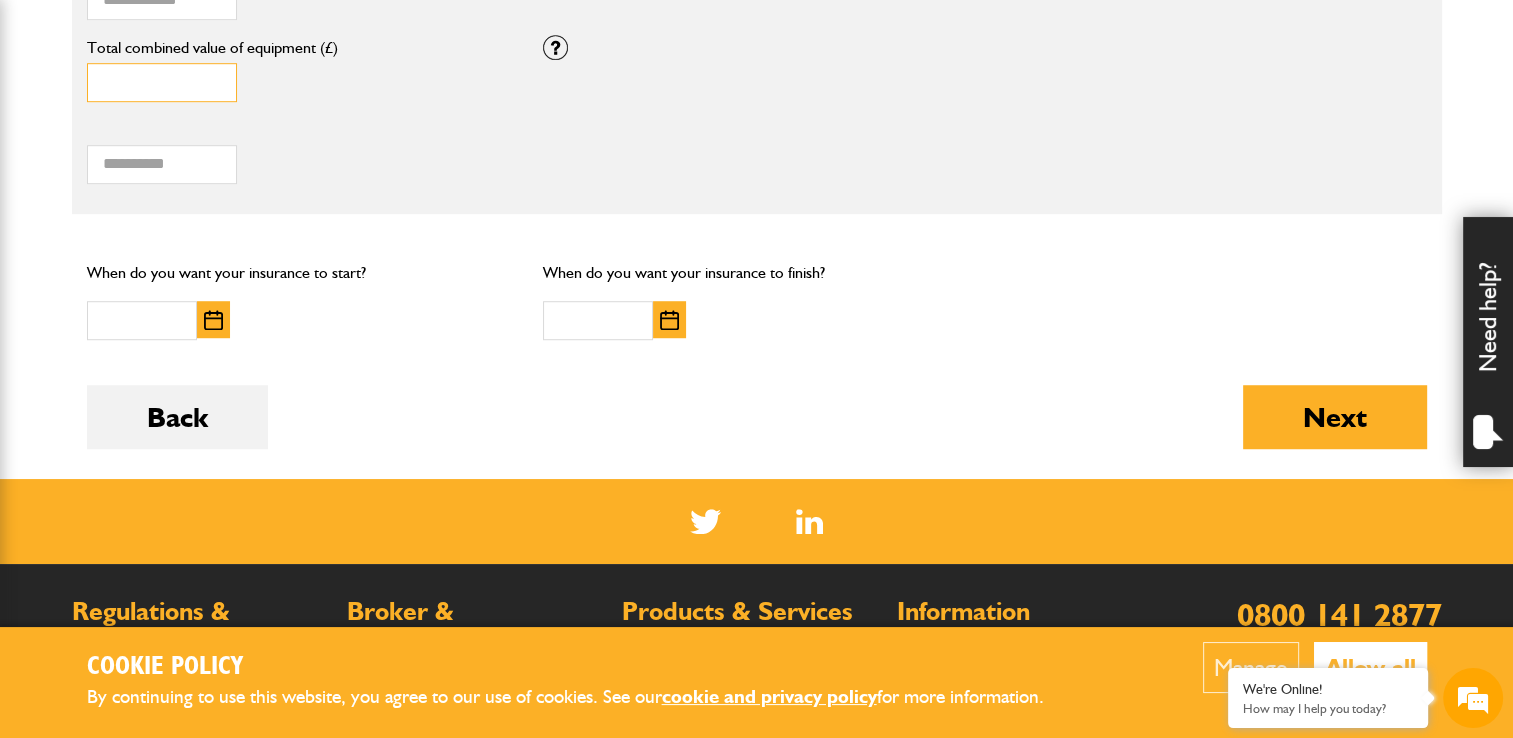 scroll, scrollTop: 1400, scrollLeft: 0, axis: vertical 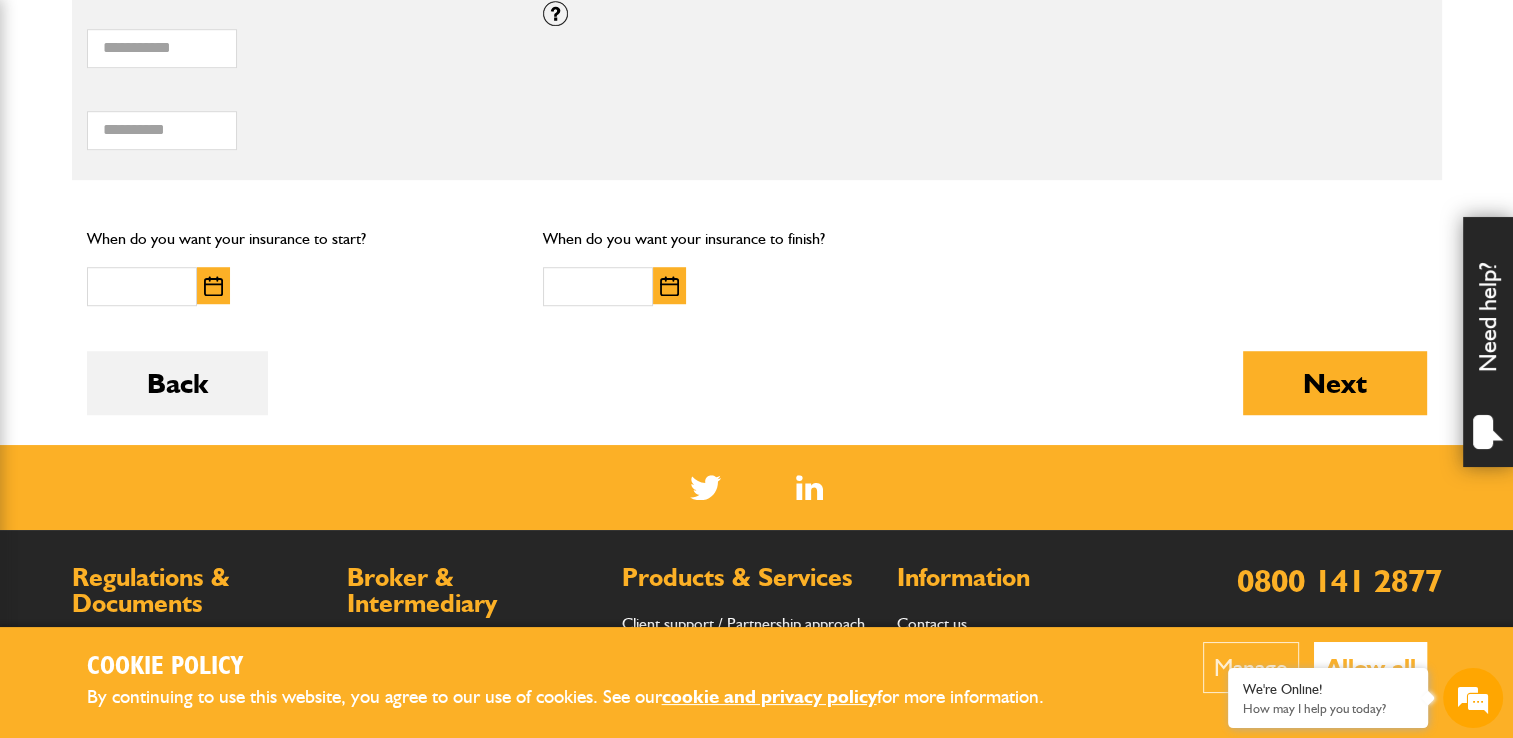 click on "When do you want your insurance to start?
When do you want your insurance to finish?" at bounding box center [757, 265] 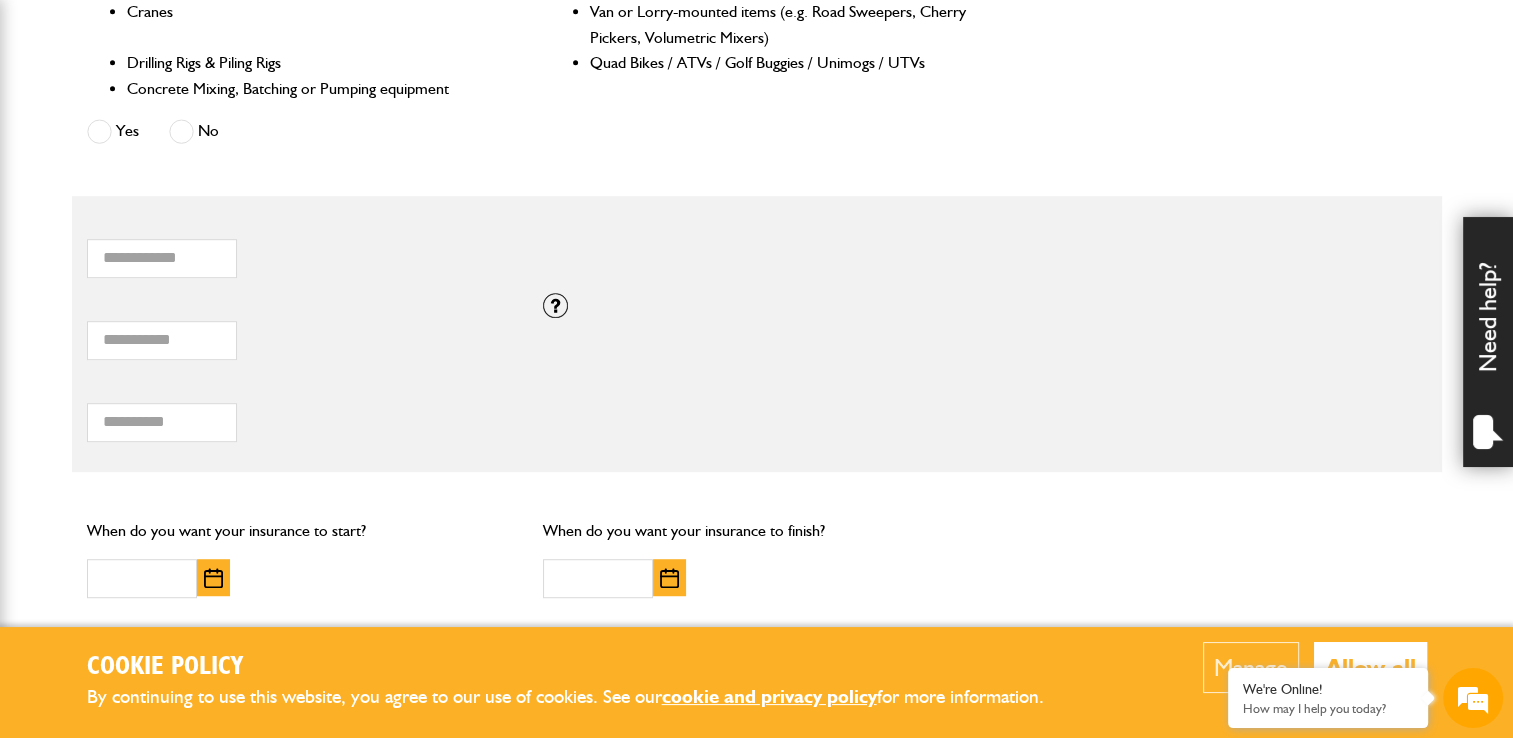 scroll, scrollTop: 1100, scrollLeft: 0, axis: vertical 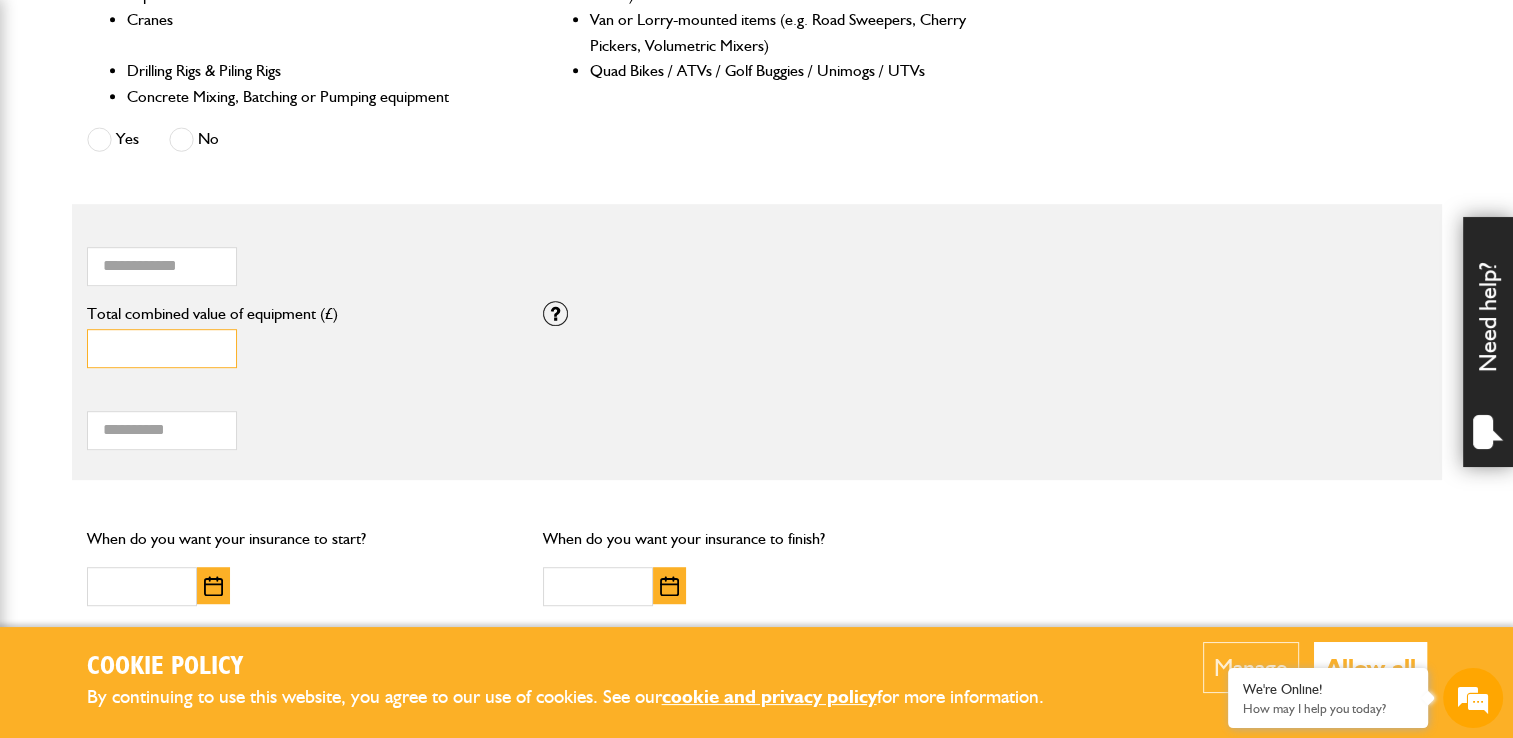 drag, startPoint x: 169, startPoint y: 359, endPoint x: 96, endPoint y: 352, distance: 73.33485 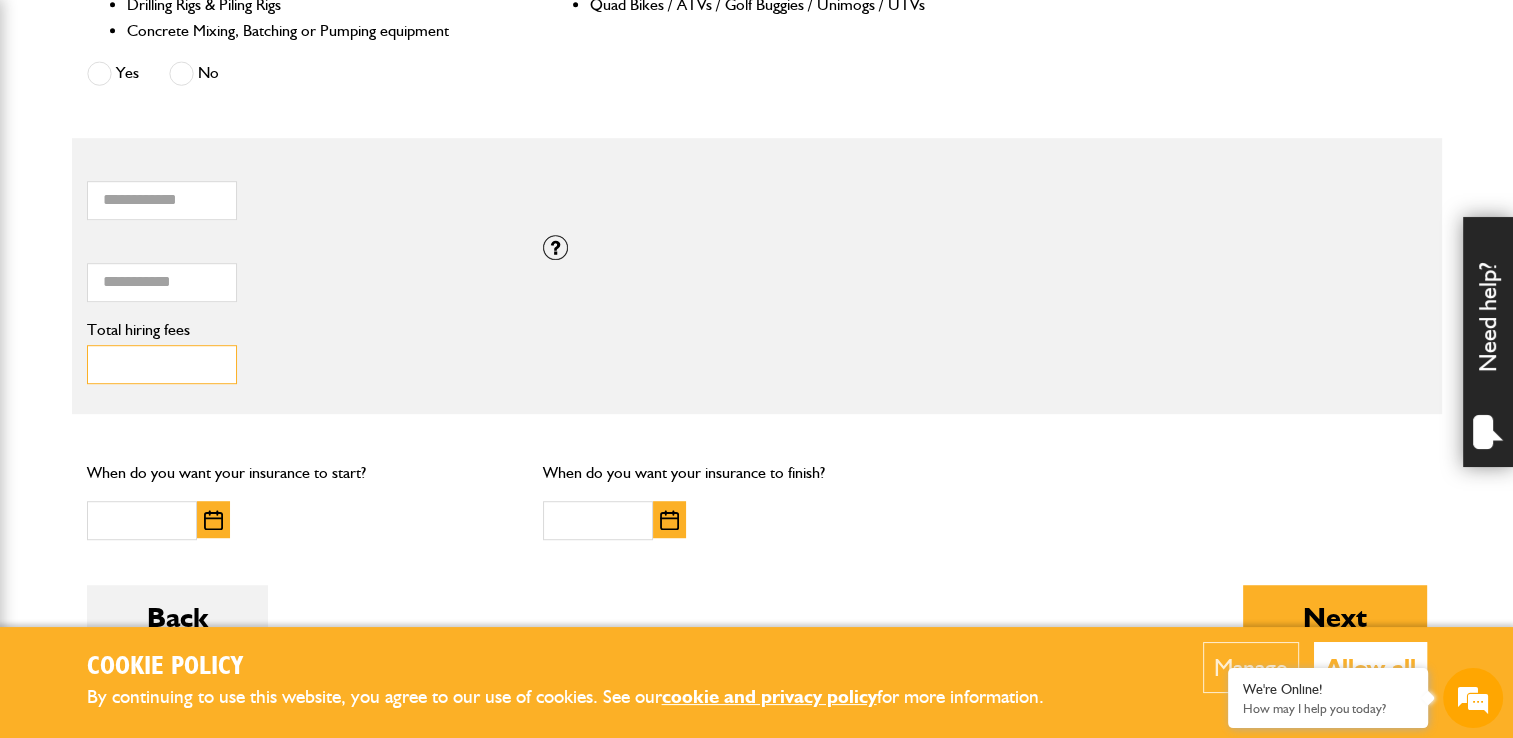 scroll, scrollTop: 1200, scrollLeft: 0, axis: vertical 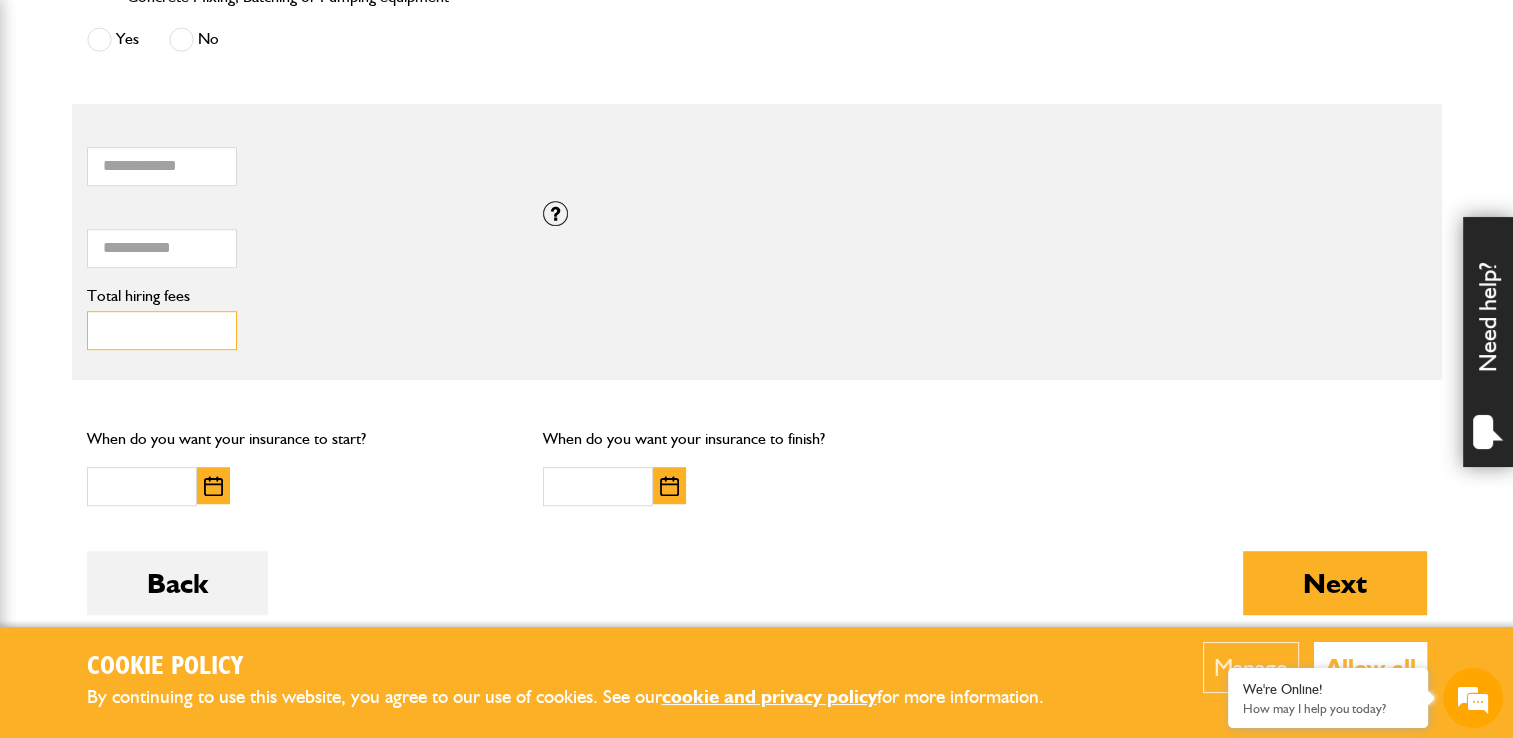 type on "****" 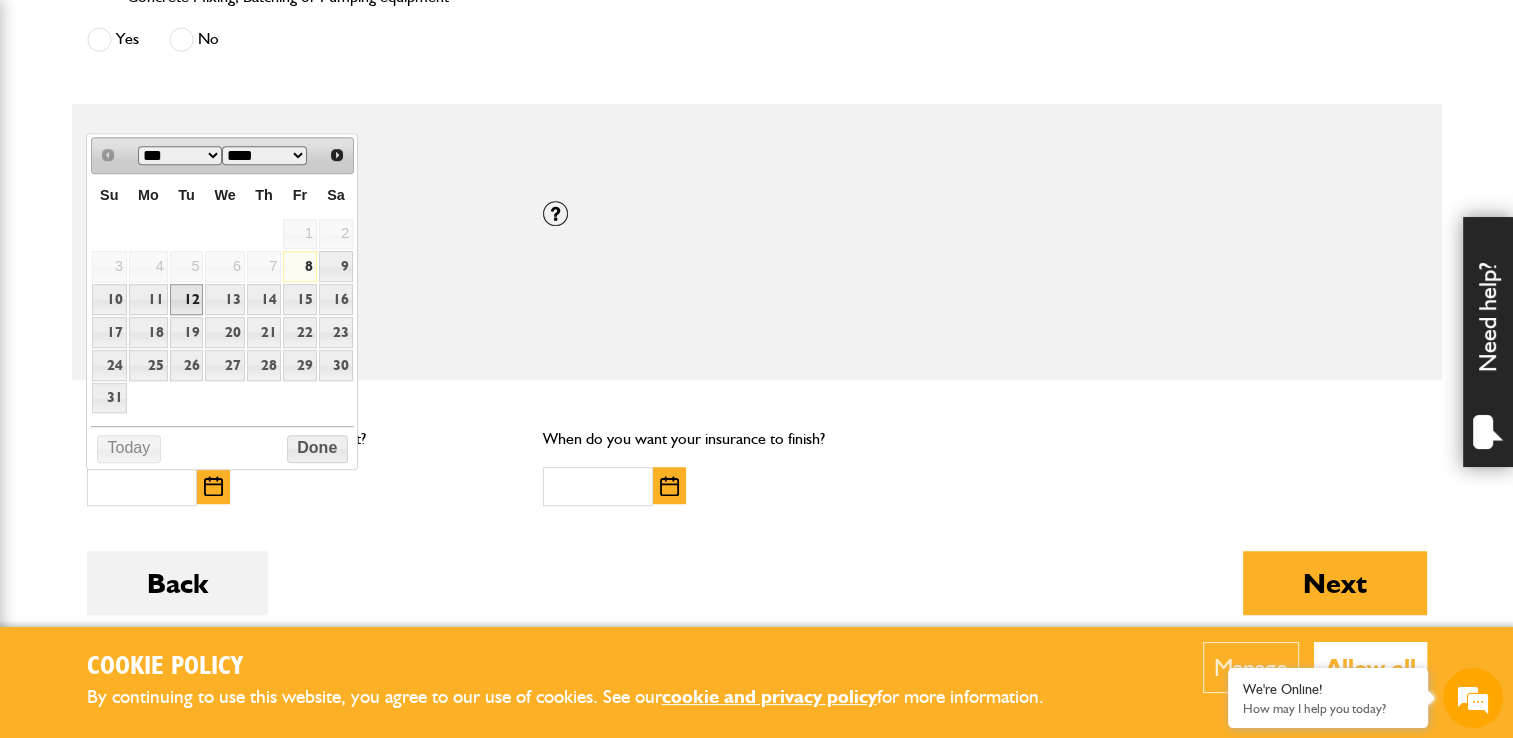 click on "12" at bounding box center [187, 299] 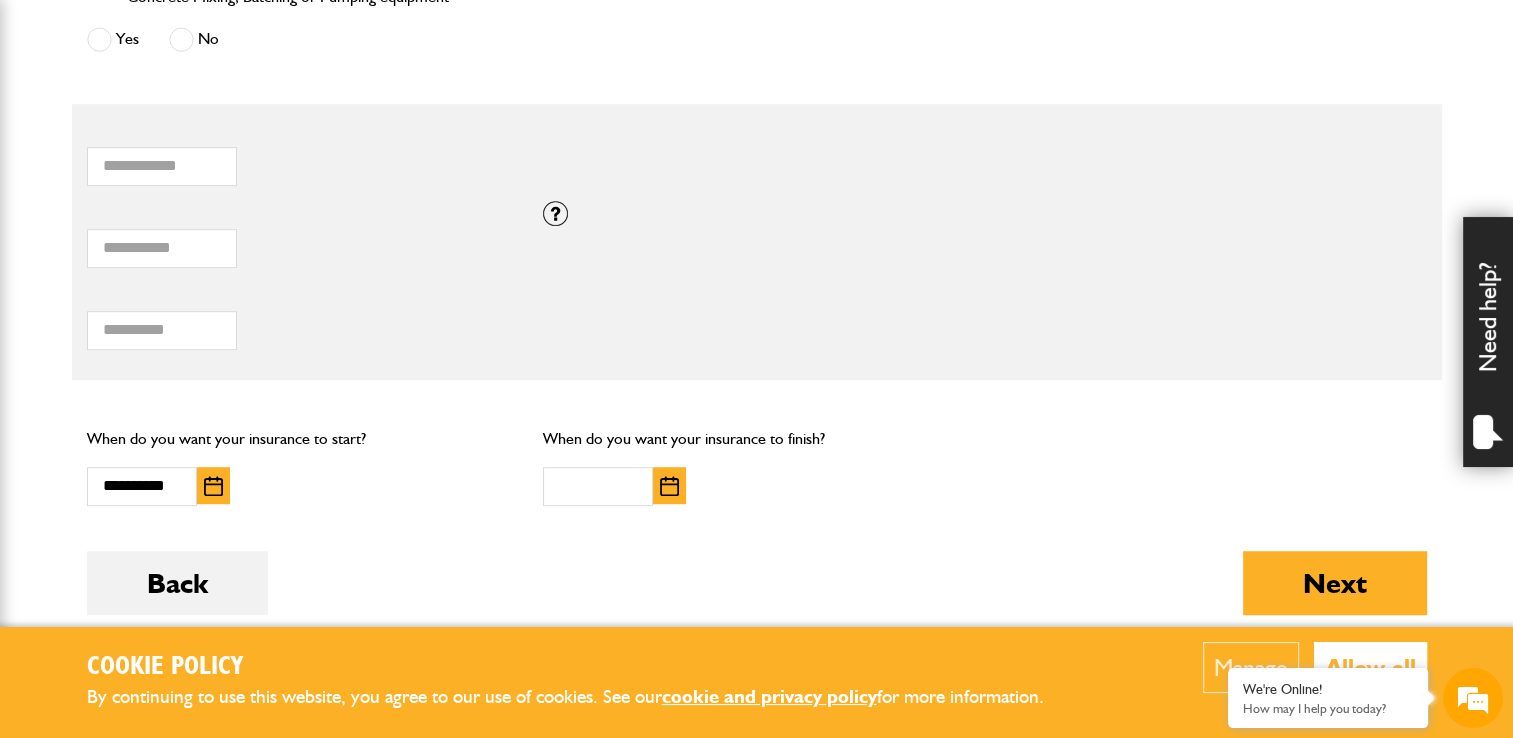 click at bounding box center (669, 486) 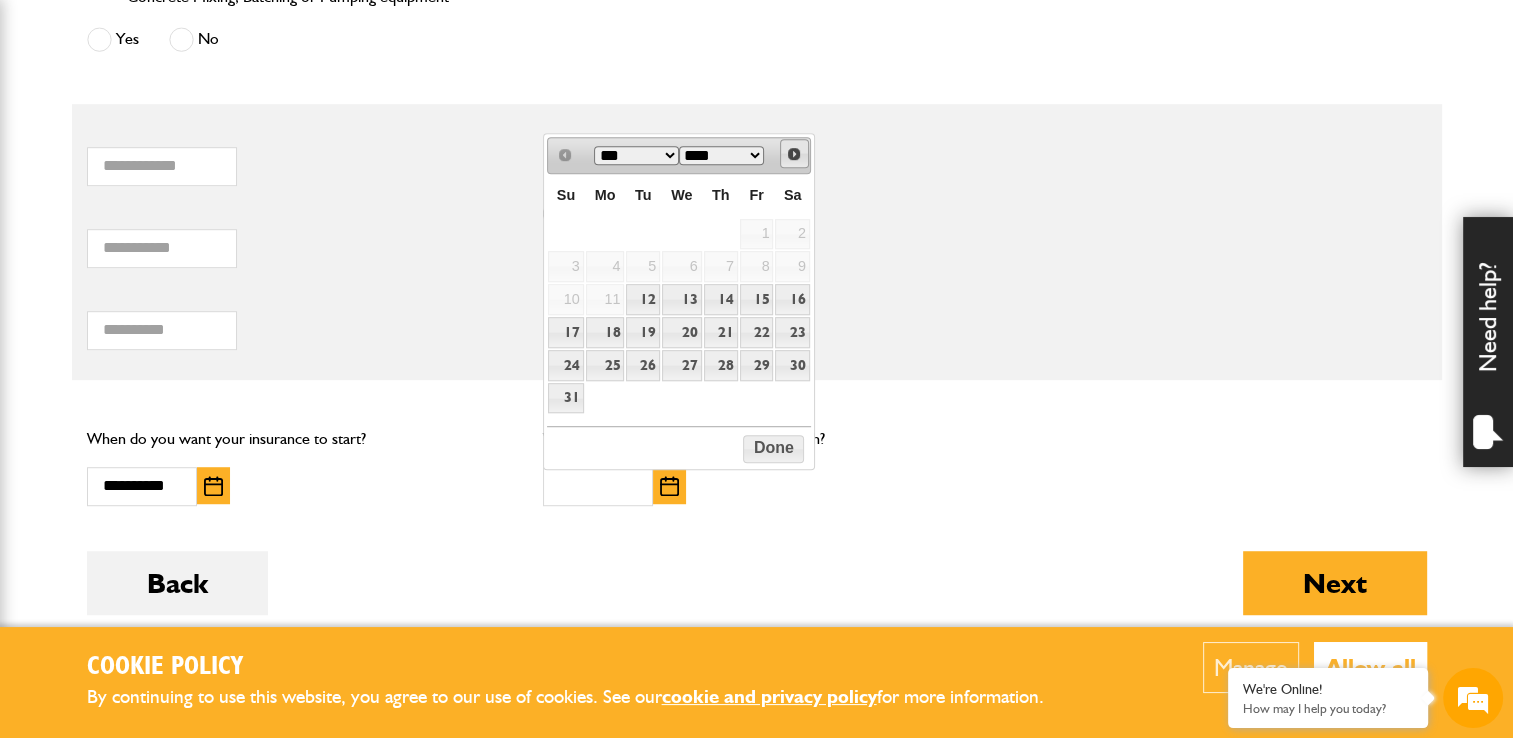 click on "Next" at bounding box center (794, 154) 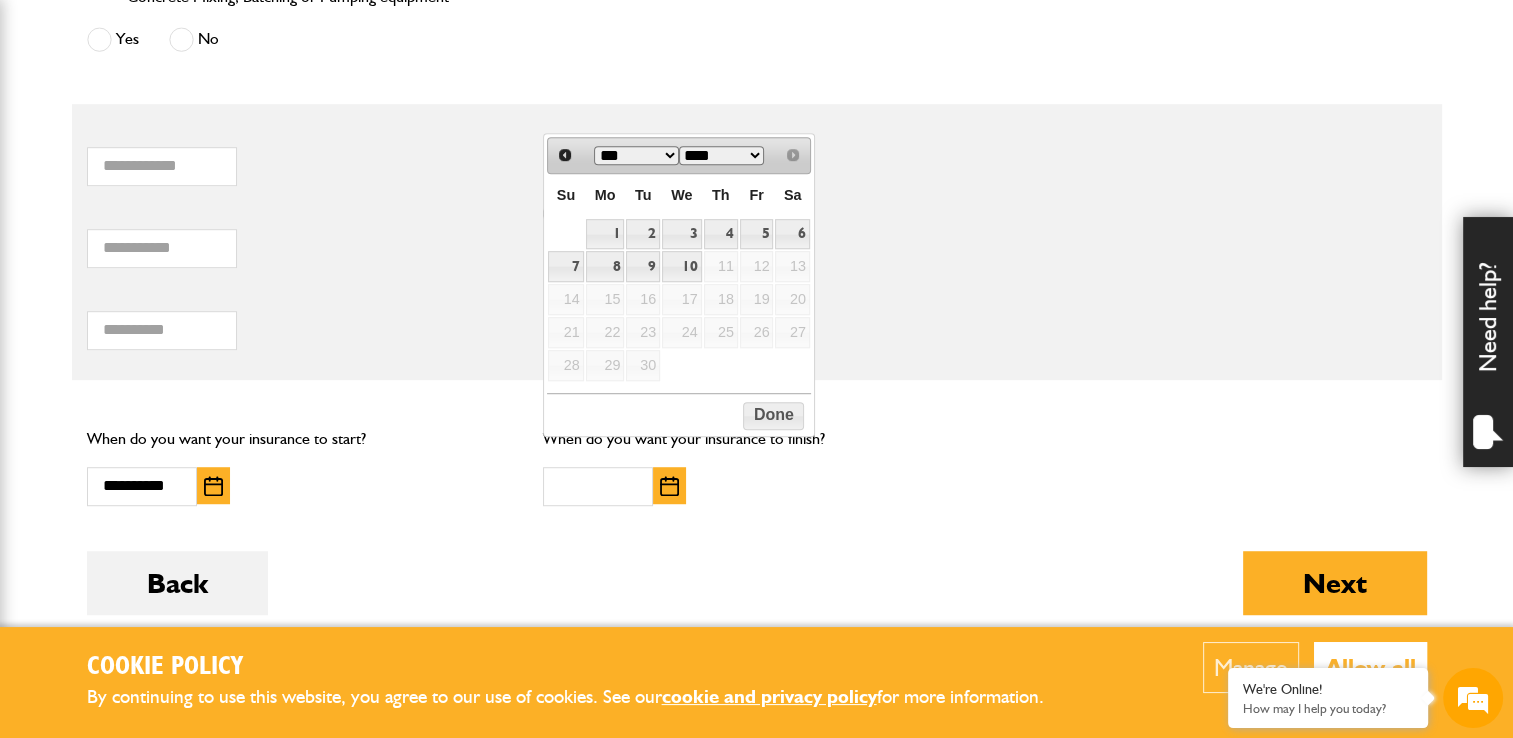 click on "*** ***" at bounding box center [636, 155] 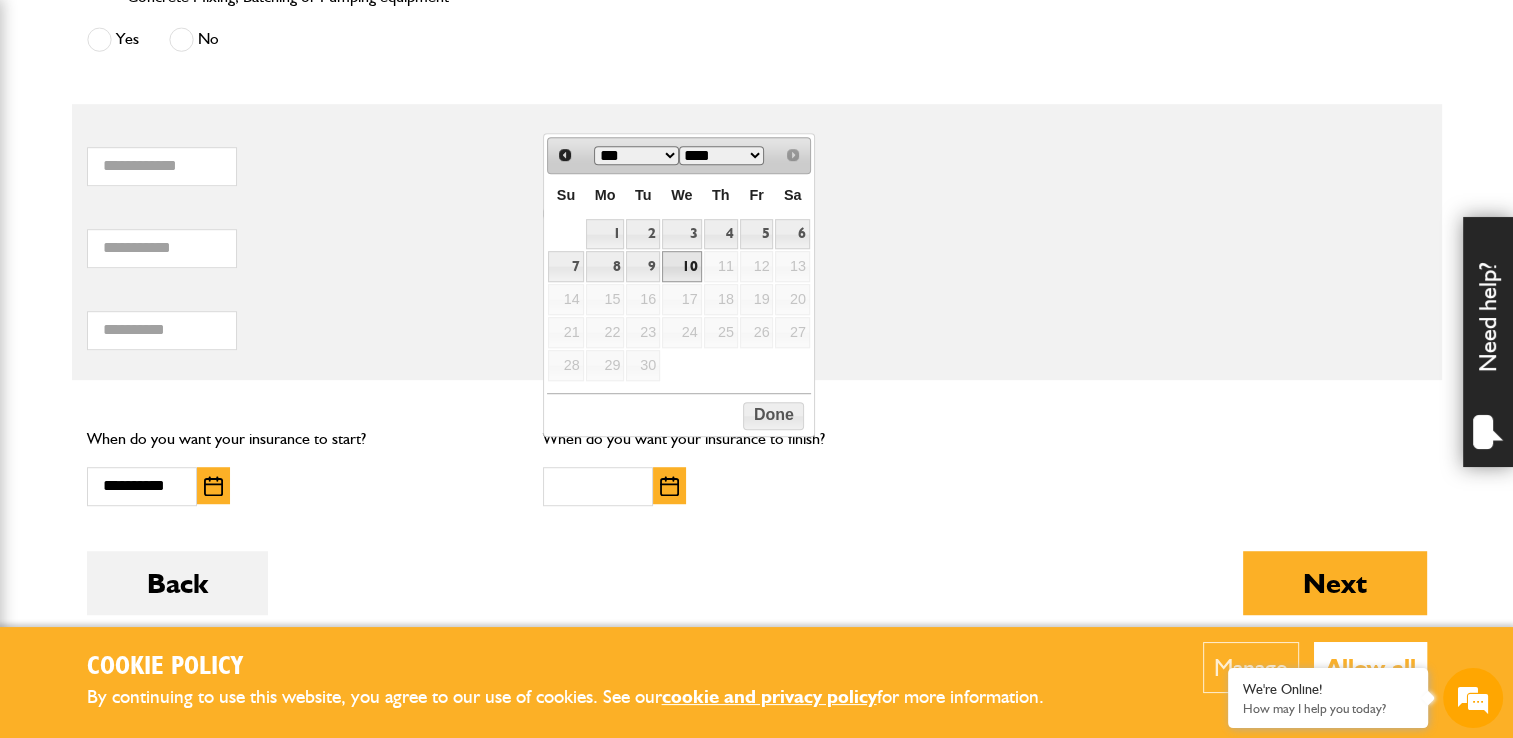click on "10" at bounding box center (681, 266) 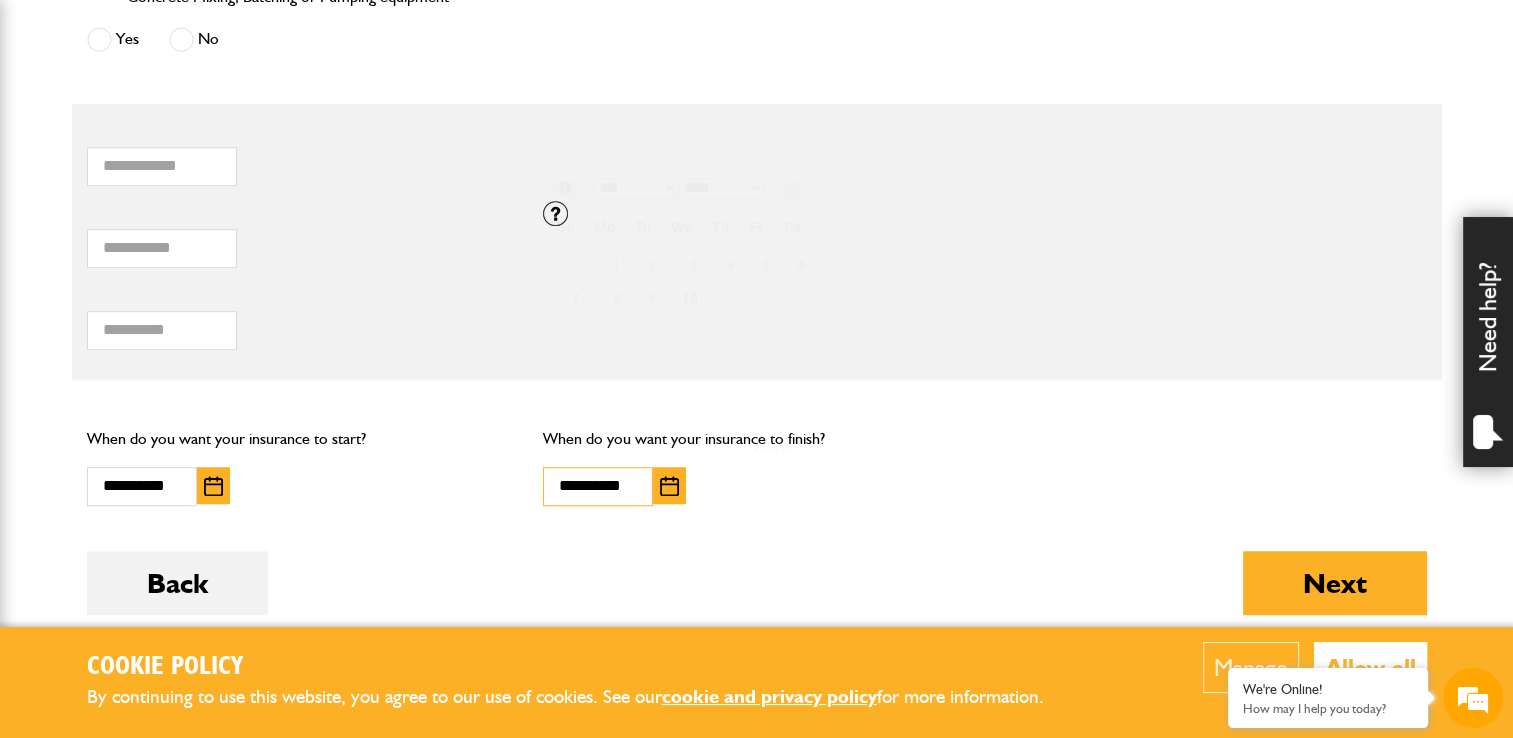 click on "**********" at bounding box center [598, 486] 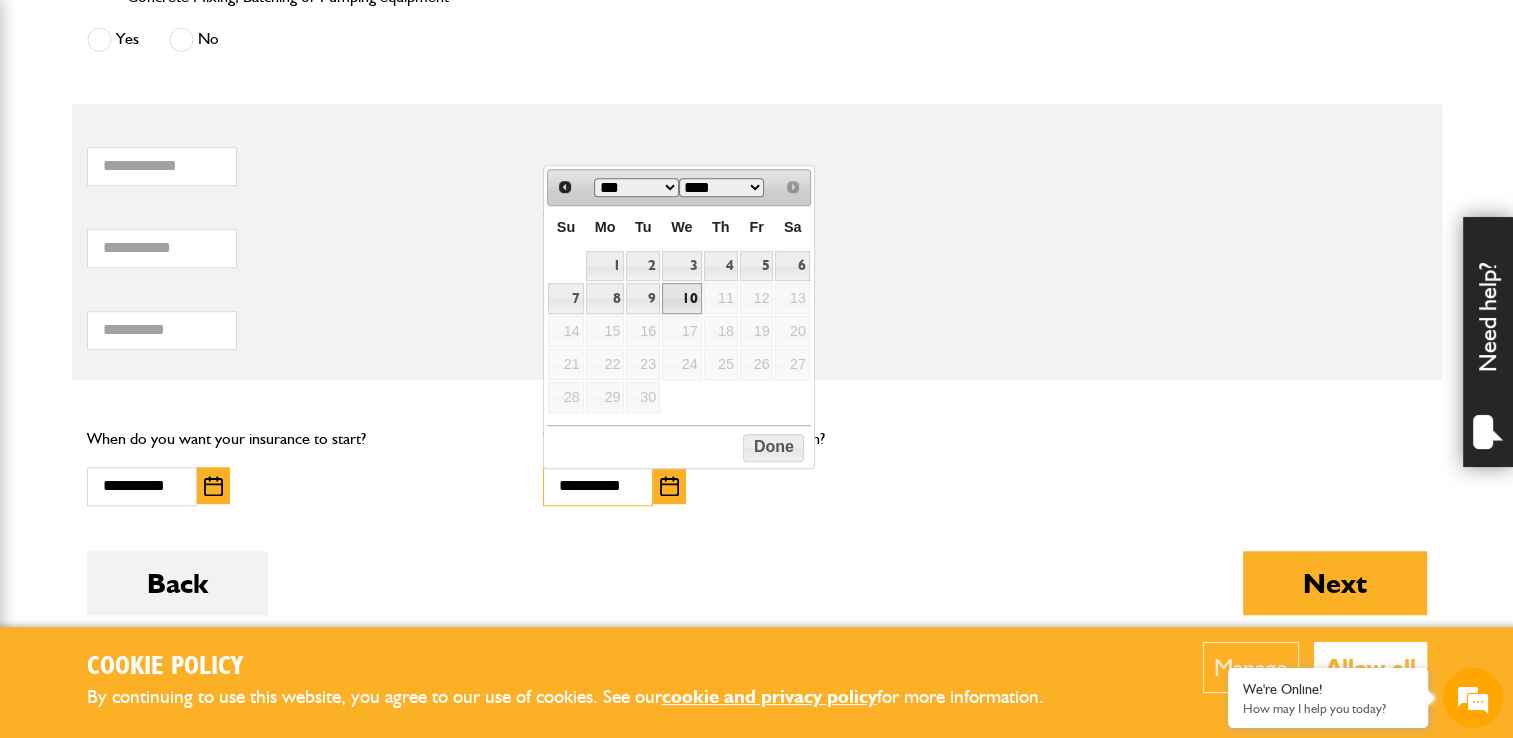 type on "**********" 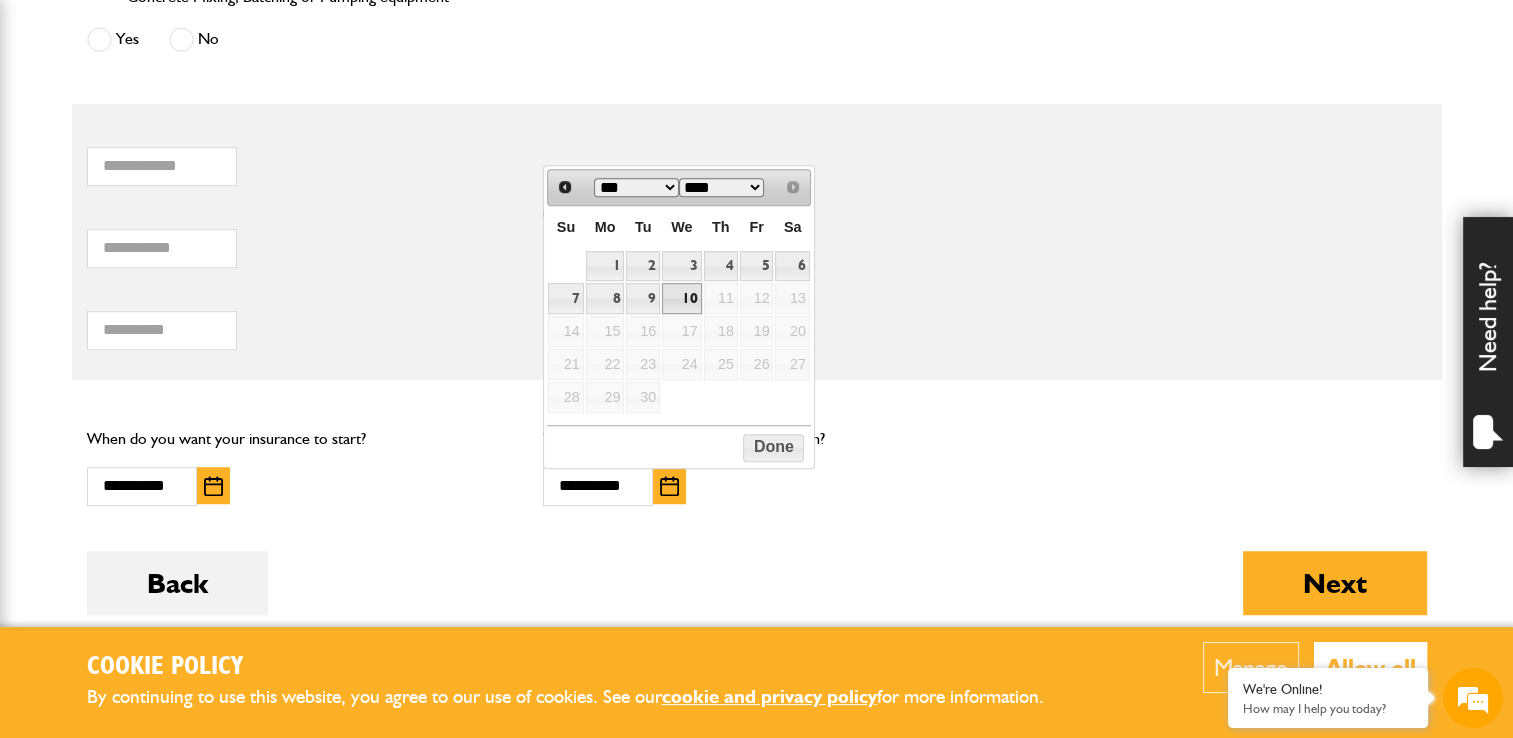type 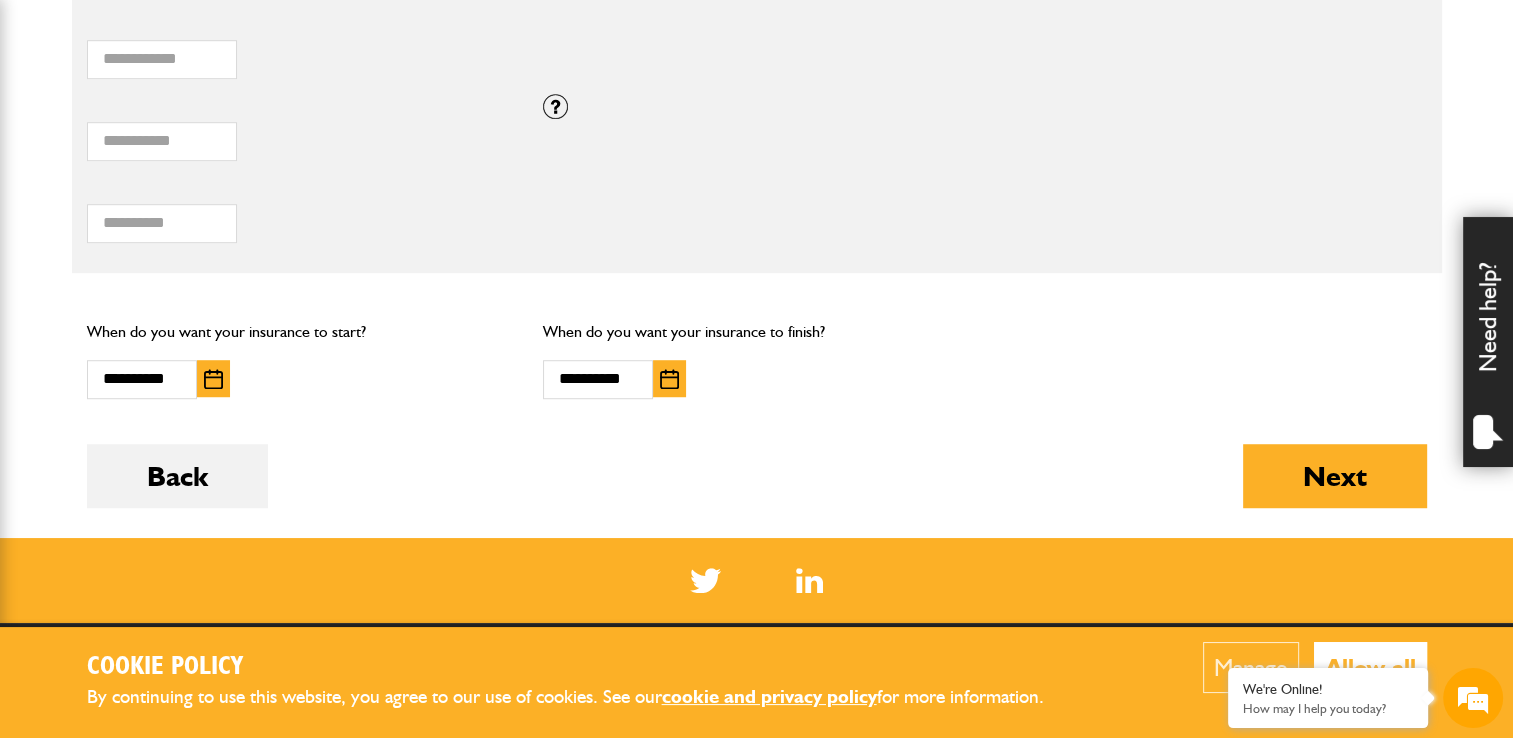 scroll, scrollTop: 1200, scrollLeft: 0, axis: vertical 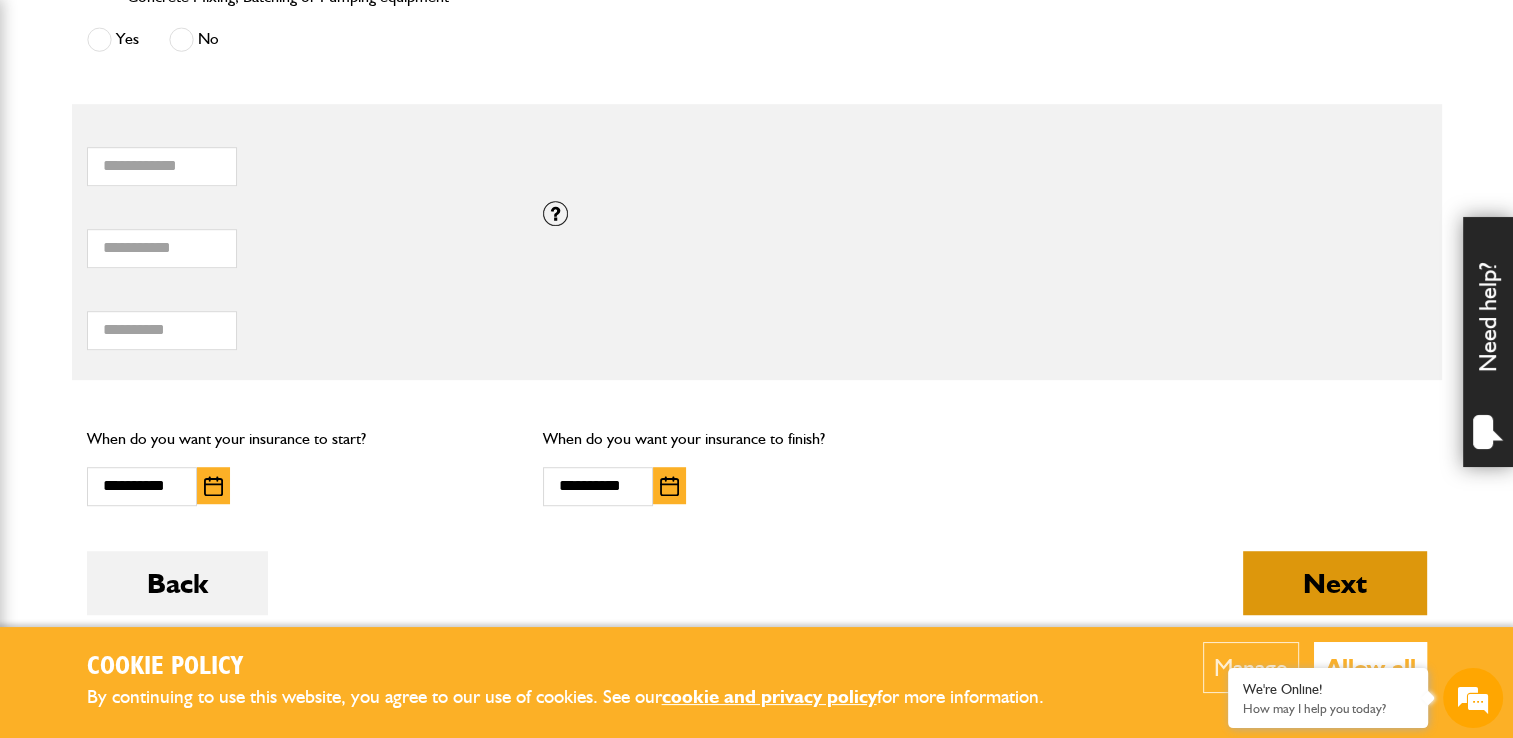 click on "Next" at bounding box center [1335, 583] 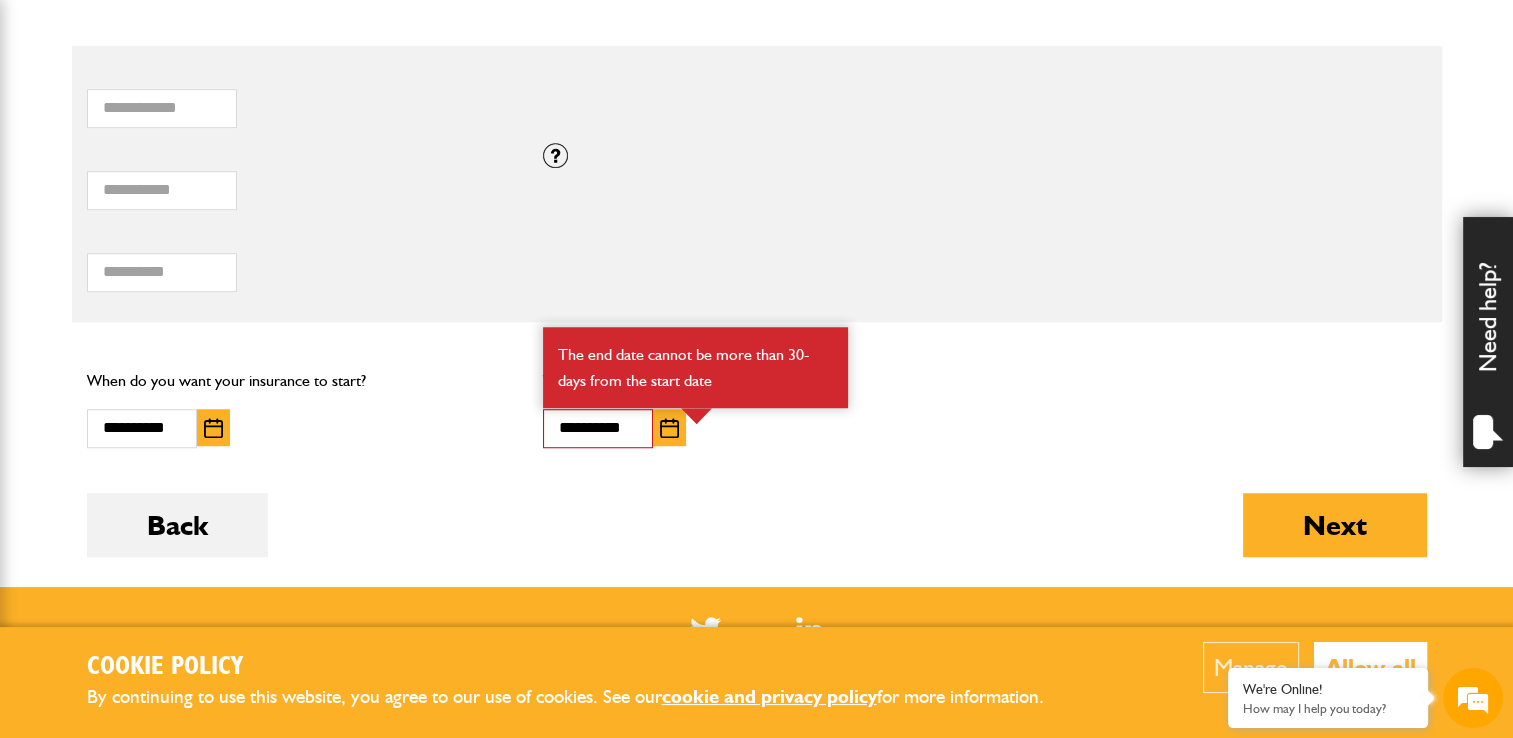 scroll, scrollTop: 1500, scrollLeft: 0, axis: vertical 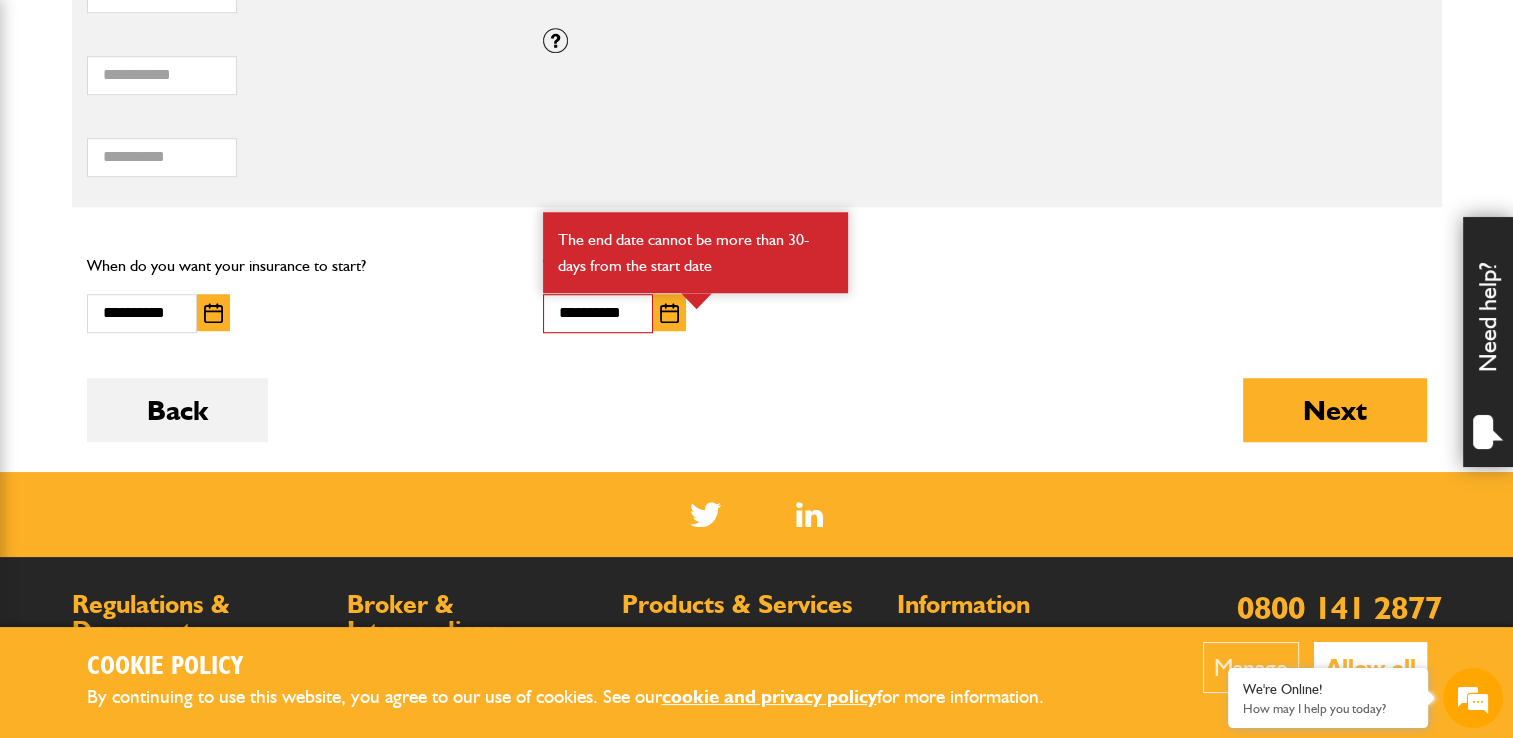 click at bounding box center (669, 313) 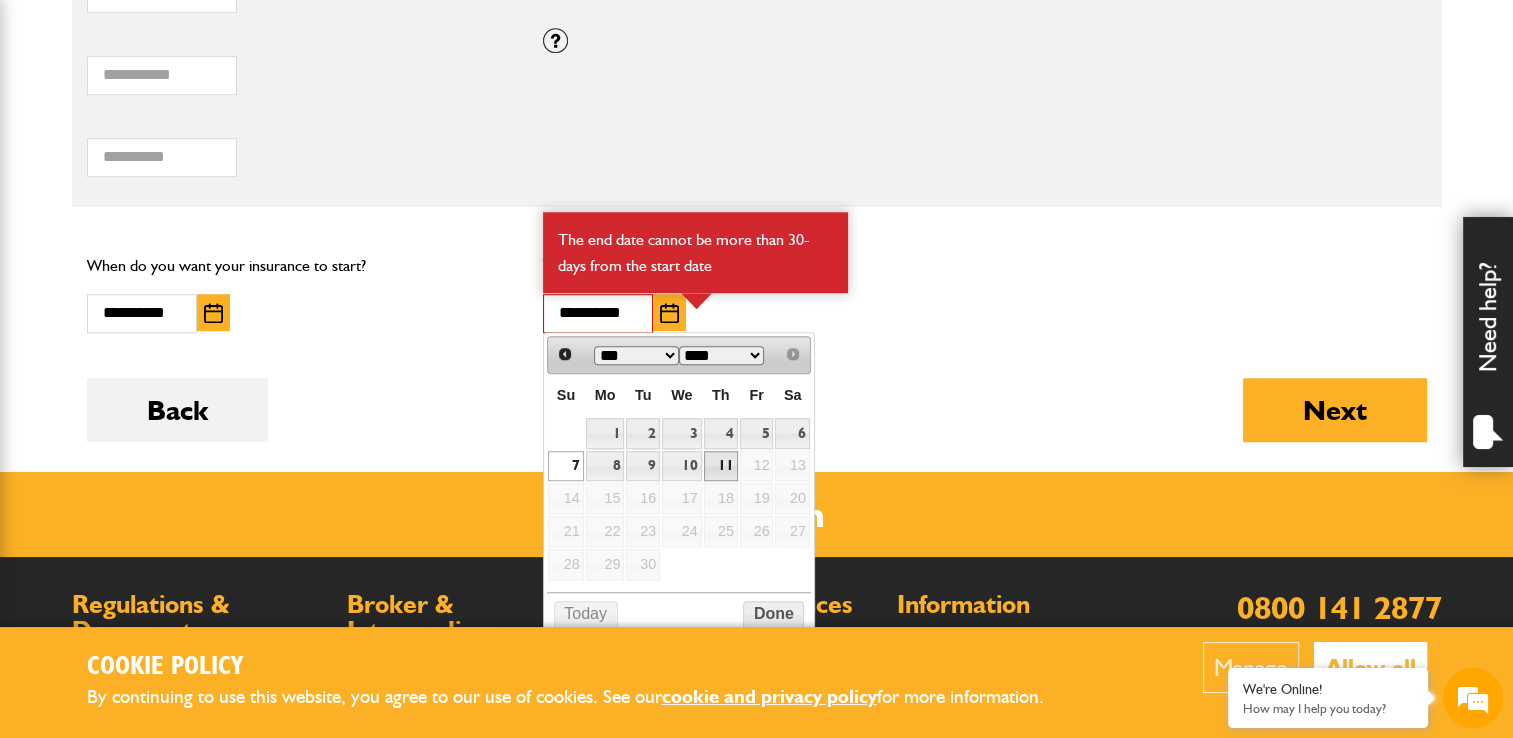 click on "11" at bounding box center [721, 466] 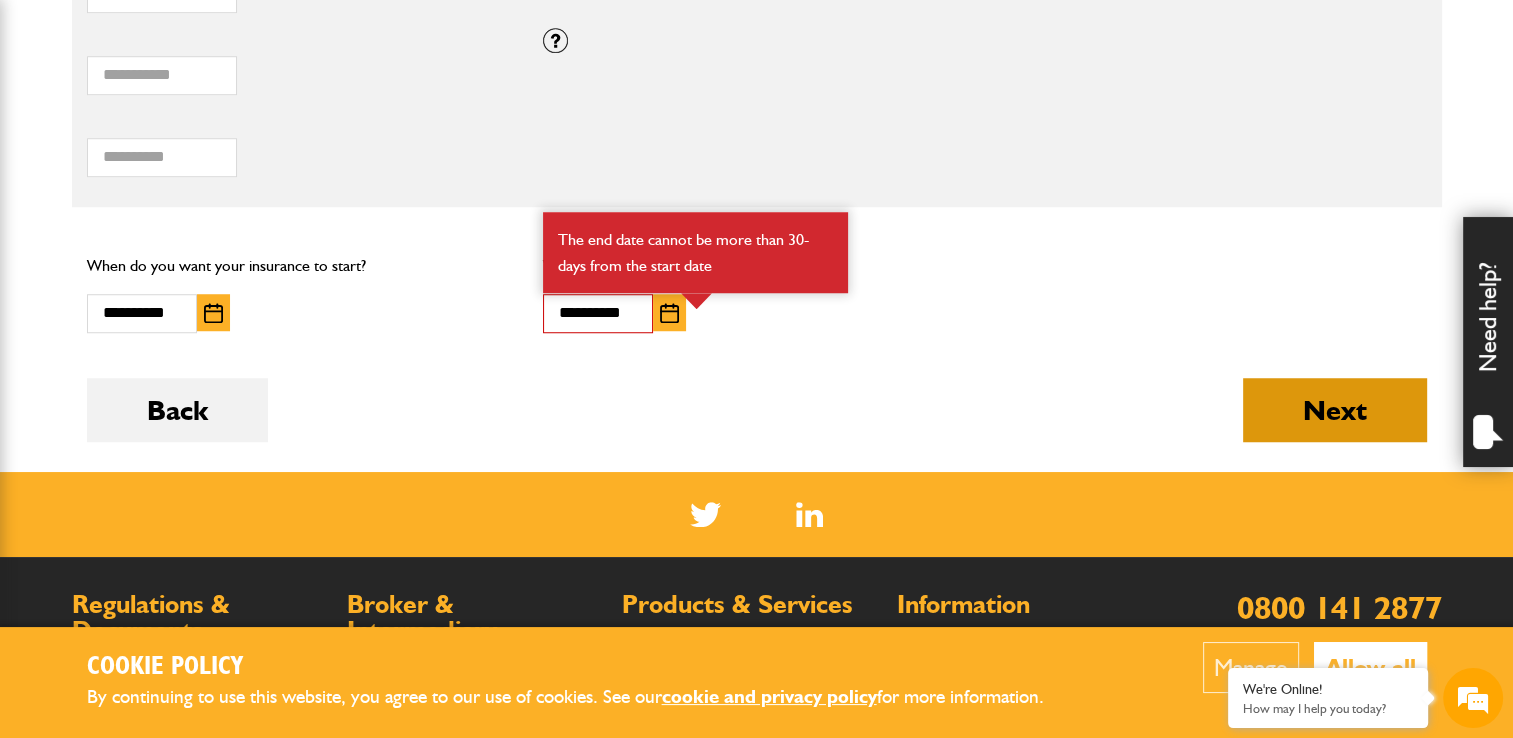 click on "Next" at bounding box center (1335, 410) 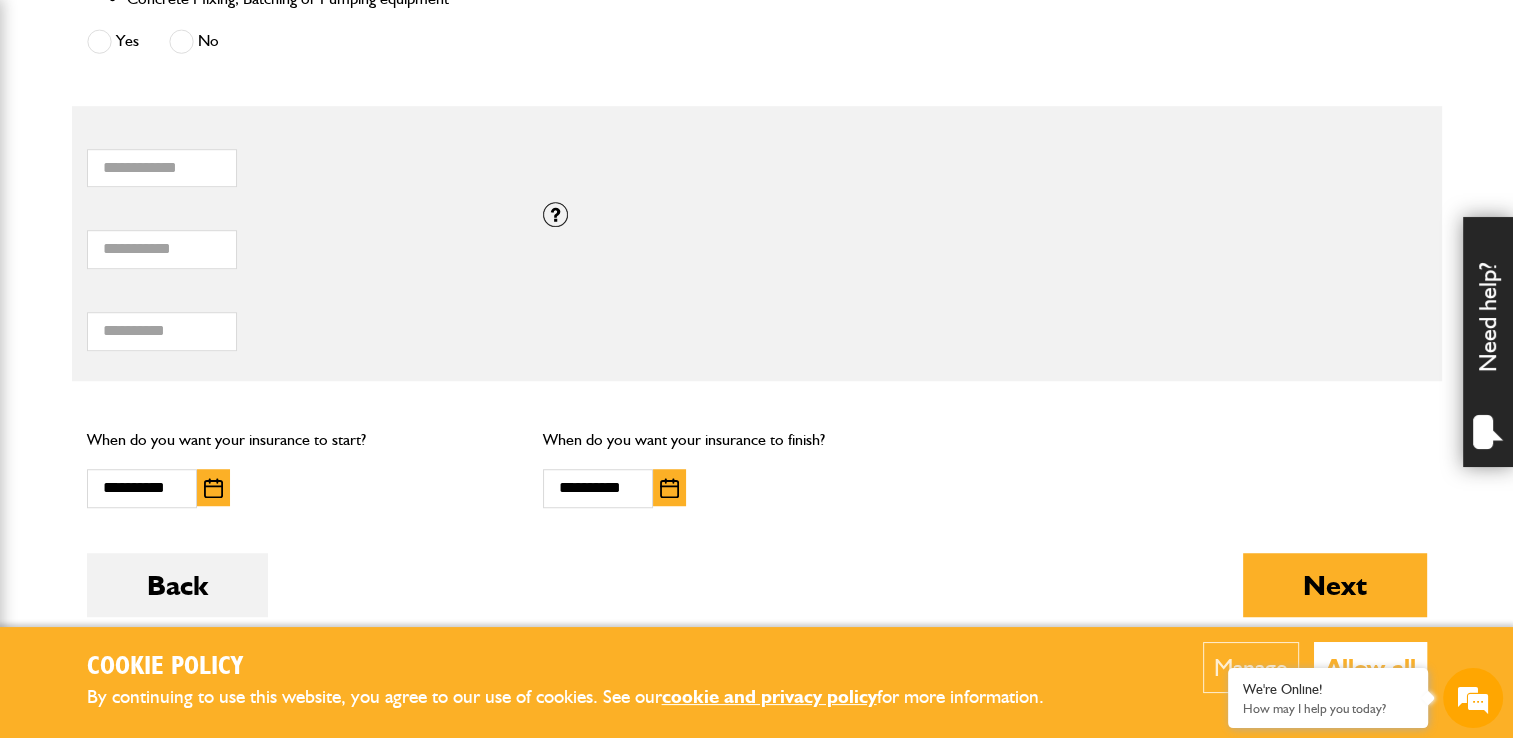 scroll, scrollTop: 1500, scrollLeft: 0, axis: vertical 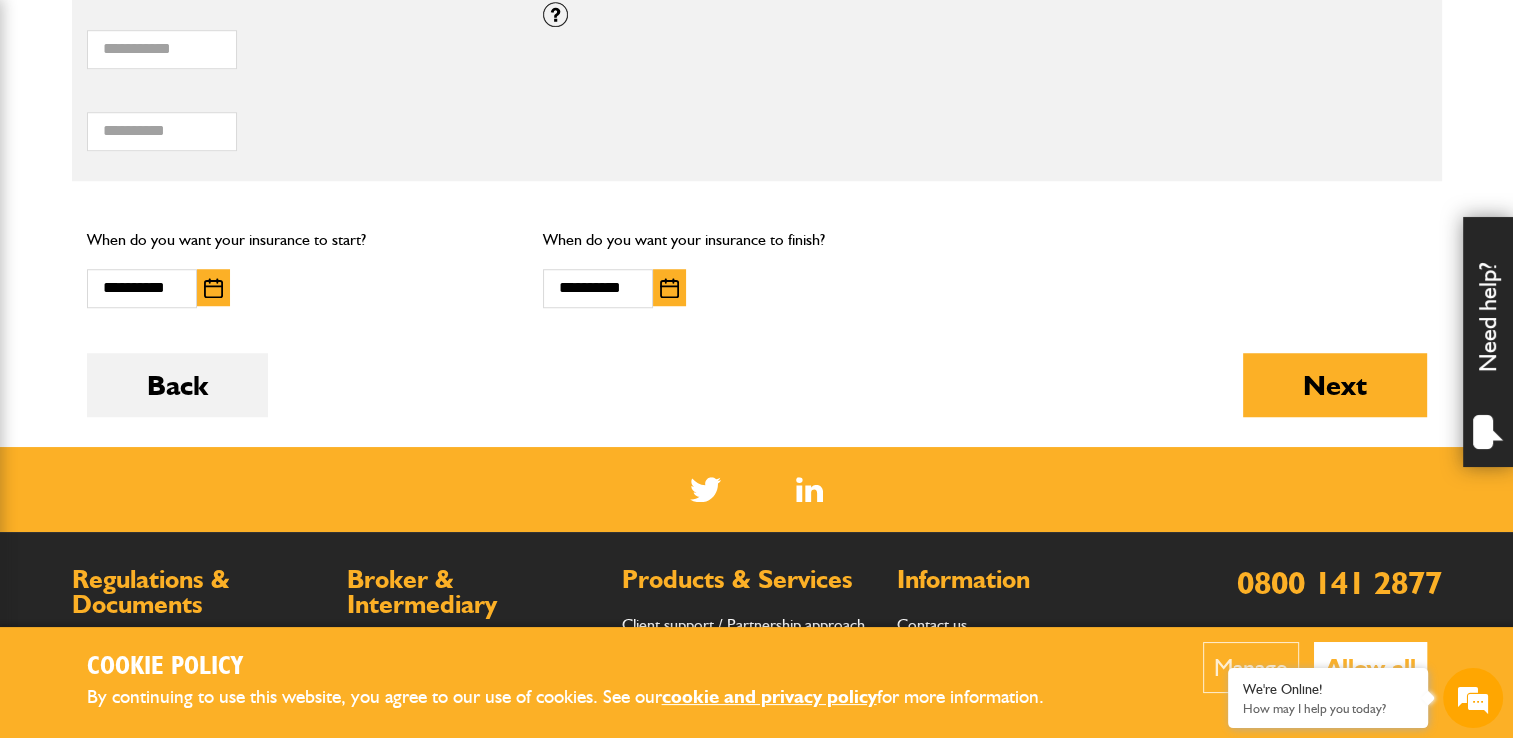 click at bounding box center (669, 288) 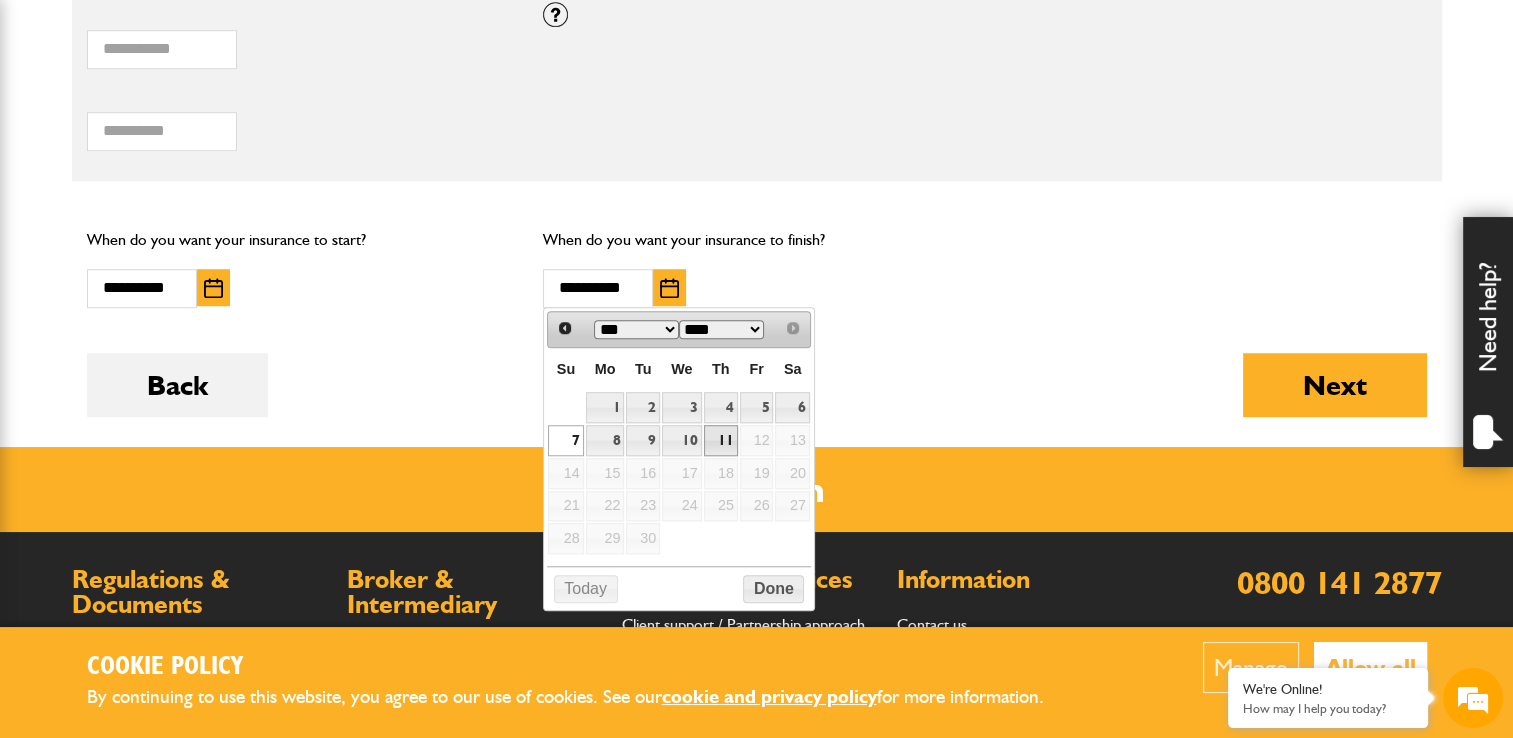 click on "11" at bounding box center [721, 440] 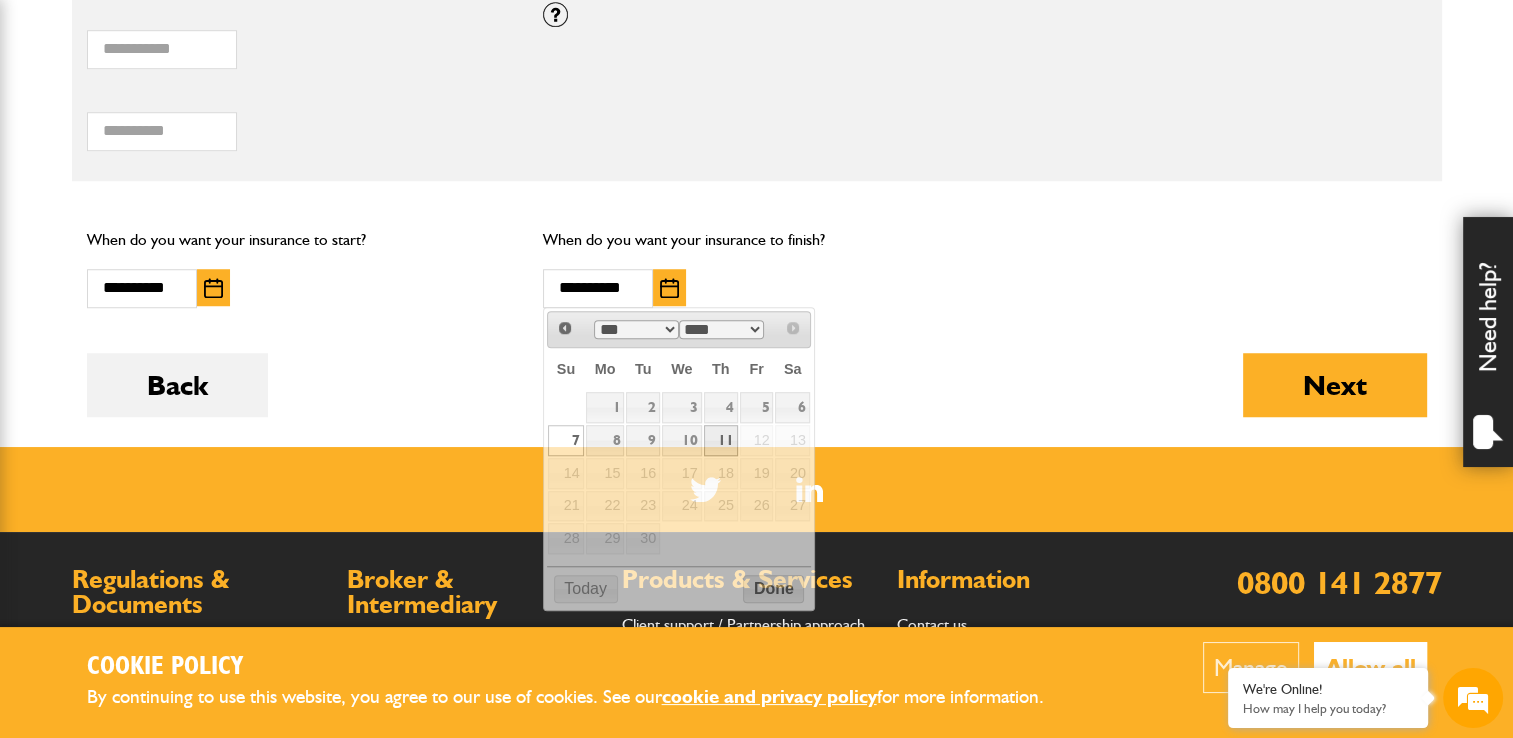 scroll, scrollTop: 0, scrollLeft: 0, axis: both 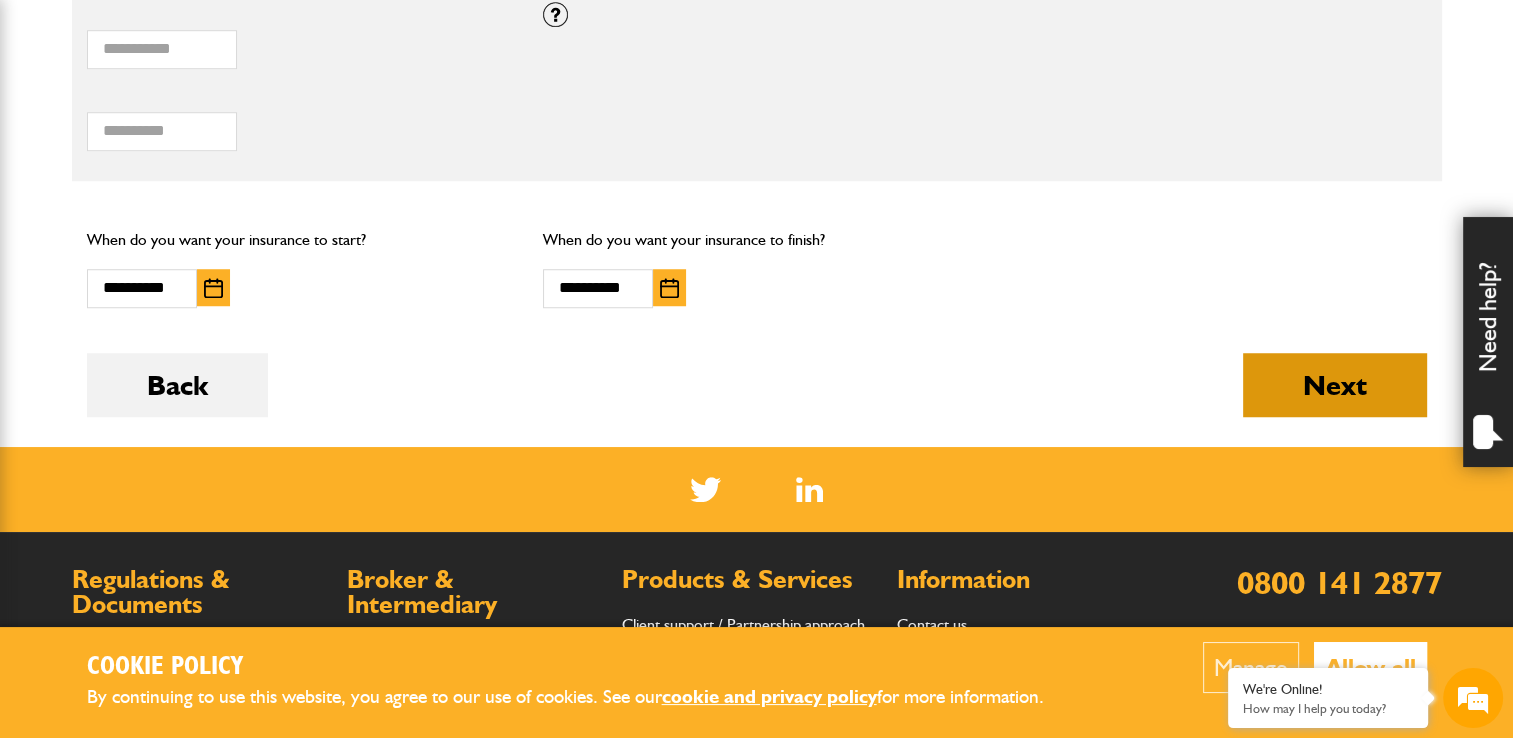 click on "Next" at bounding box center (1335, 385) 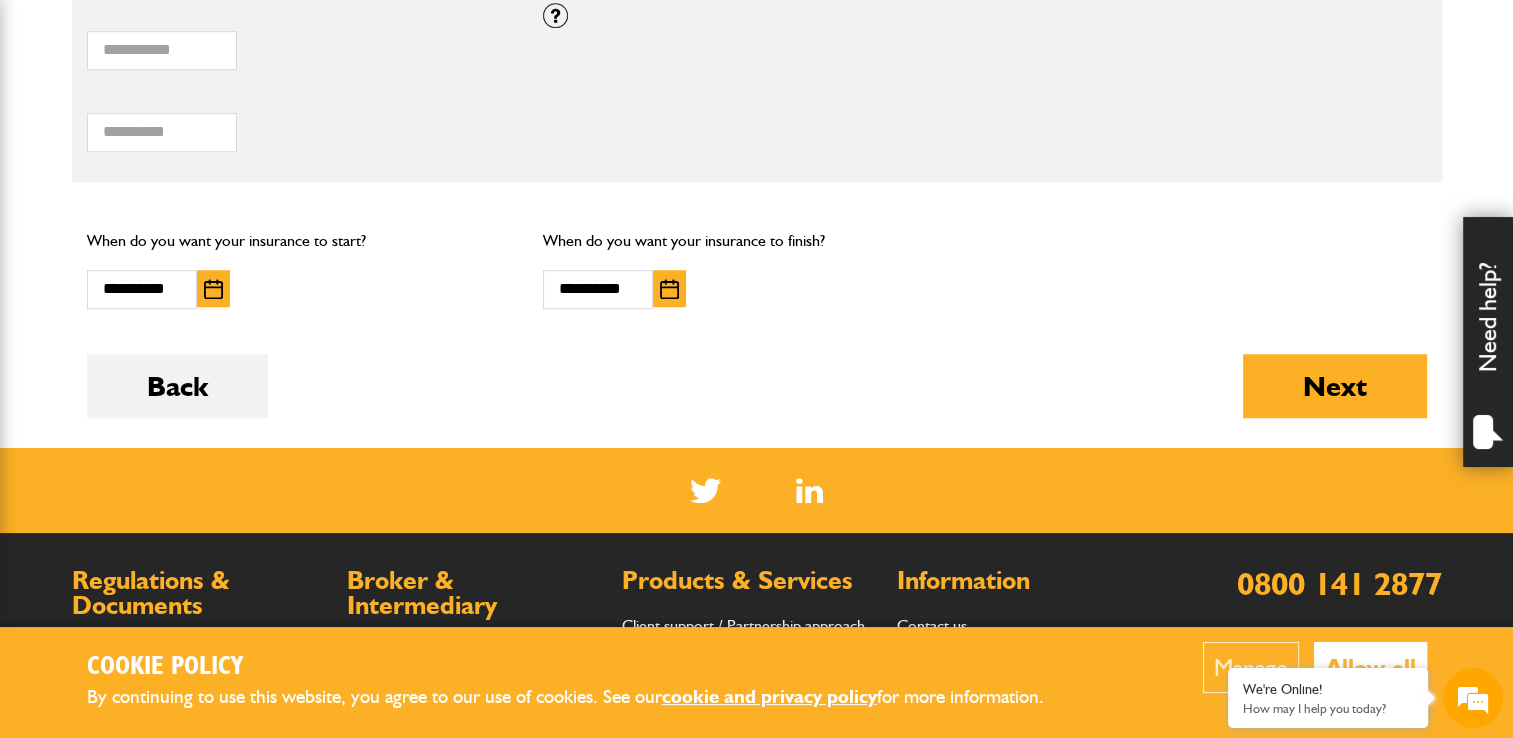 scroll, scrollTop: 1500, scrollLeft: 0, axis: vertical 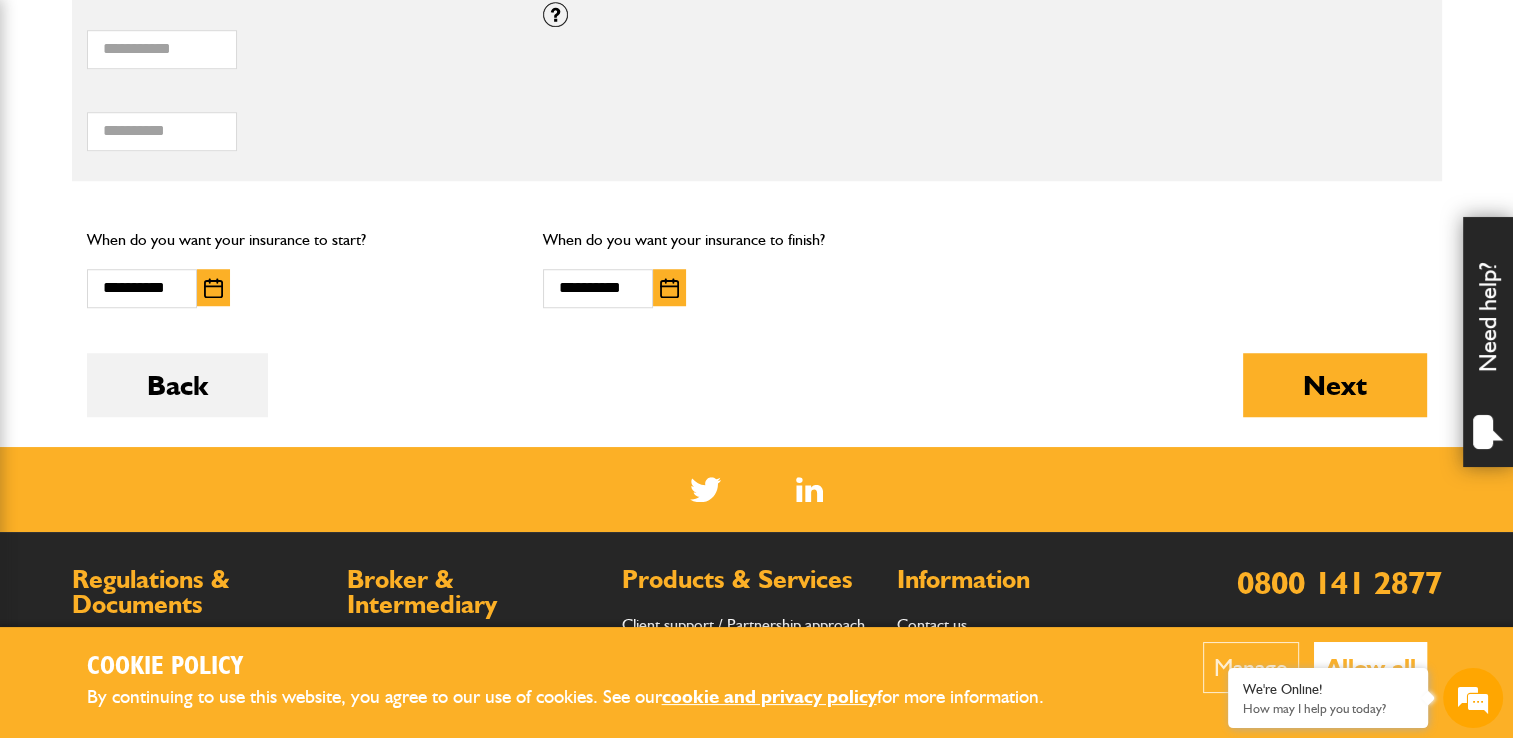 click at bounding box center [669, 288] 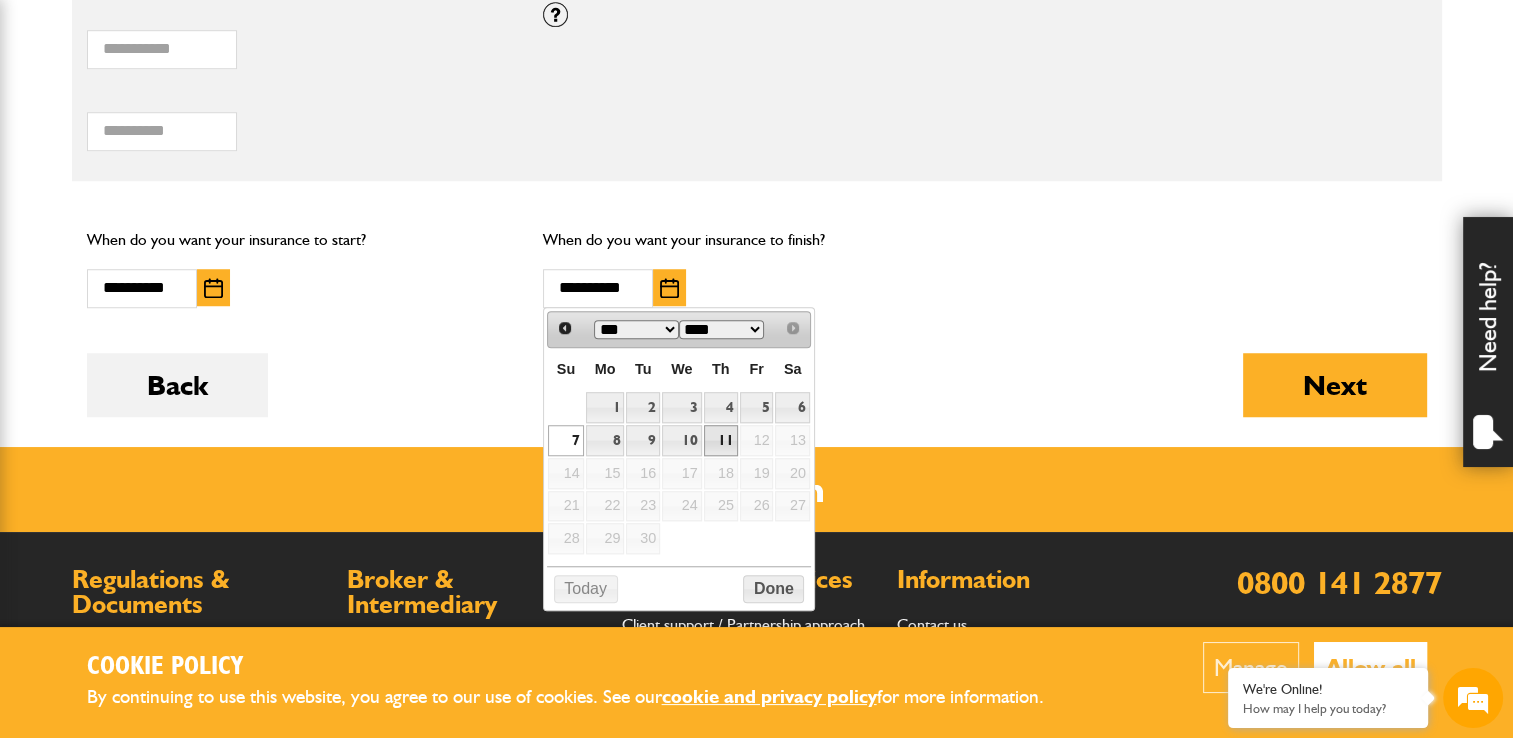 click on "11" at bounding box center [721, 440] 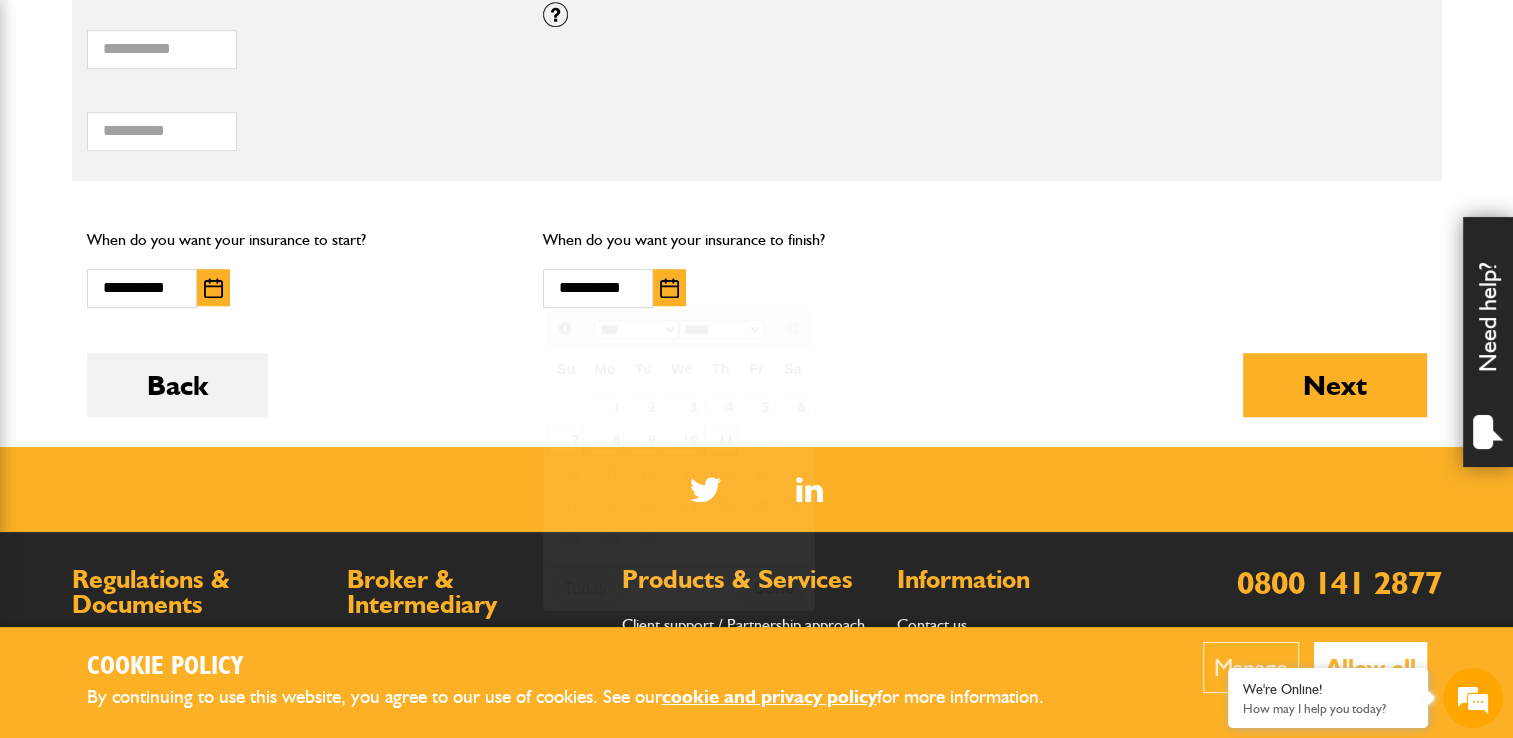 click on "11" at bounding box center [721, 440] 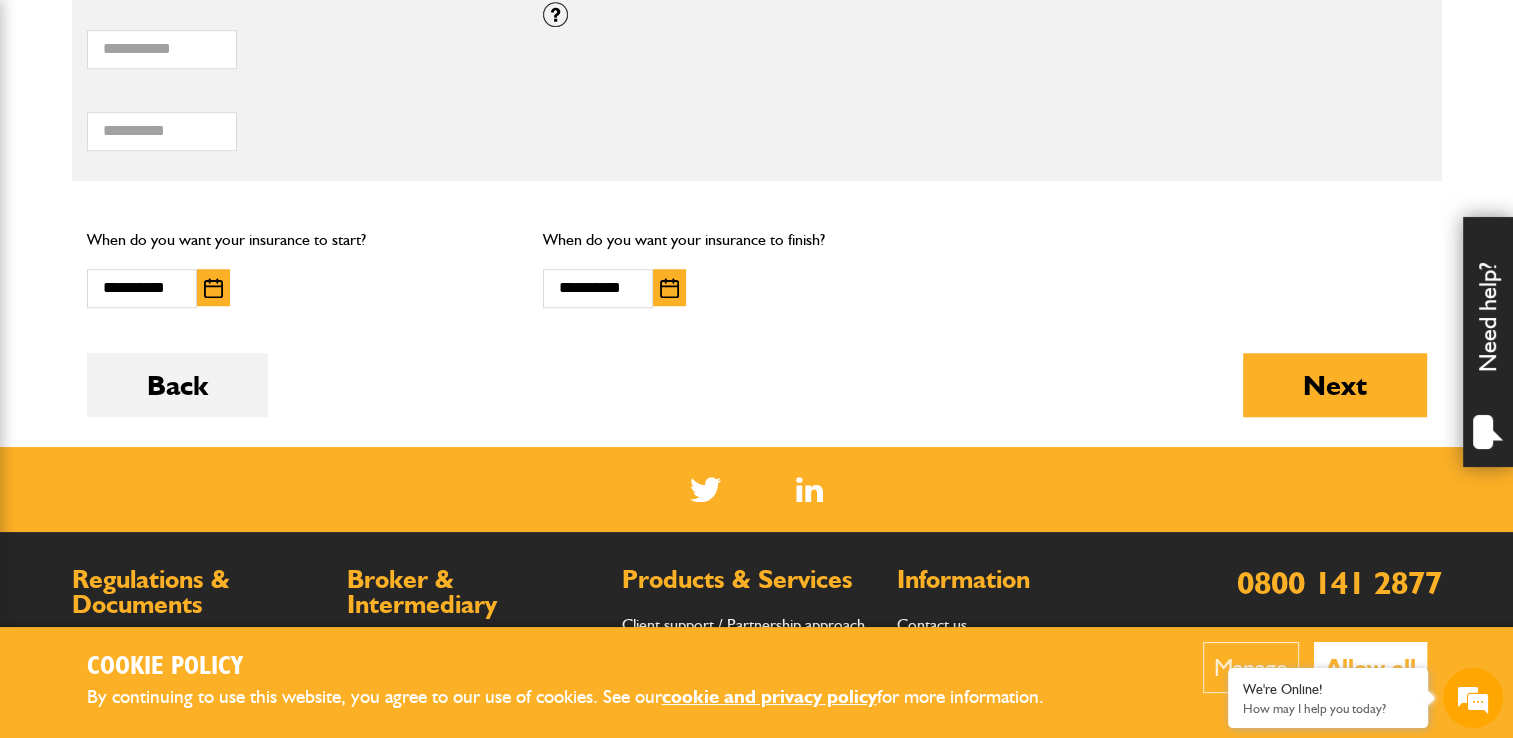 scroll, scrollTop: 0, scrollLeft: 0, axis: both 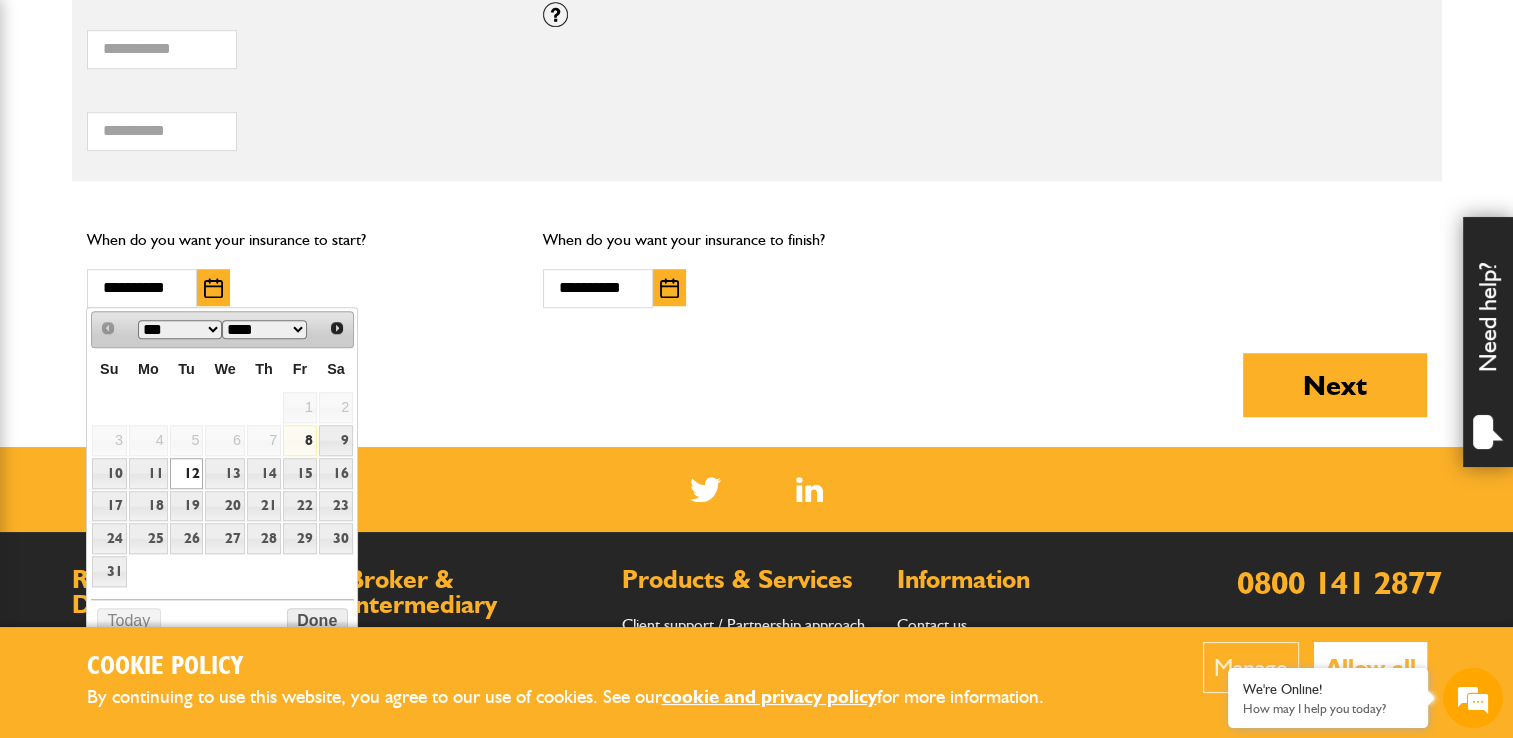click on "12" at bounding box center (187, 473) 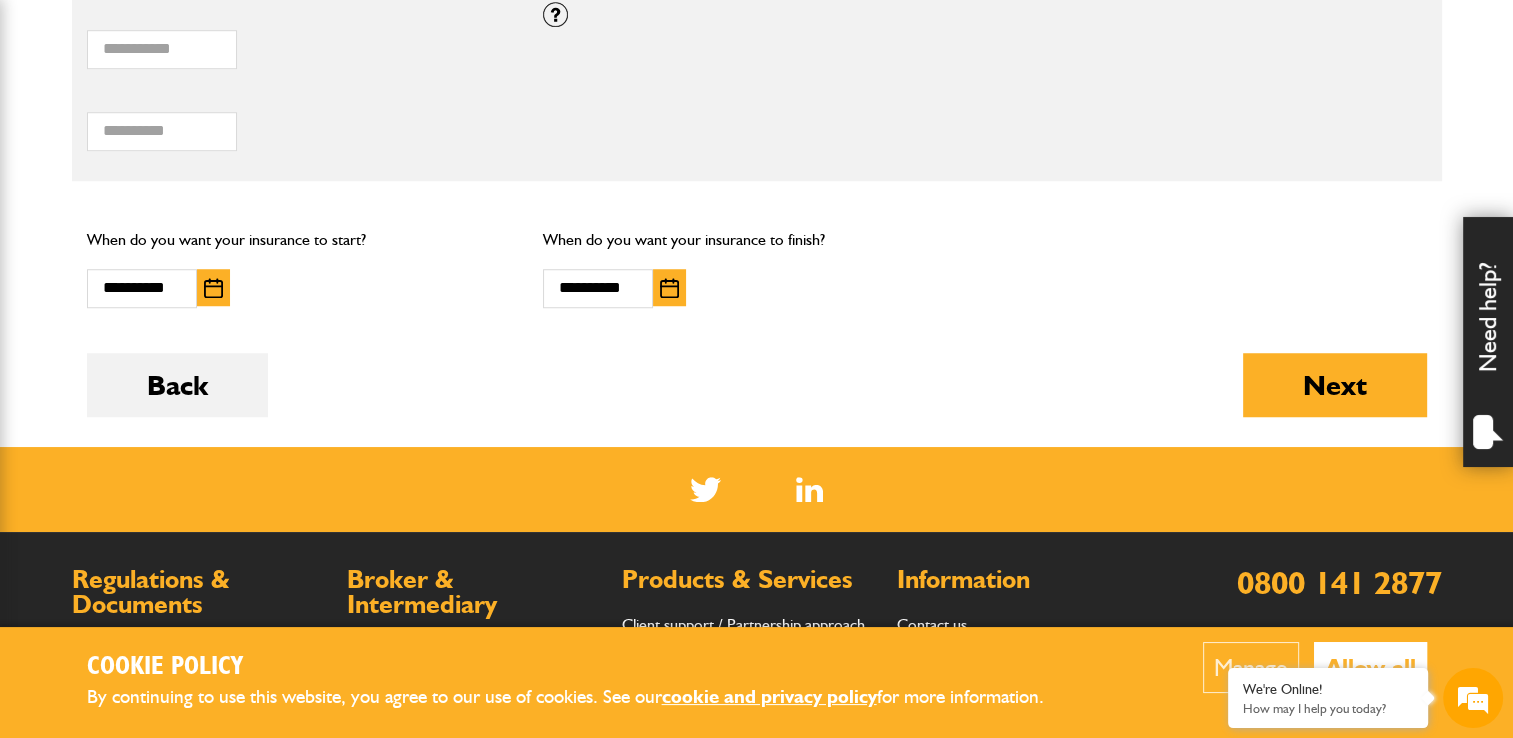 click at bounding box center [669, 288] 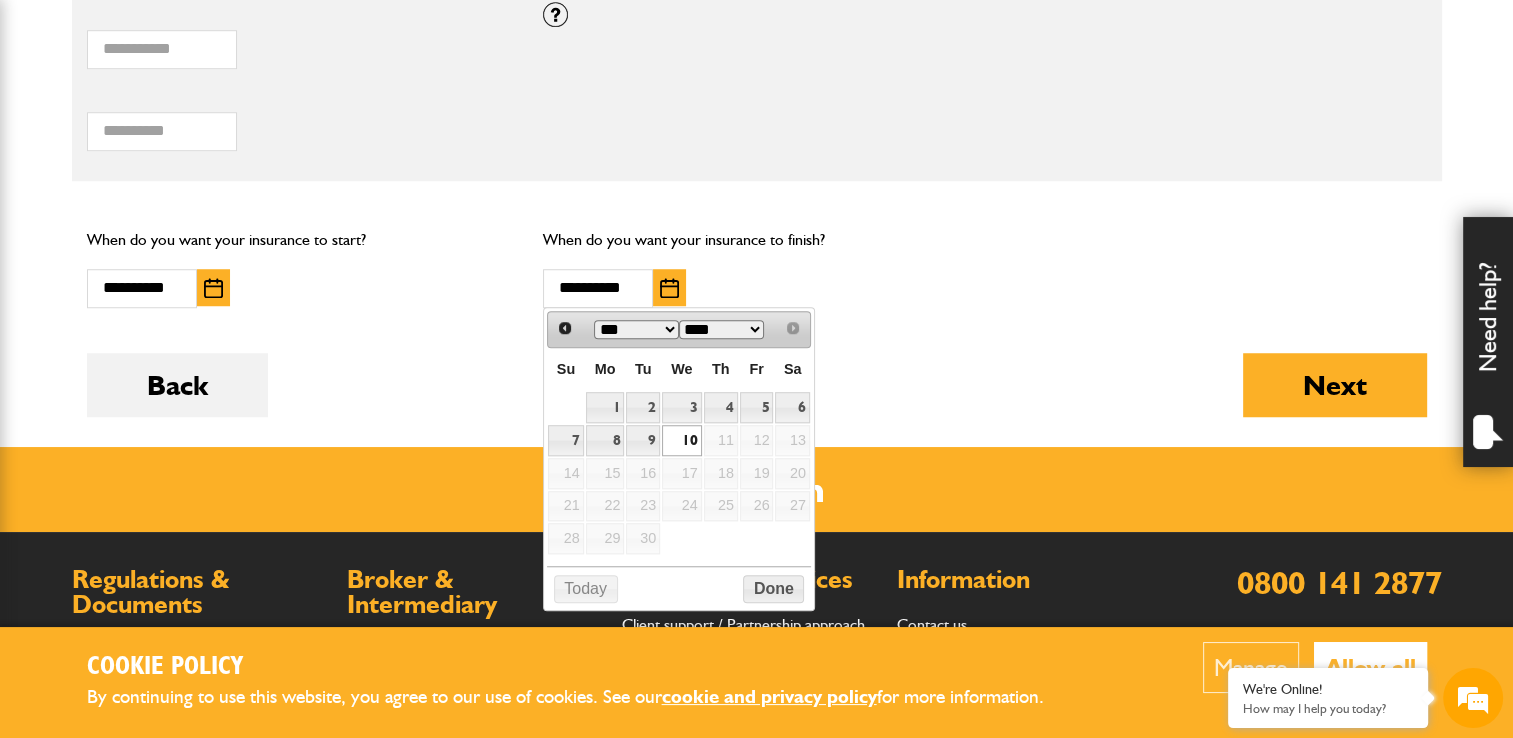 click on "10" at bounding box center [681, 440] 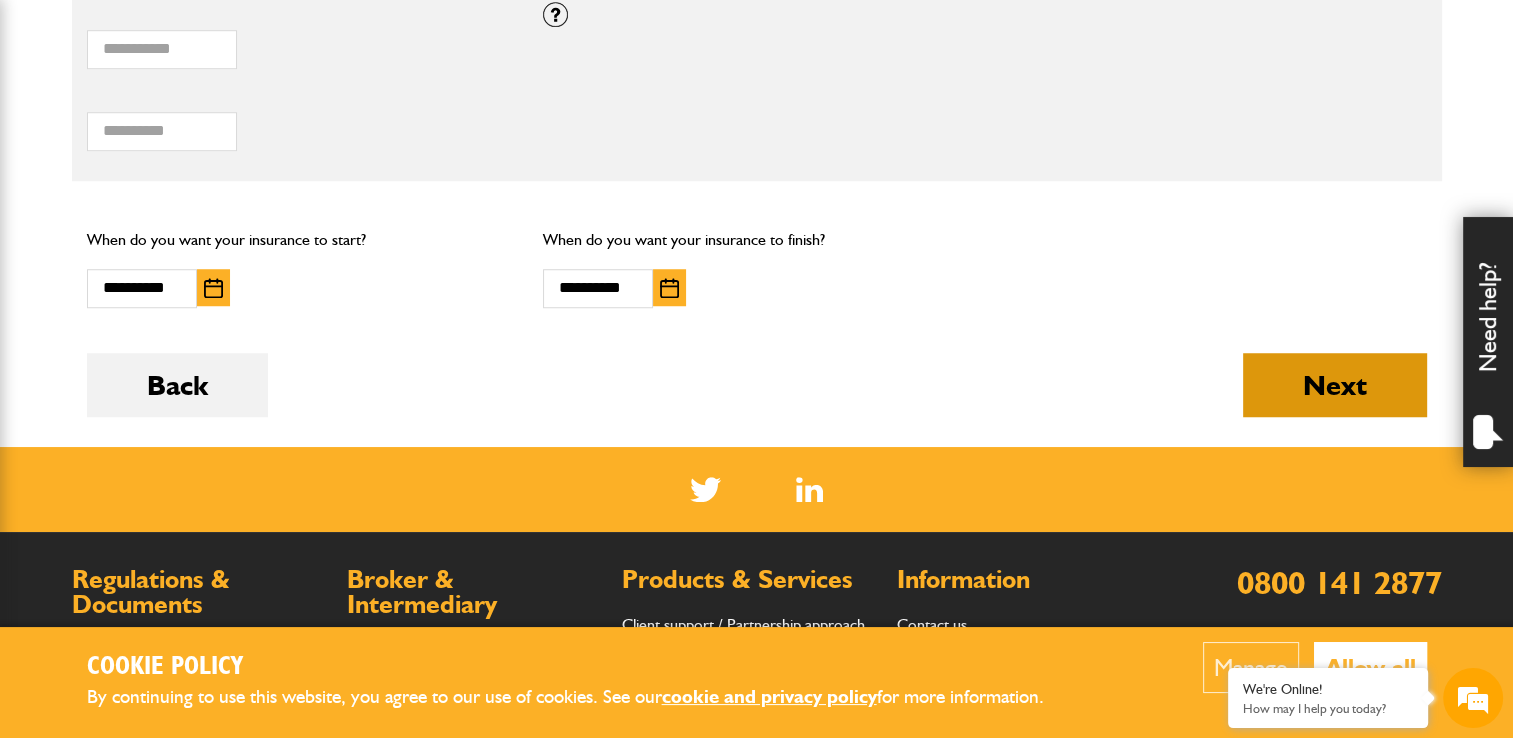 click on "Next" at bounding box center (1335, 385) 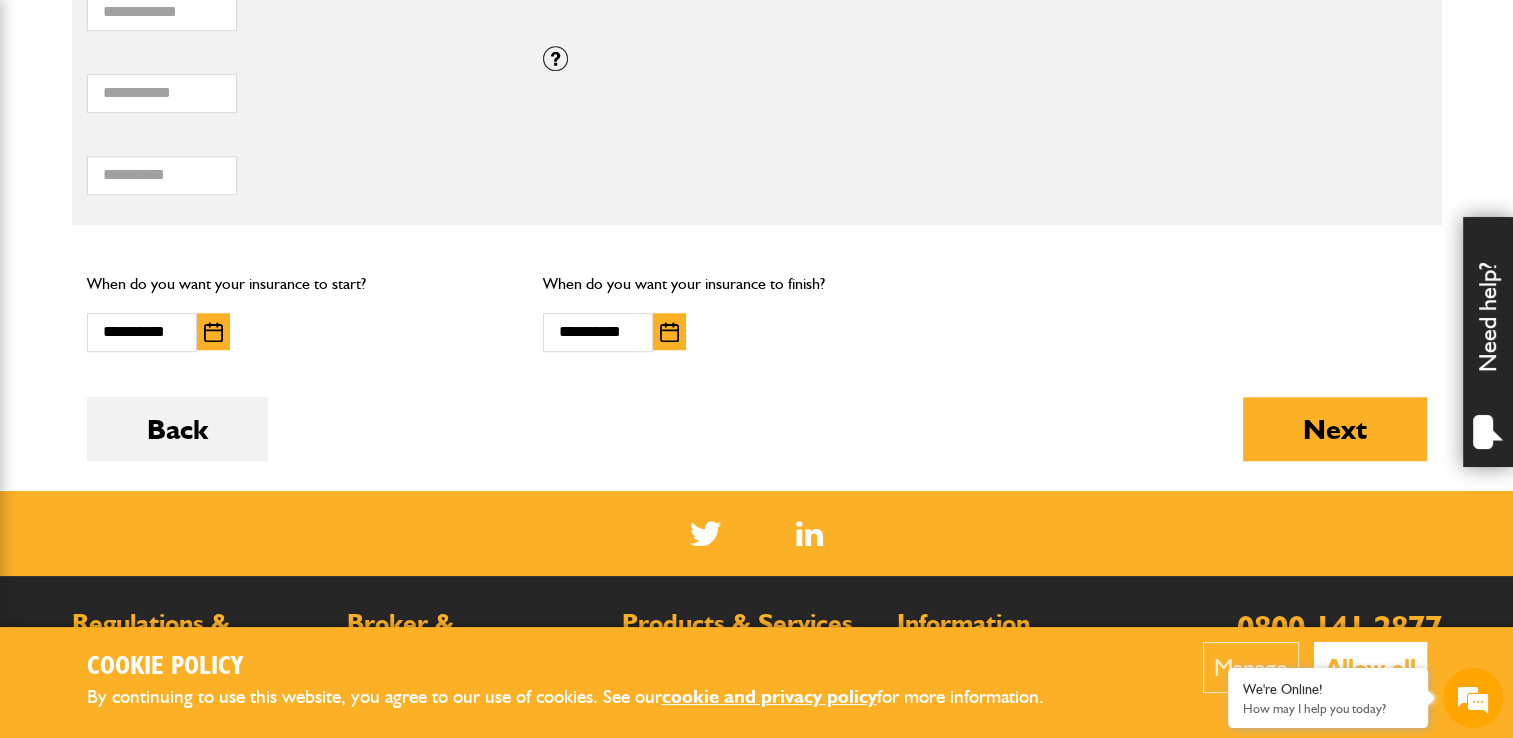 scroll, scrollTop: 1300, scrollLeft: 0, axis: vertical 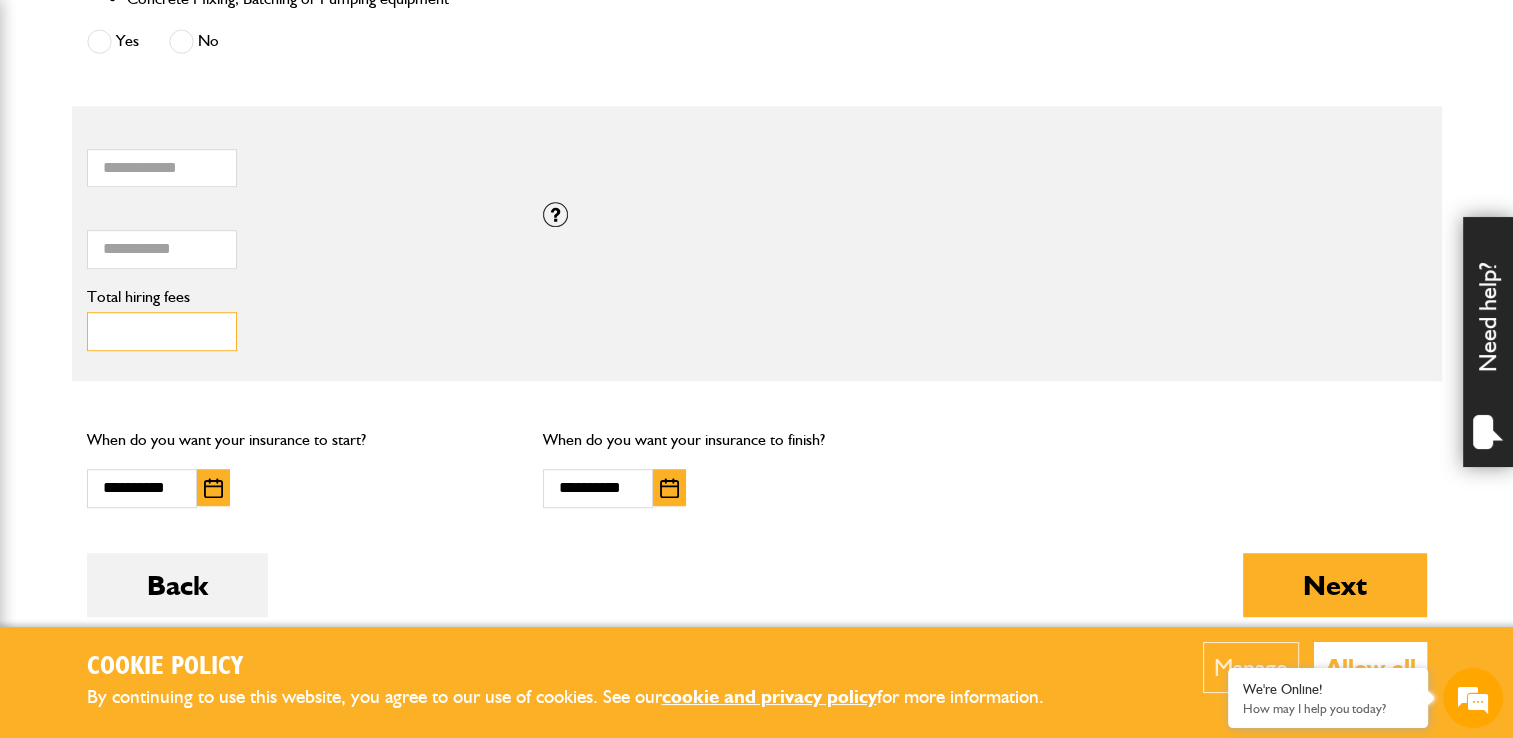 click on "****" at bounding box center [162, 331] 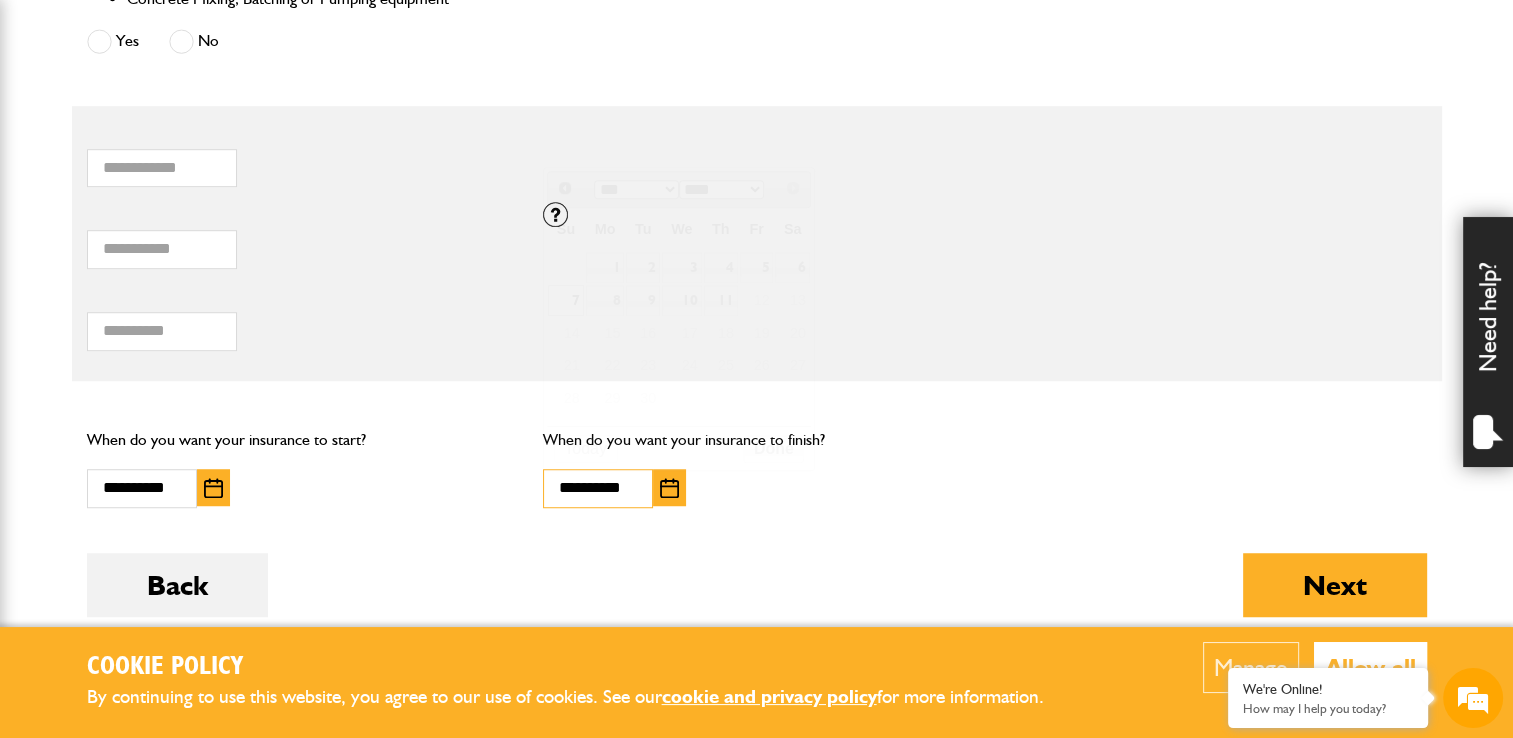 click on "**********" at bounding box center (598, 488) 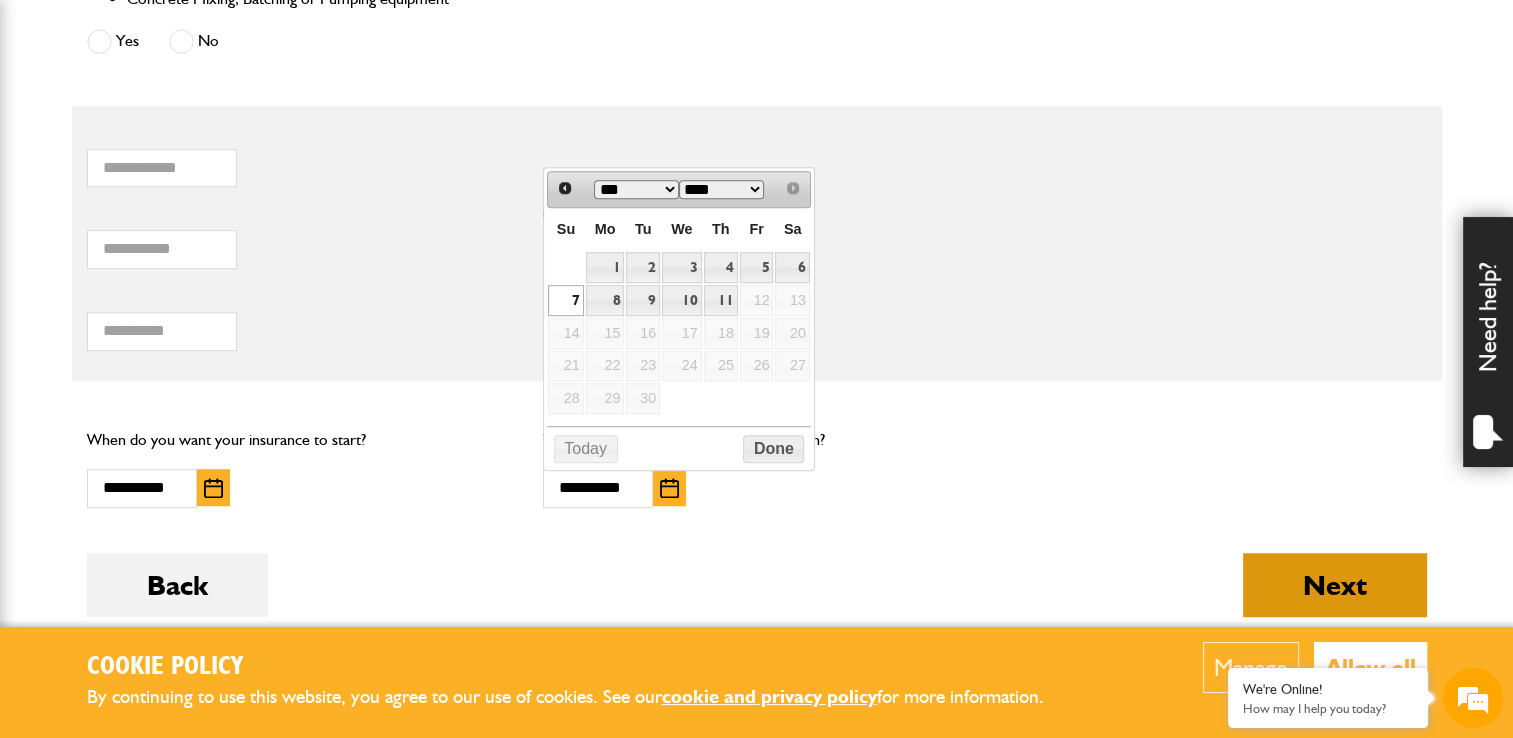 click on "Next" at bounding box center (1335, 585) 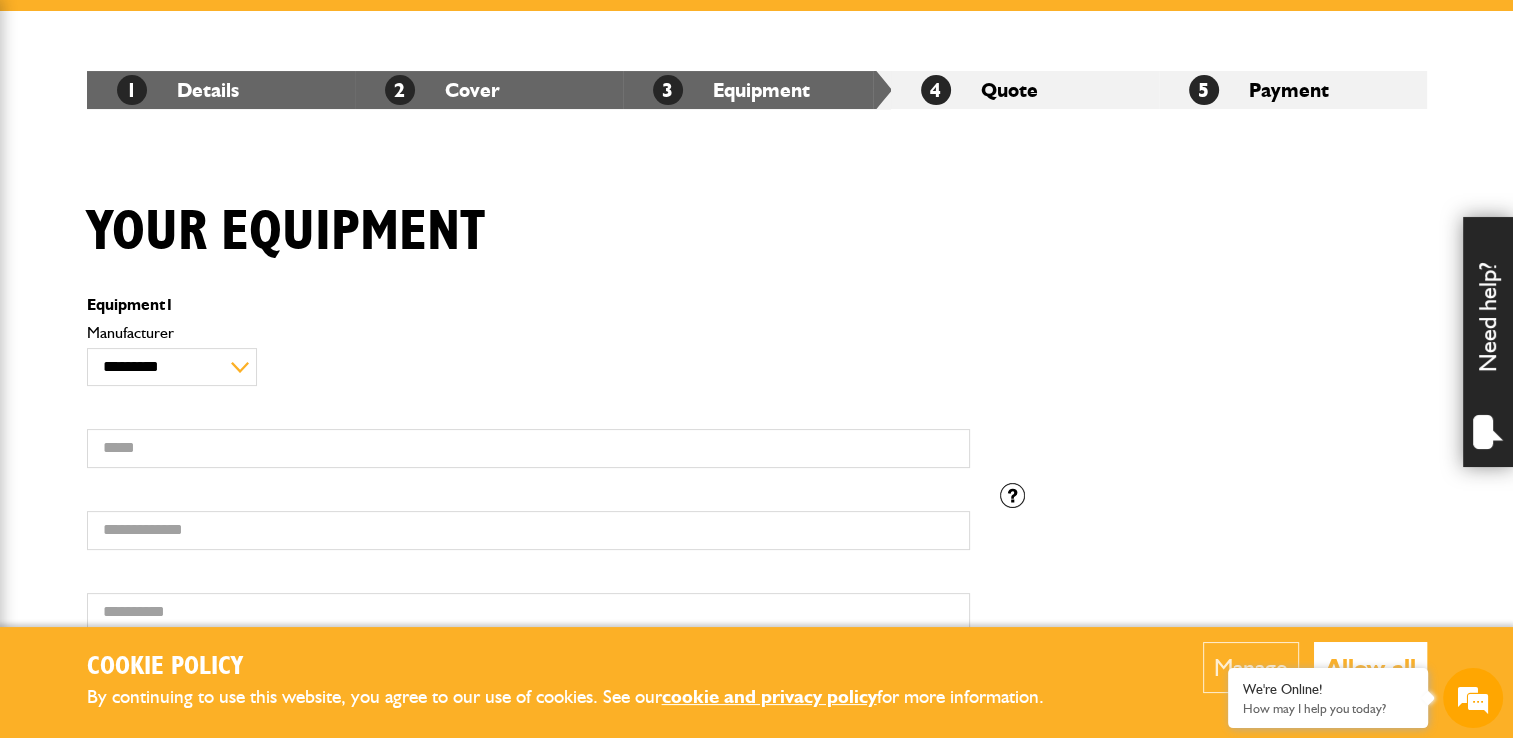 scroll, scrollTop: 600, scrollLeft: 0, axis: vertical 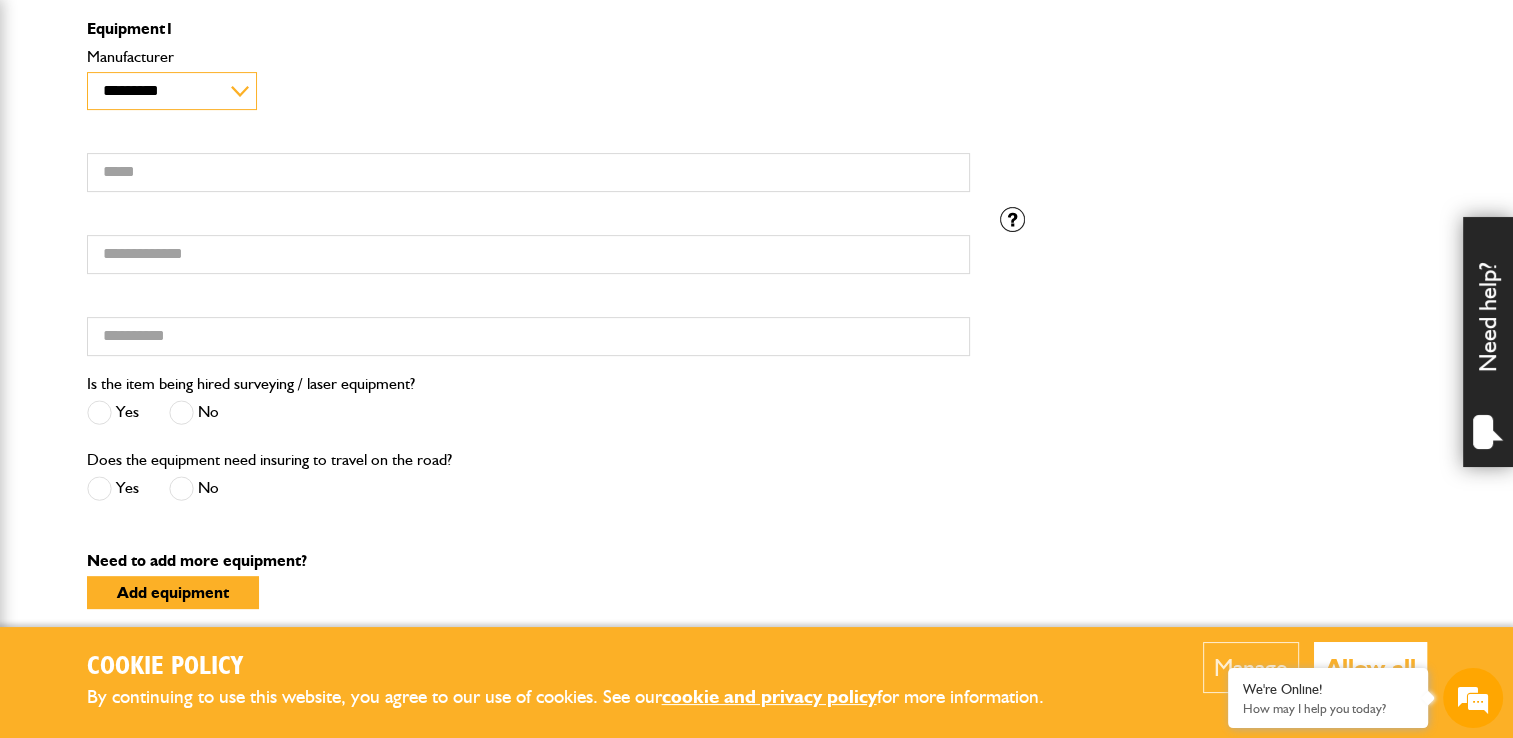 click on "**********" at bounding box center [172, 91] 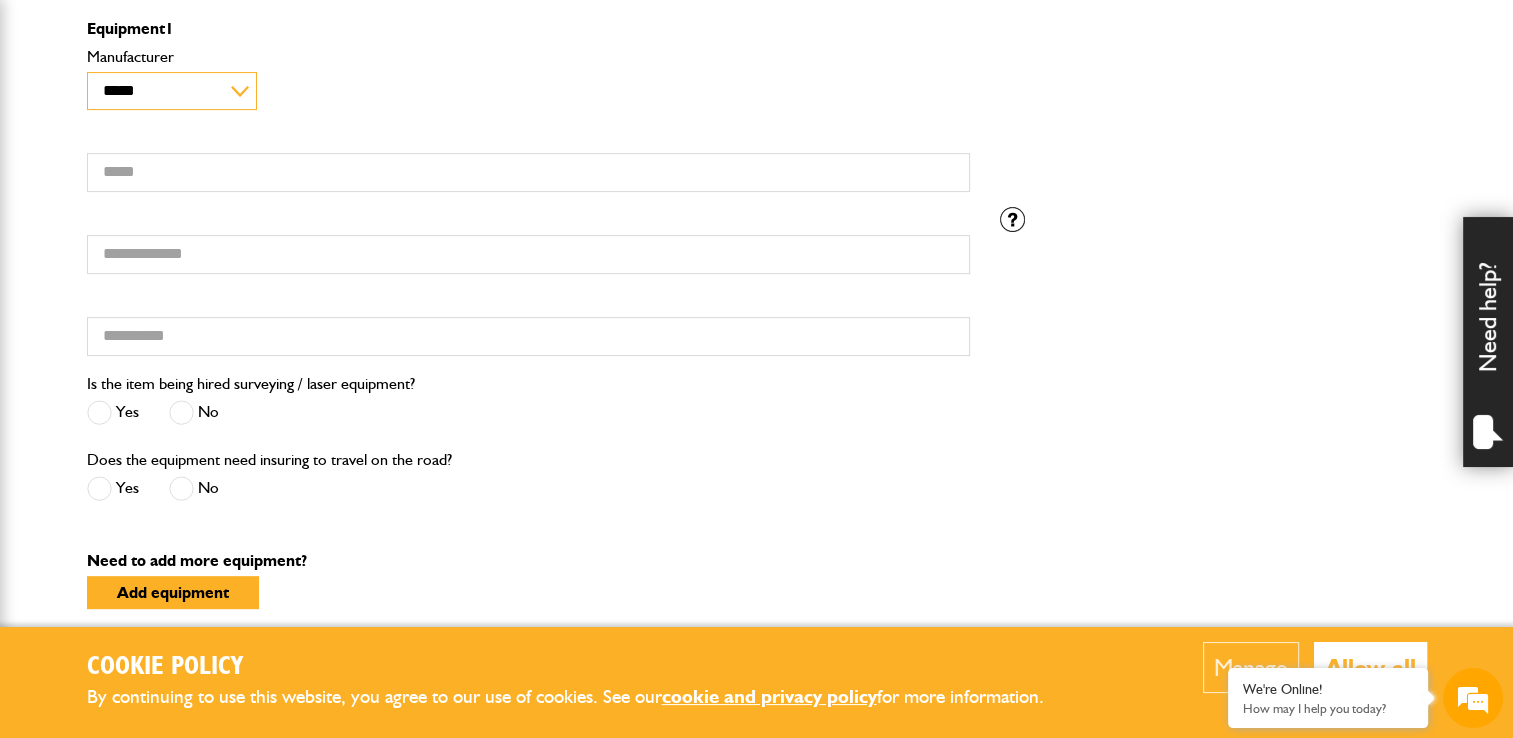 click on "**********" at bounding box center (172, 91) 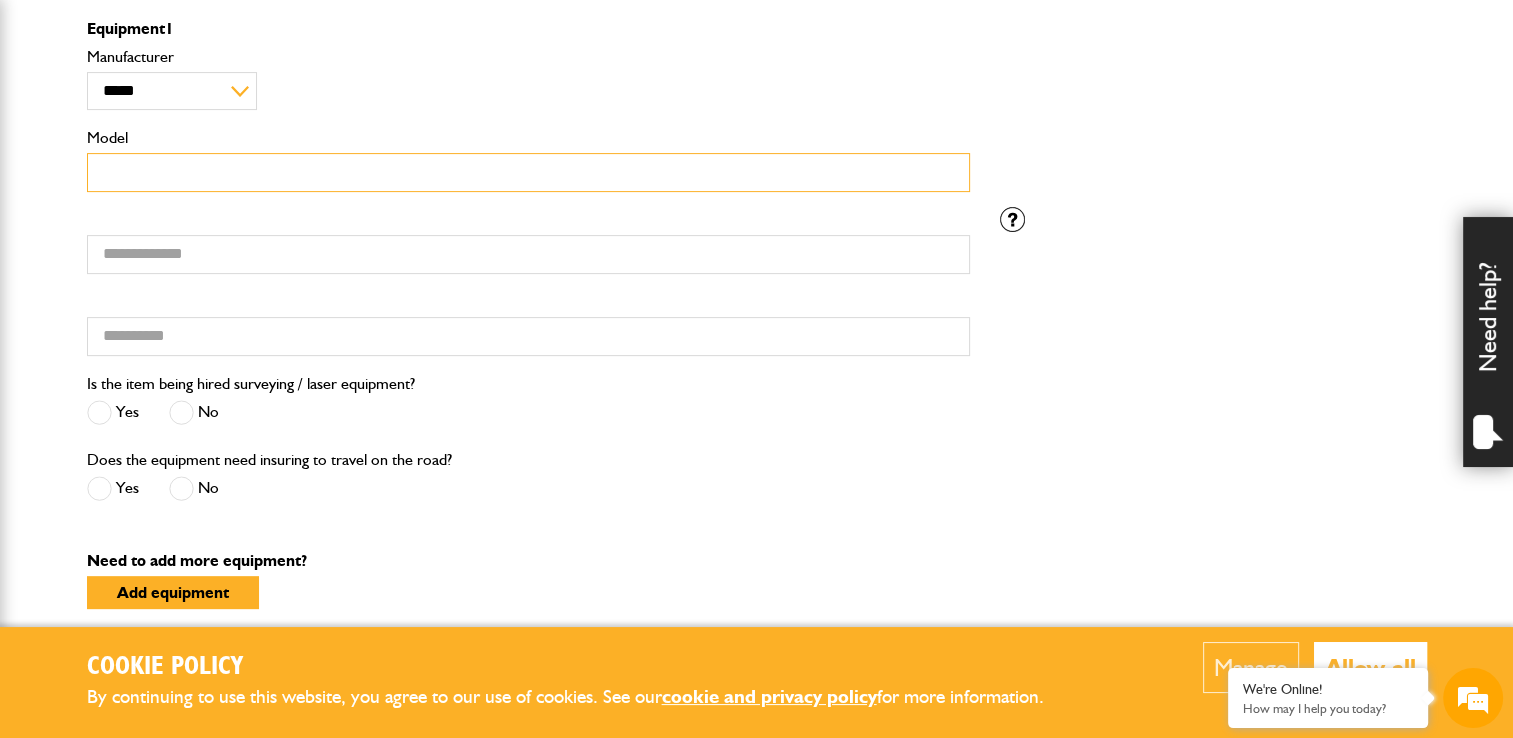 click on "Model" at bounding box center (528, 172) 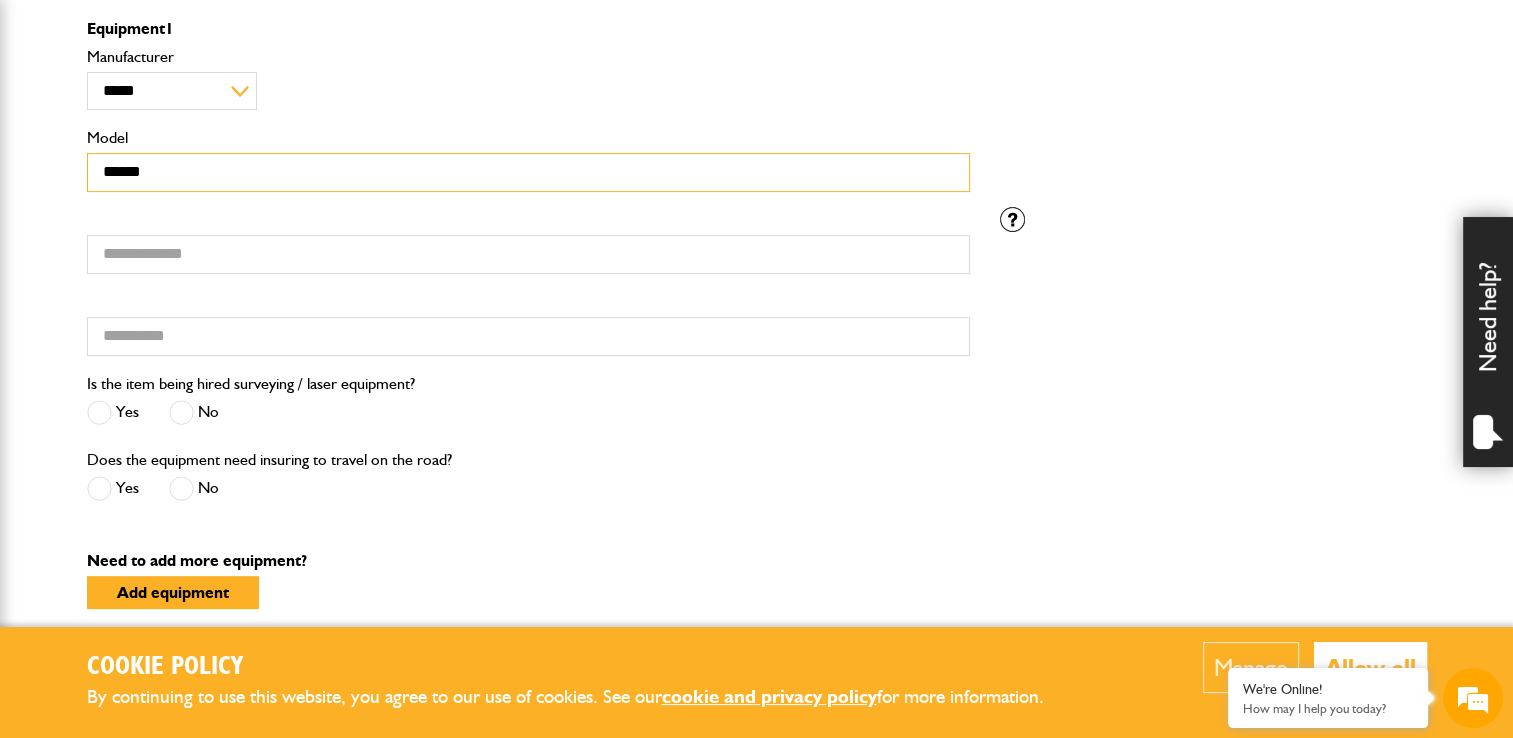 type on "******" 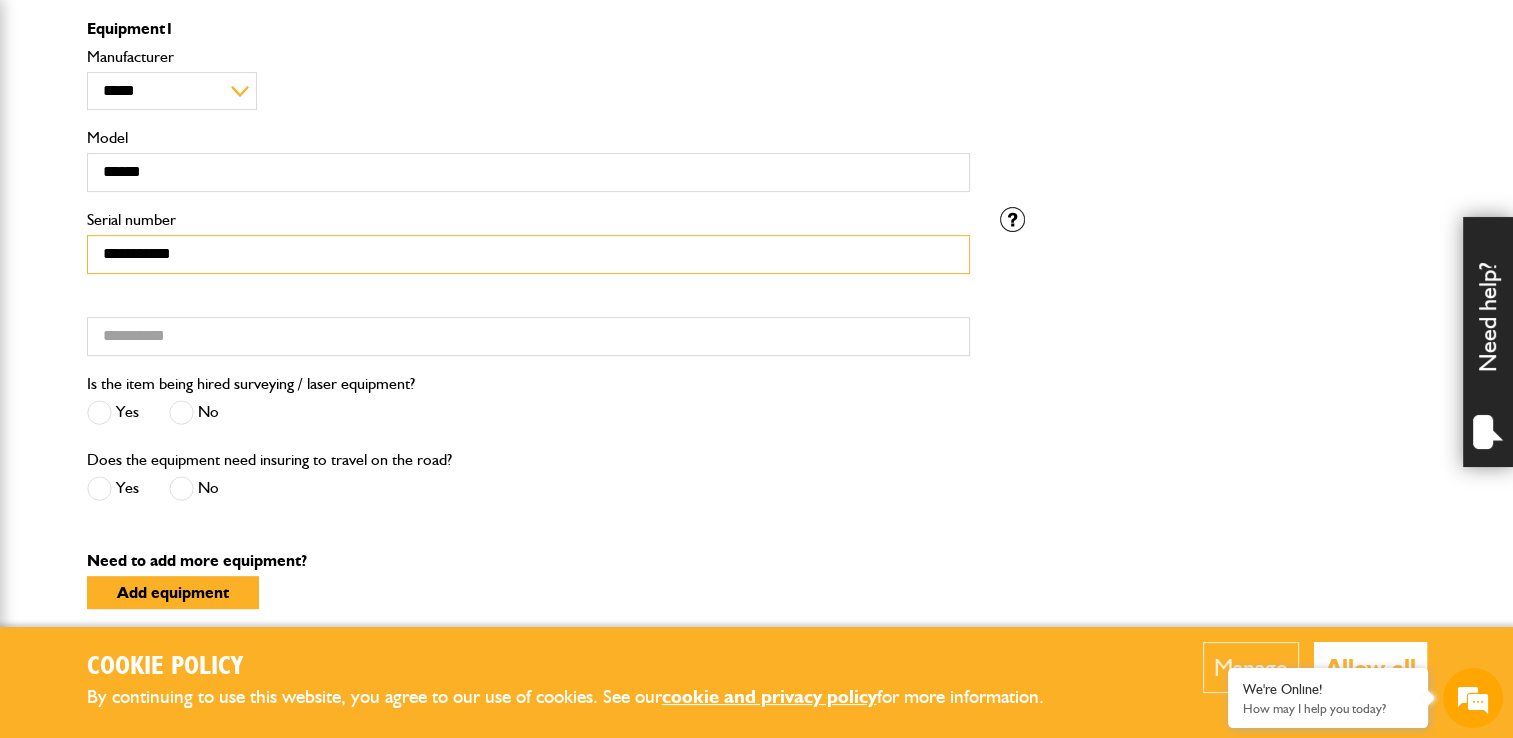 type on "**********" 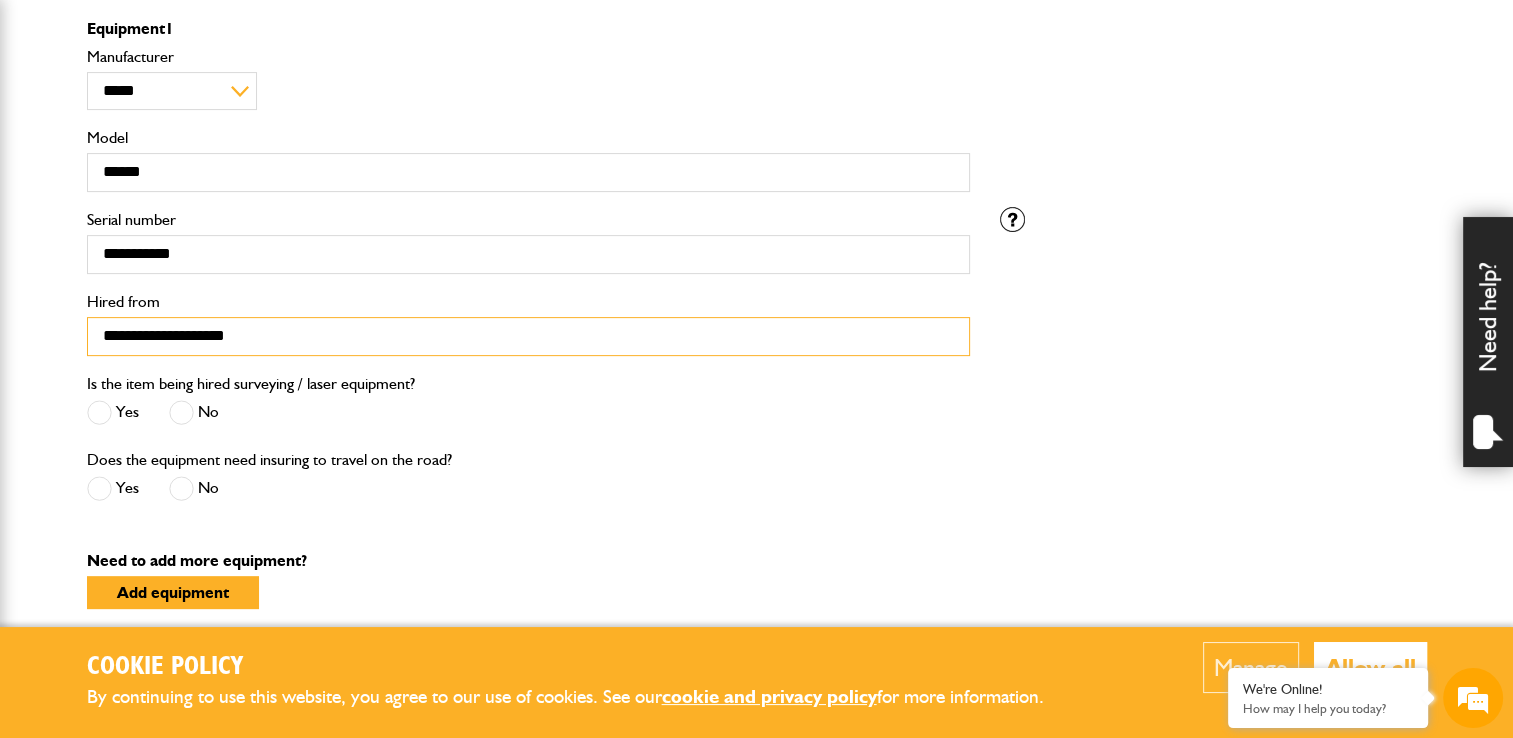 type on "**********" 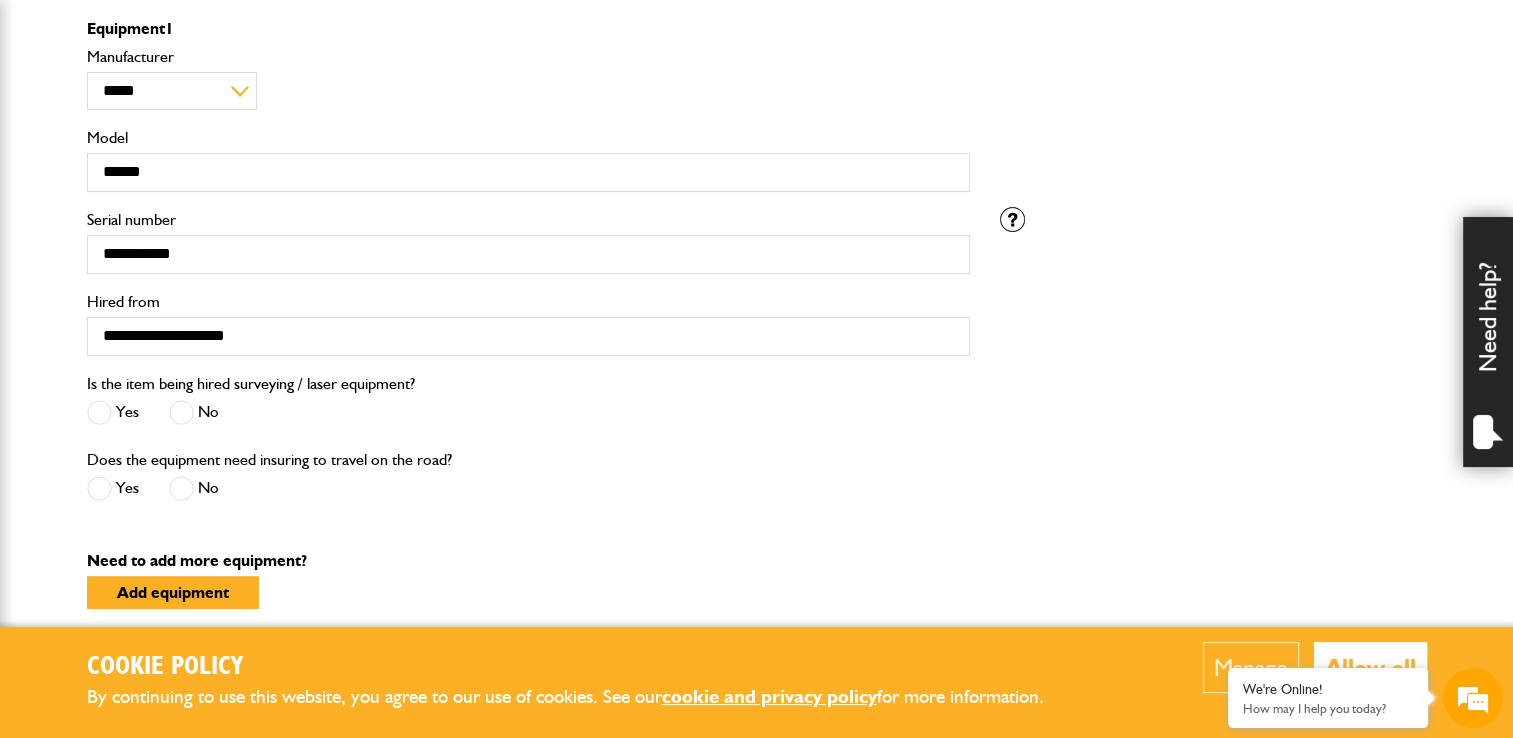 click at bounding box center [181, 412] 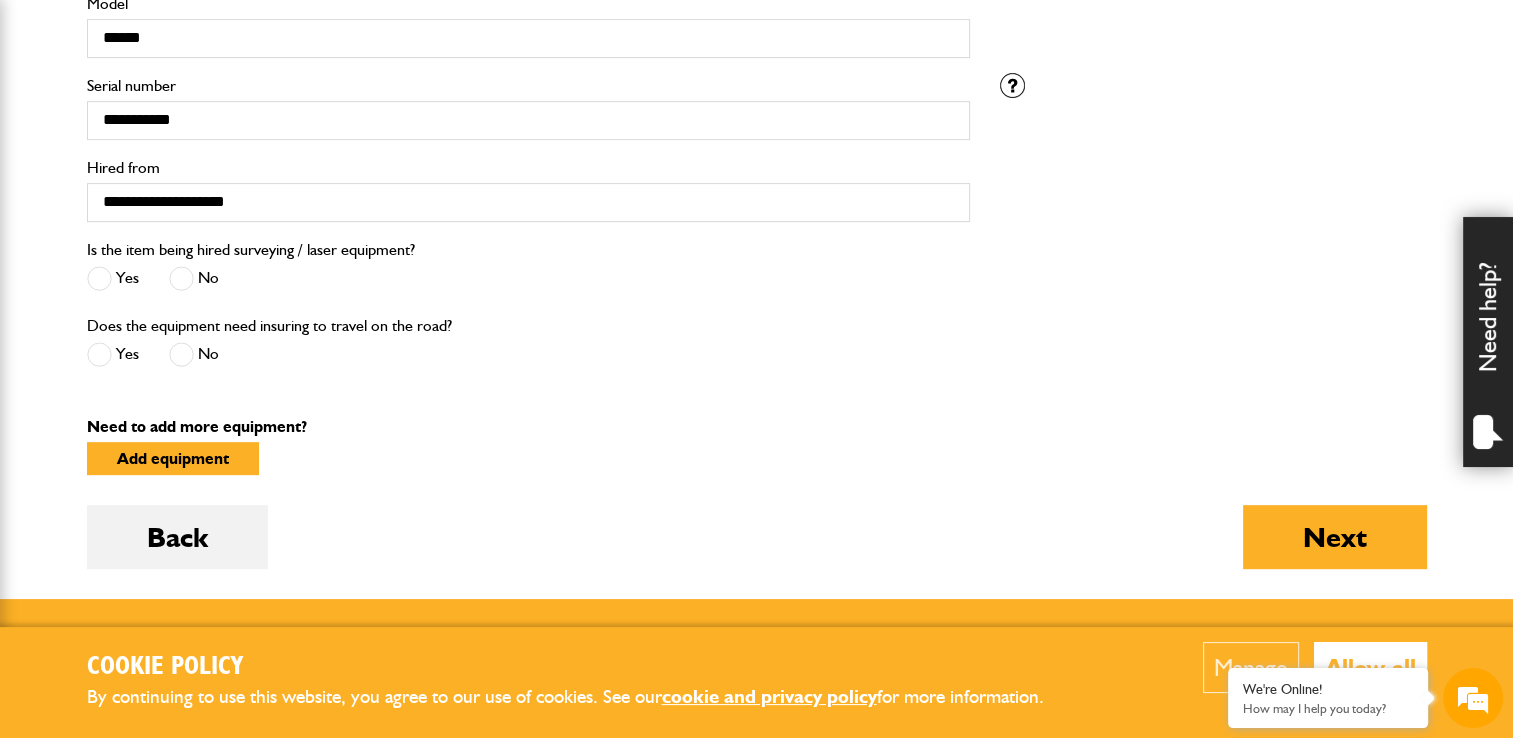 scroll, scrollTop: 900, scrollLeft: 0, axis: vertical 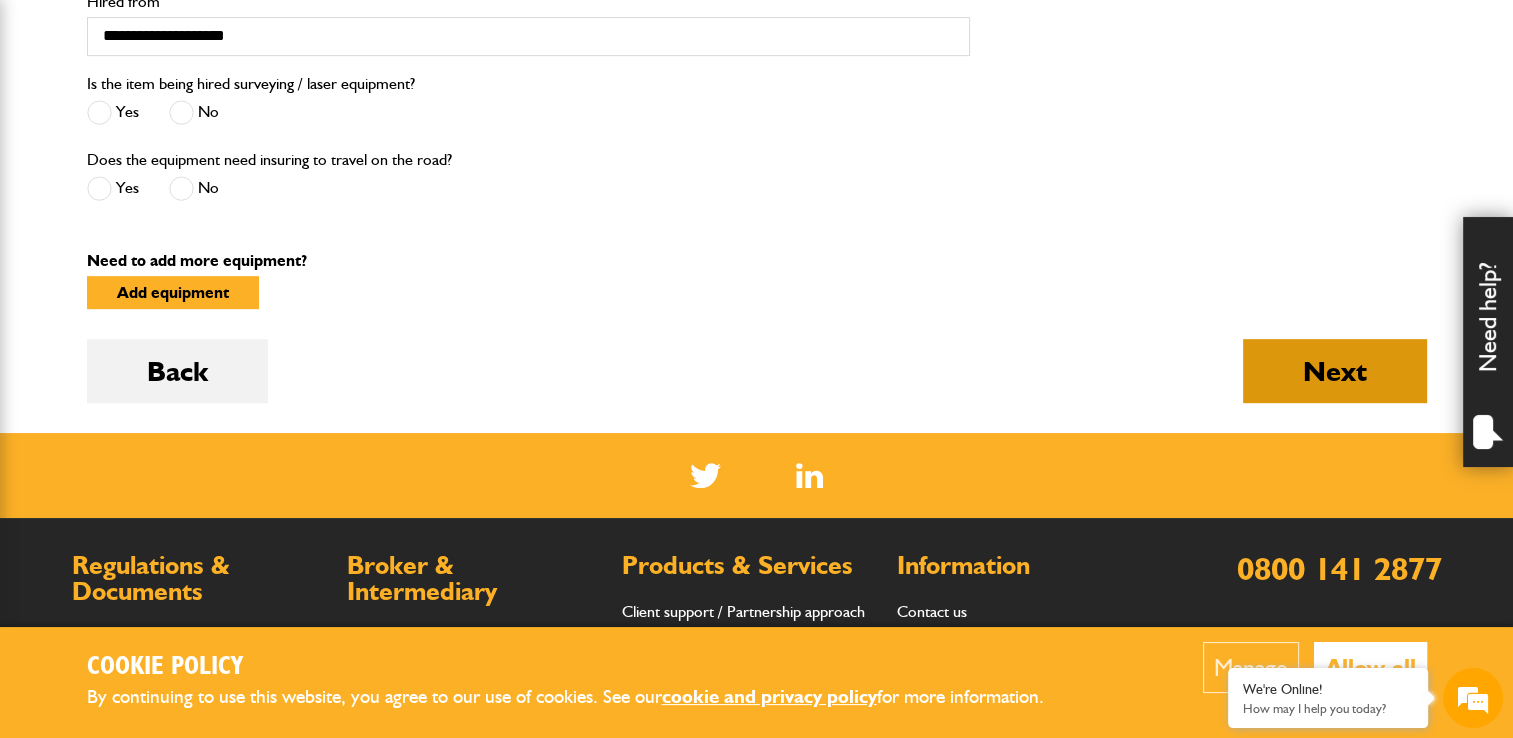 click on "Next" at bounding box center [1335, 371] 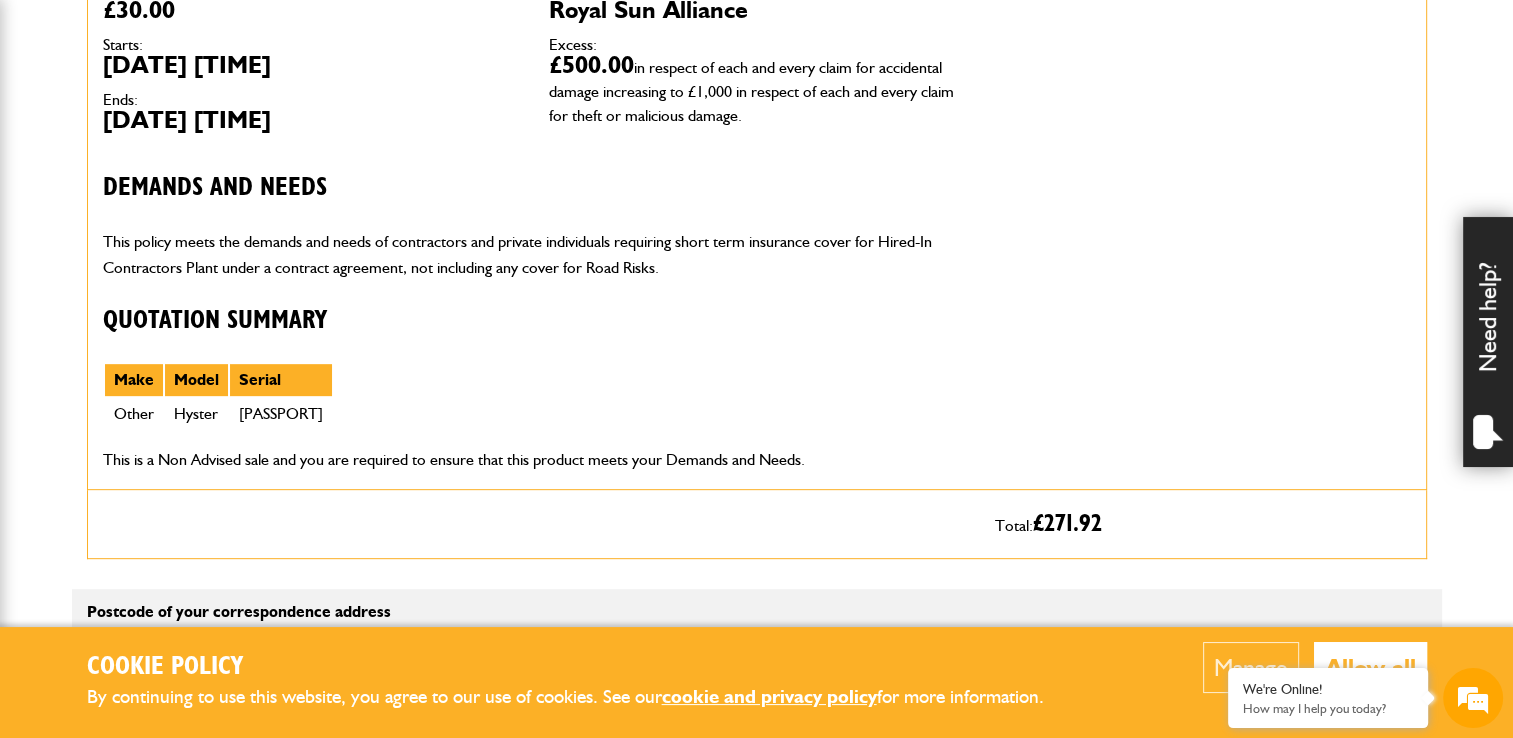 scroll, scrollTop: 800, scrollLeft: 0, axis: vertical 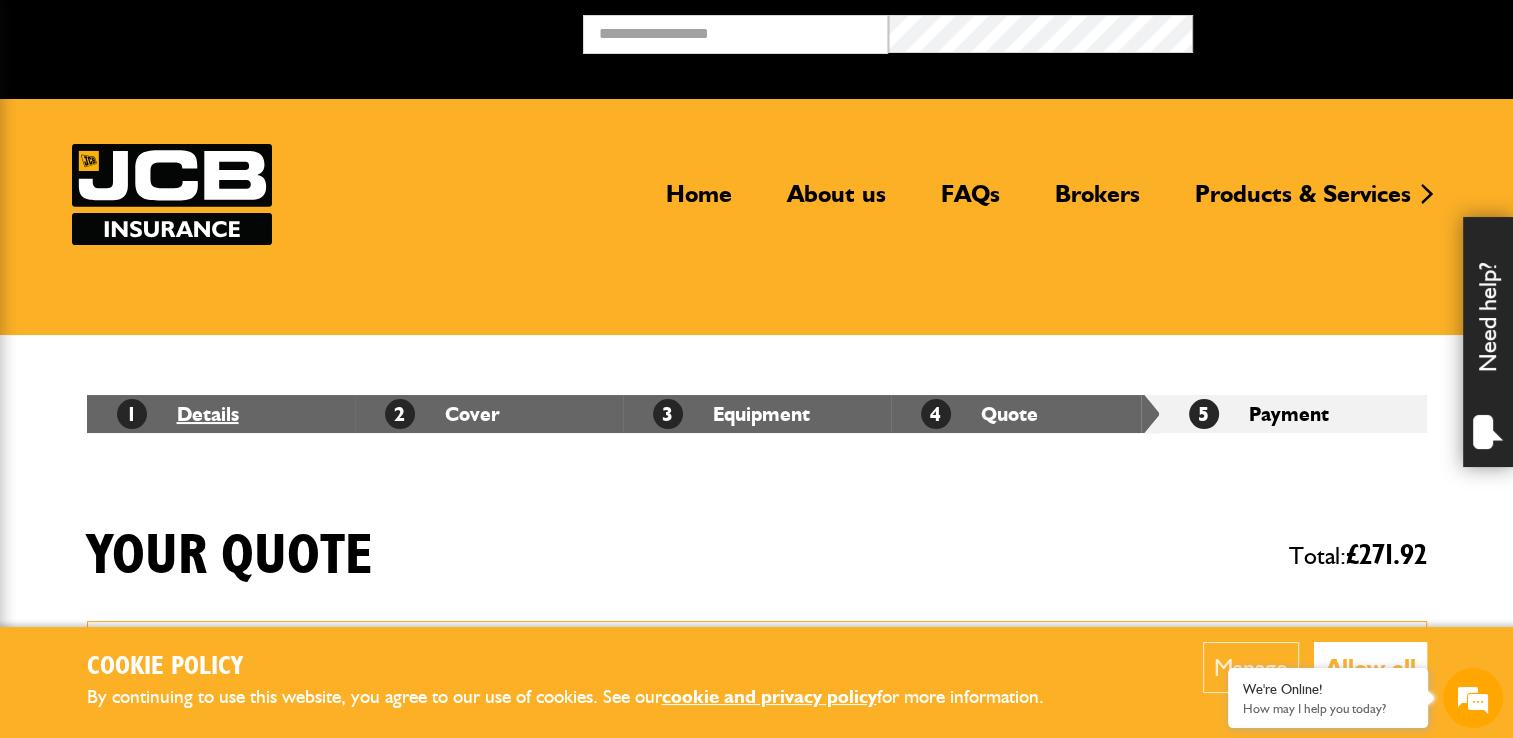 click on "1 Details" at bounding box center [178, 414] 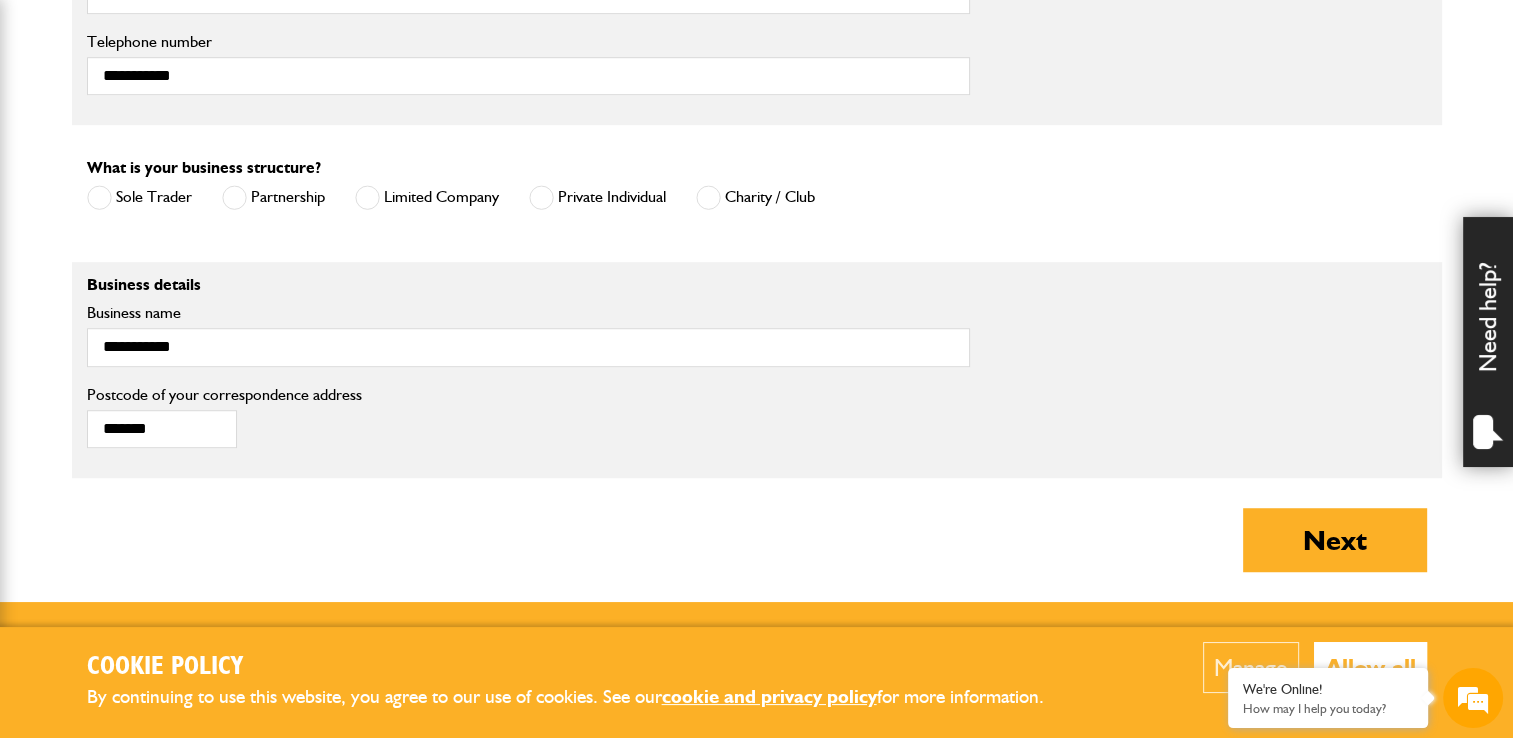 scroll, scrollTop: 1300, scrollLeft: 0, axis: vertical 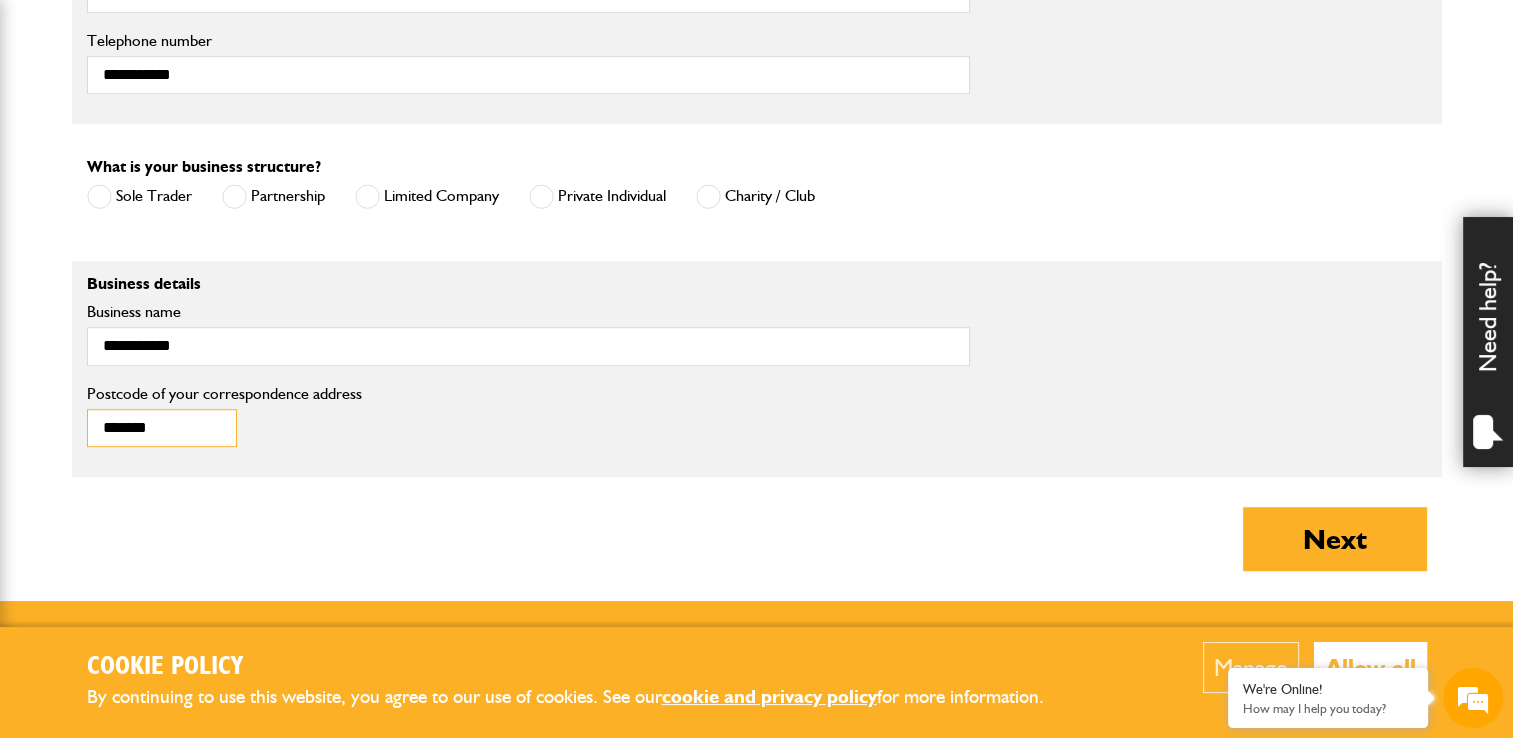 drag, startPoint x: 178, startPoint y: 432, endPoint x: 77, endPoint y: 421, distance: 101.597244 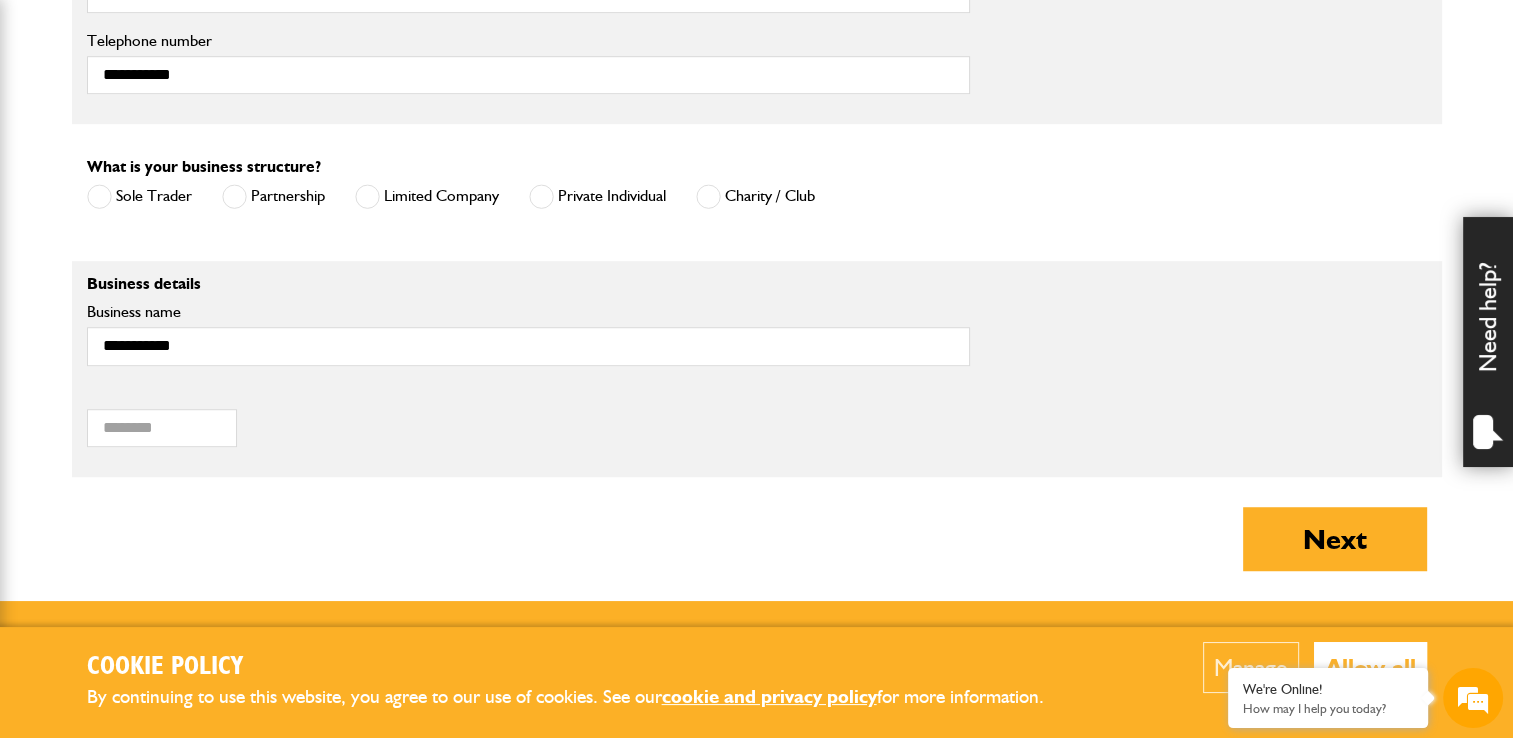 scroll, scrollTop: 0, scrollLeft: 0, axis: both 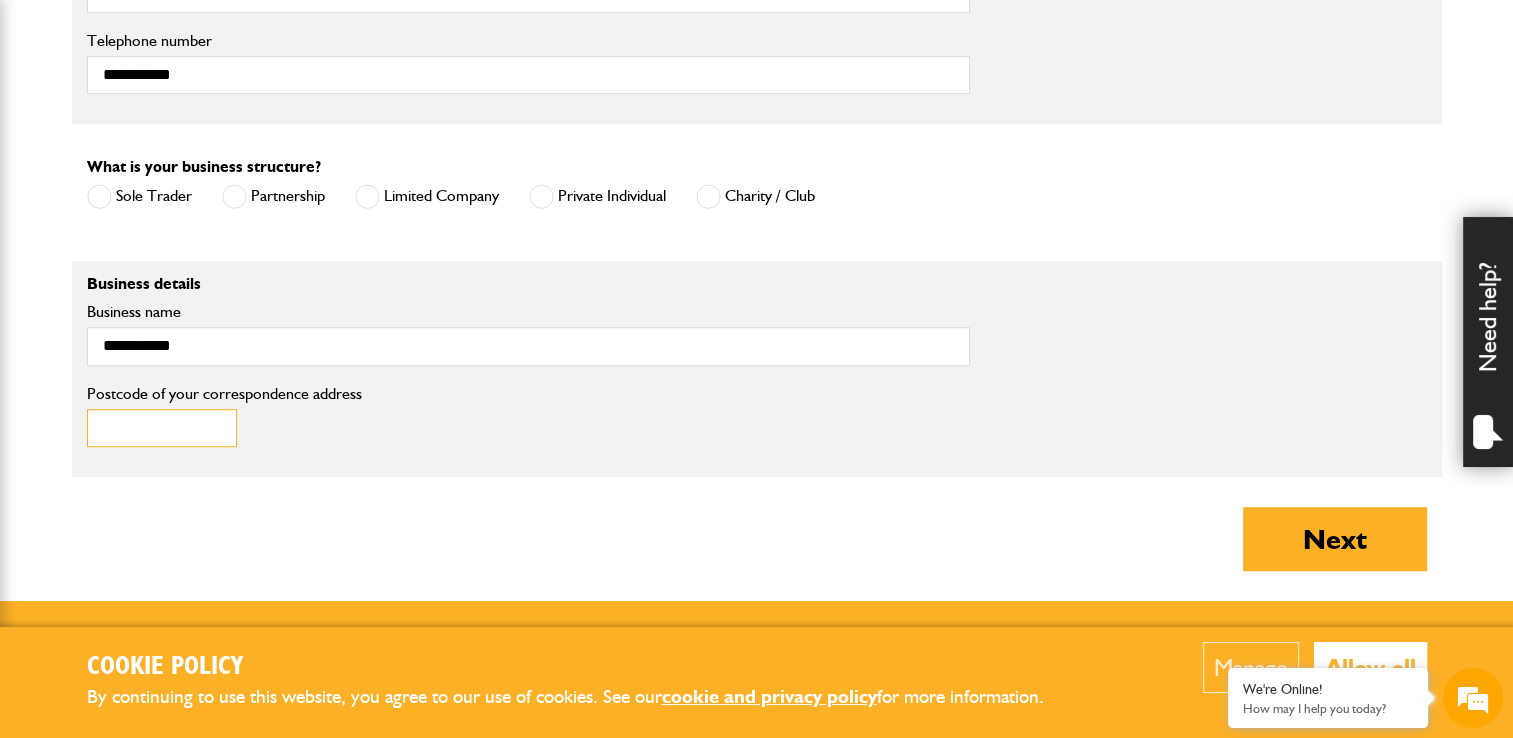 click on "Postcode of your correspondence address" at bounding box center (162, 428) 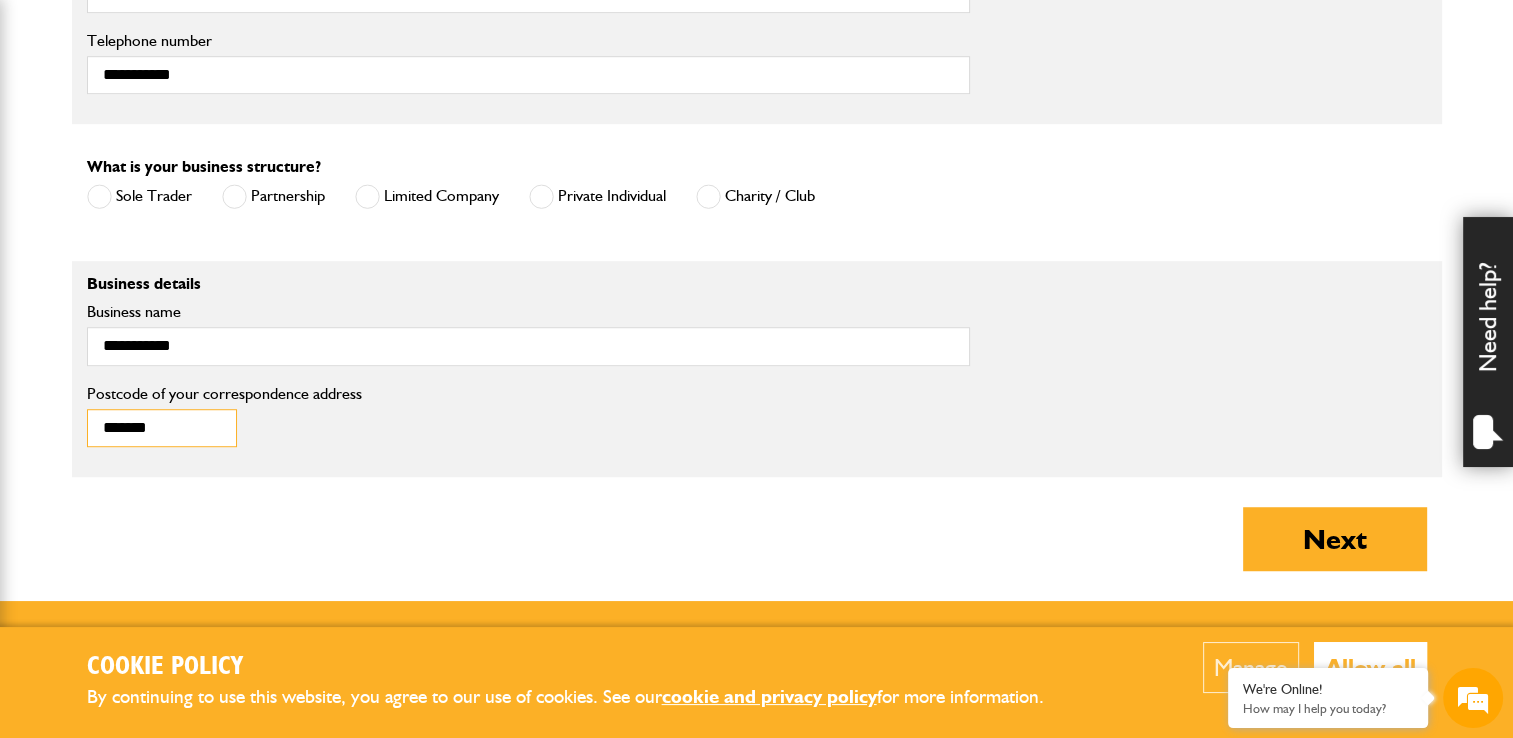 type on "*******" 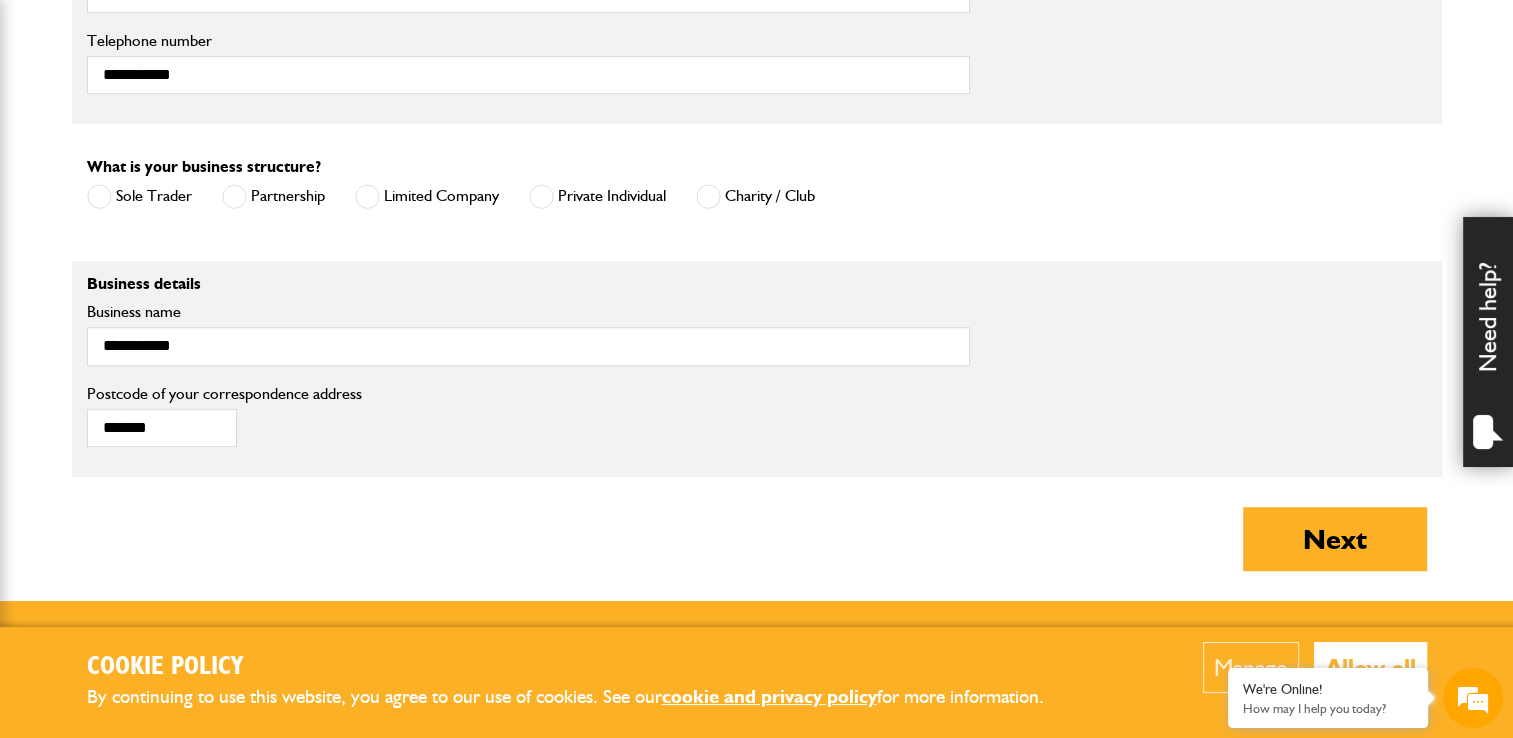 type 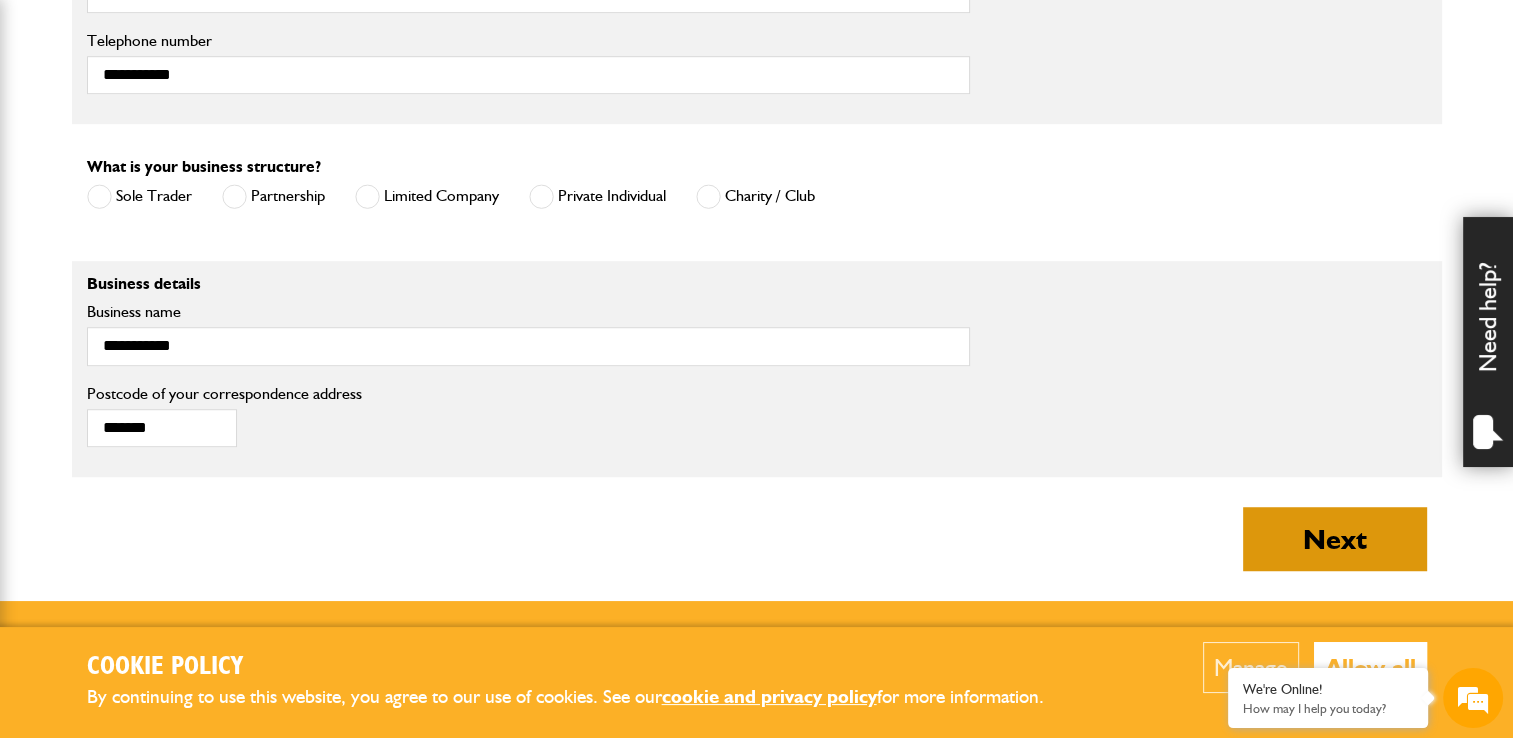 click on "Next" at bounding box center (1335, 539) 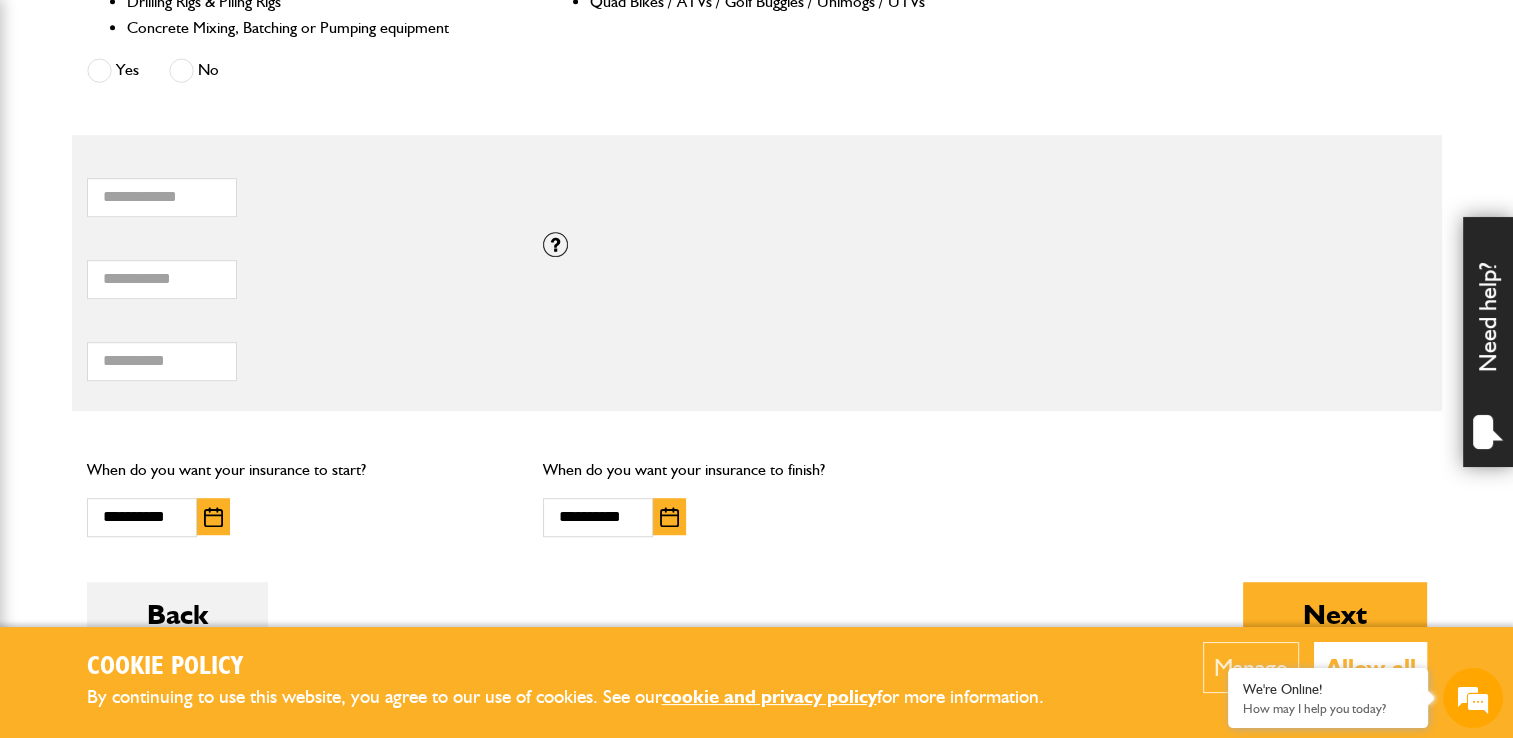 scroll, scrollTop: 1300, scrollLeft: 0, axis: vertical 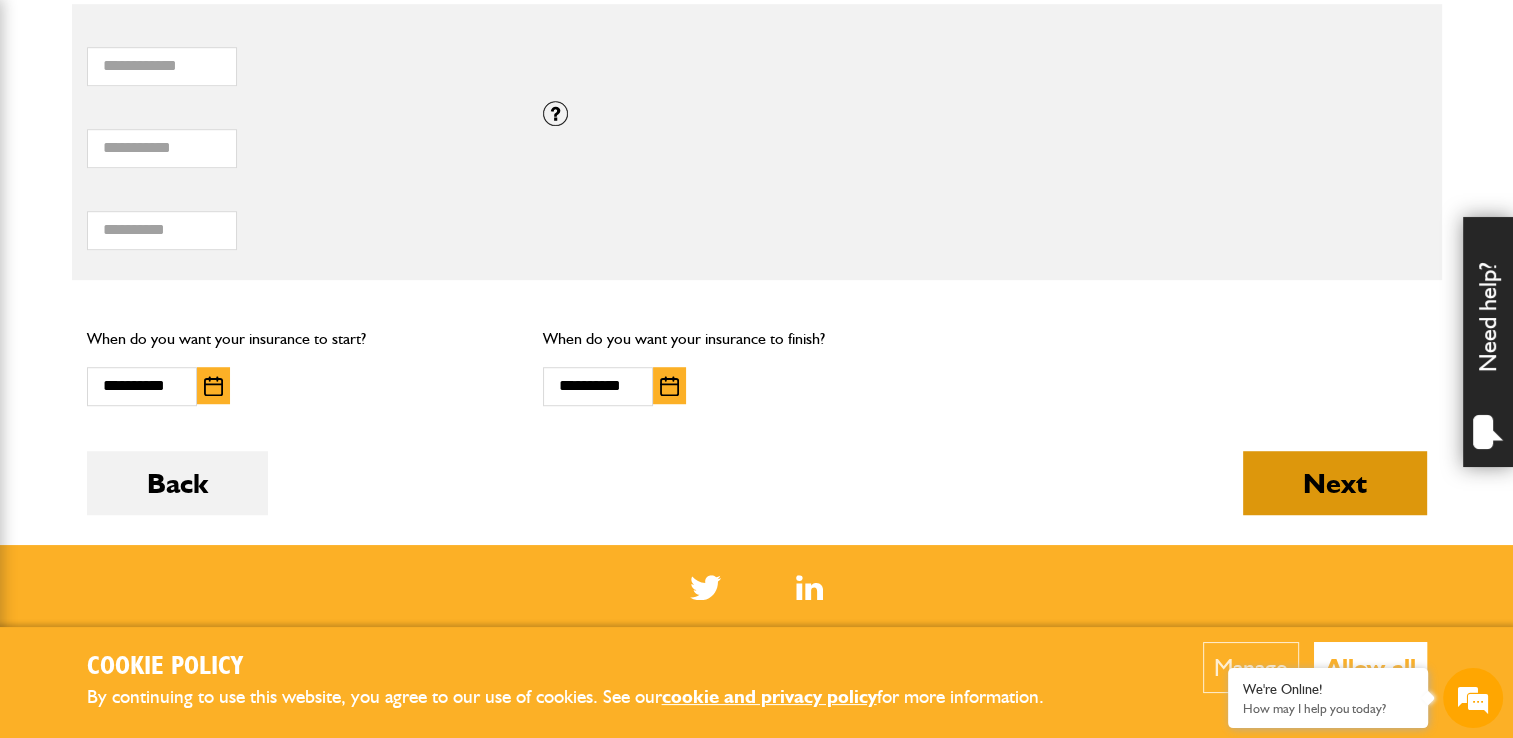 click on "Next" at bounding box center [1335, 483] 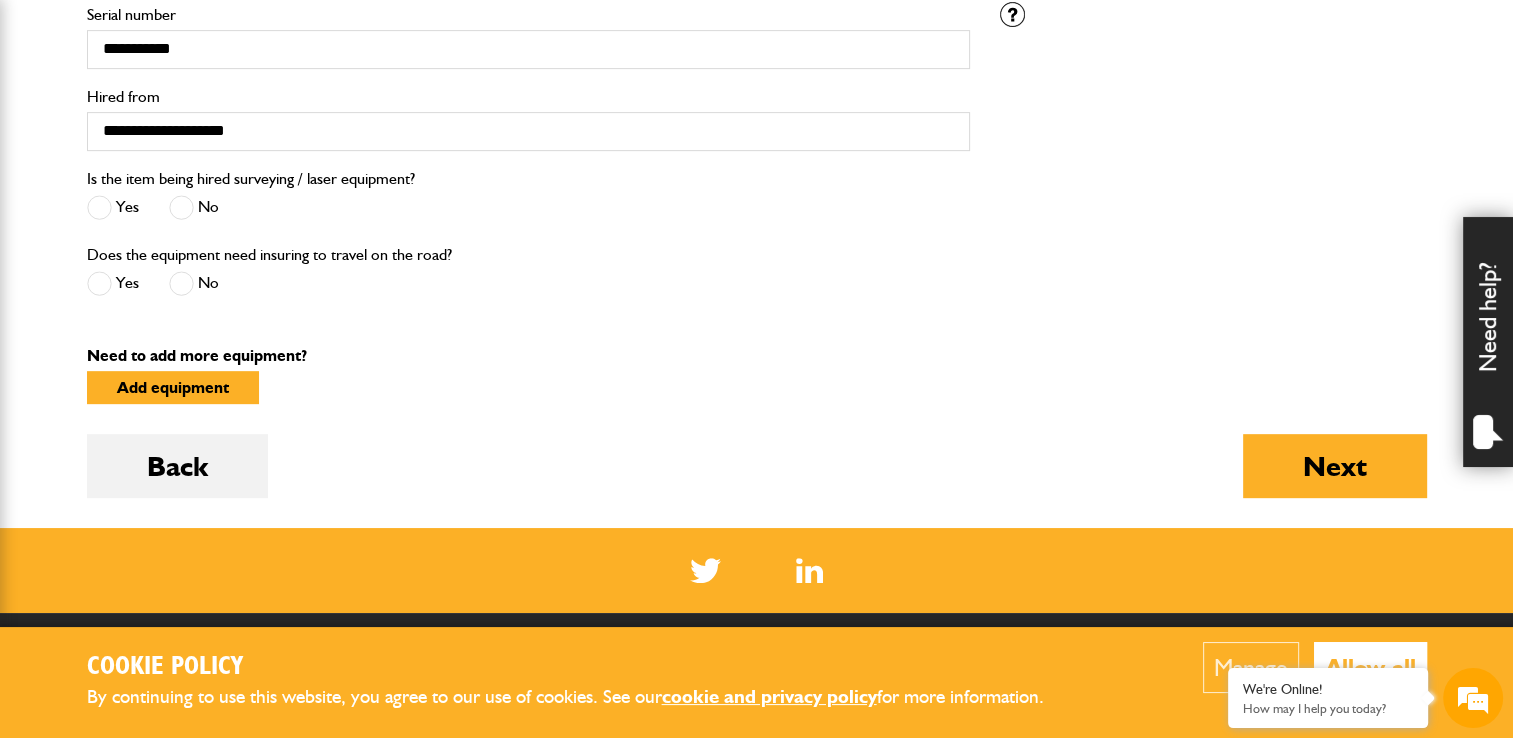 scroll, scrollTop: 1000, scrollLeft: 0, axis: vertical 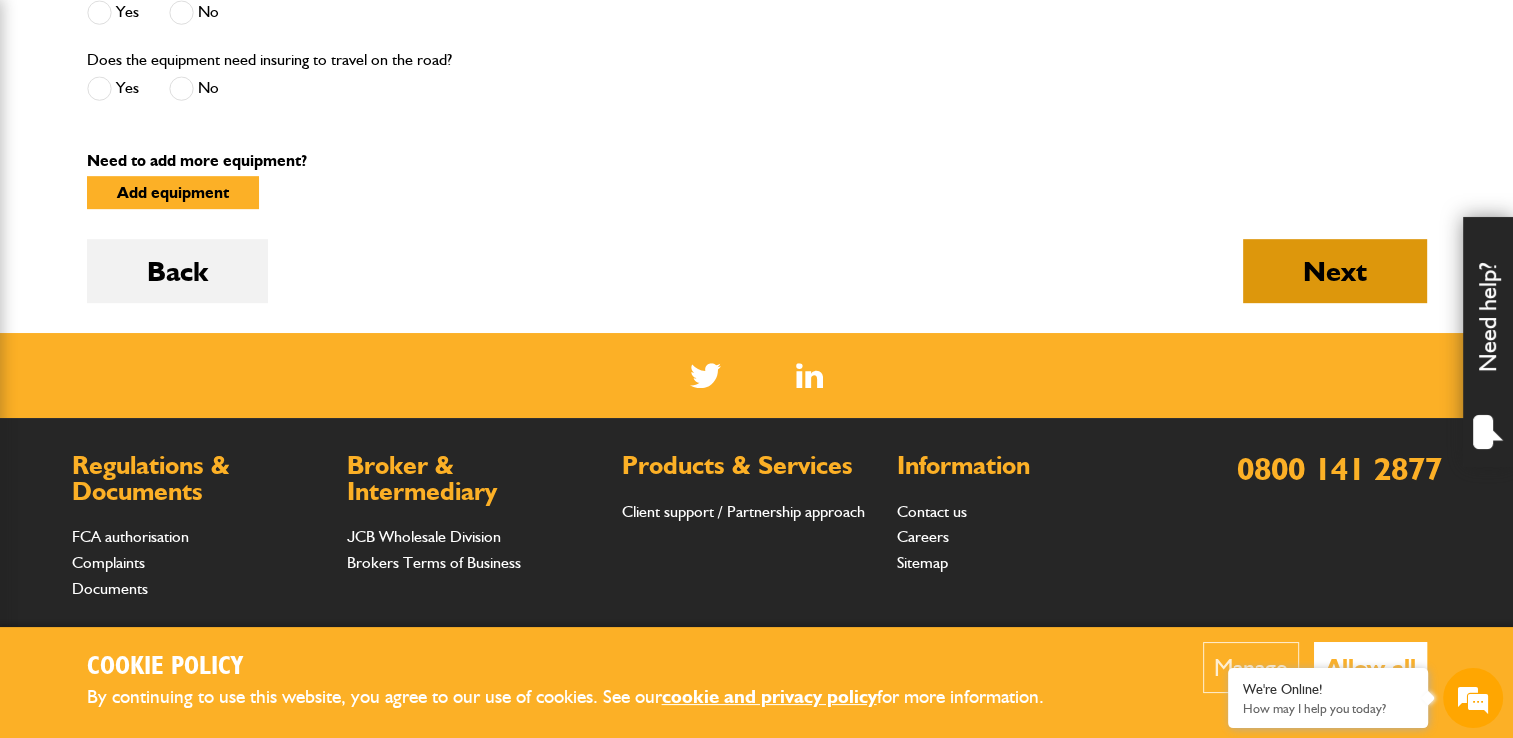 click on "Next" at bounding box center [1335, 271] 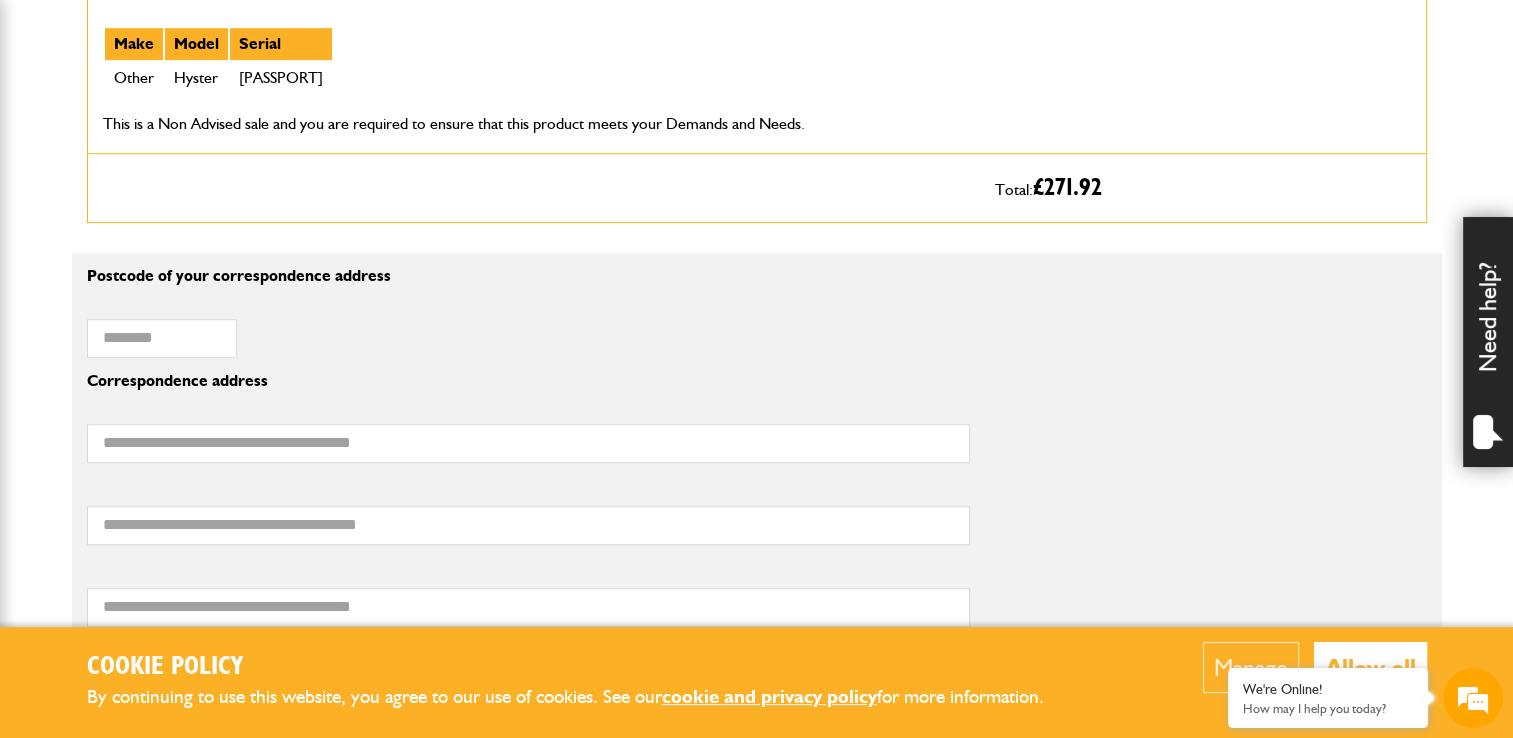 scroll, scrollTop: 1100, scrollLeft: 0, axis: vertical 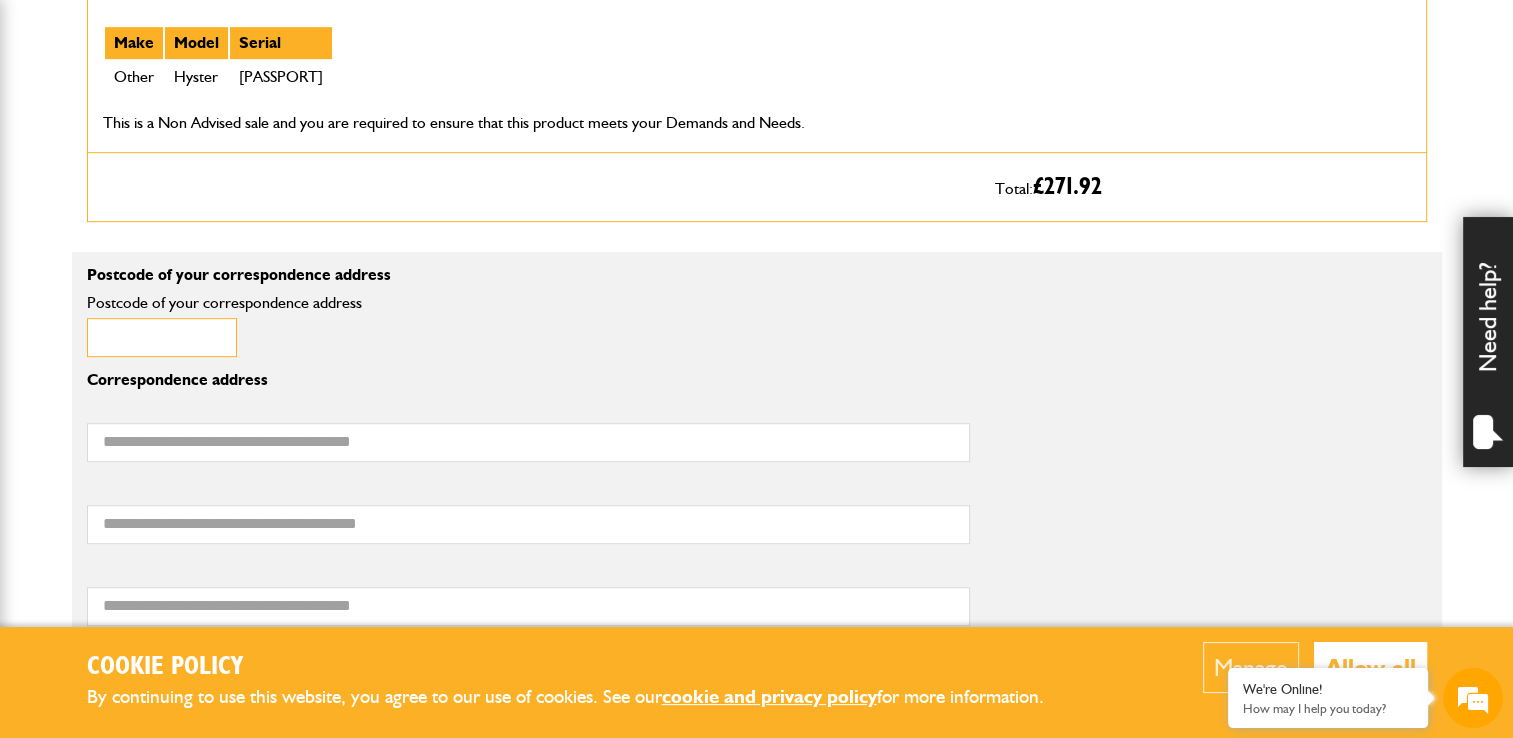 click on "Postcode of your correspondence address" at bounding box center [162, 337] 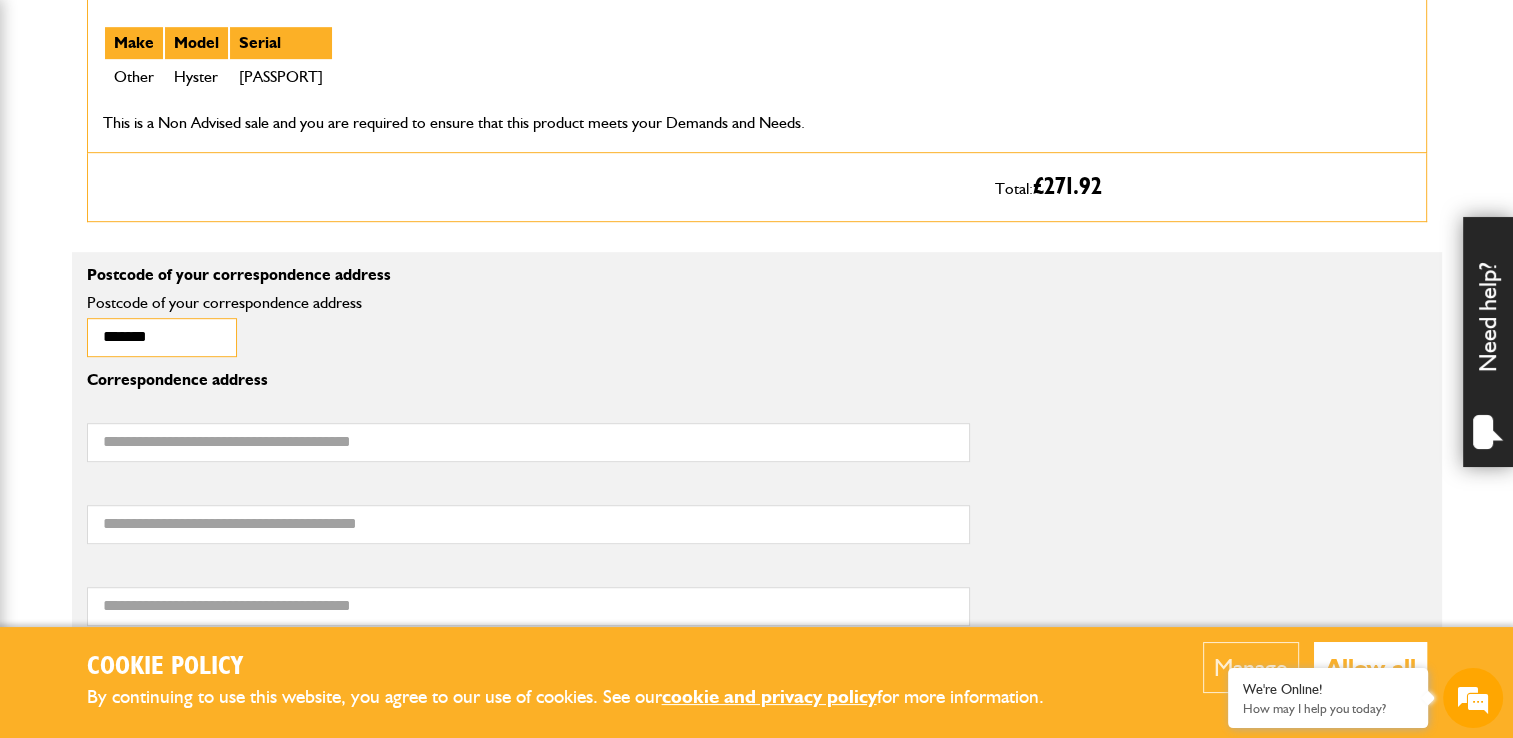 scroll, scrollTop: 0, scrollLeft: 0, axis: both 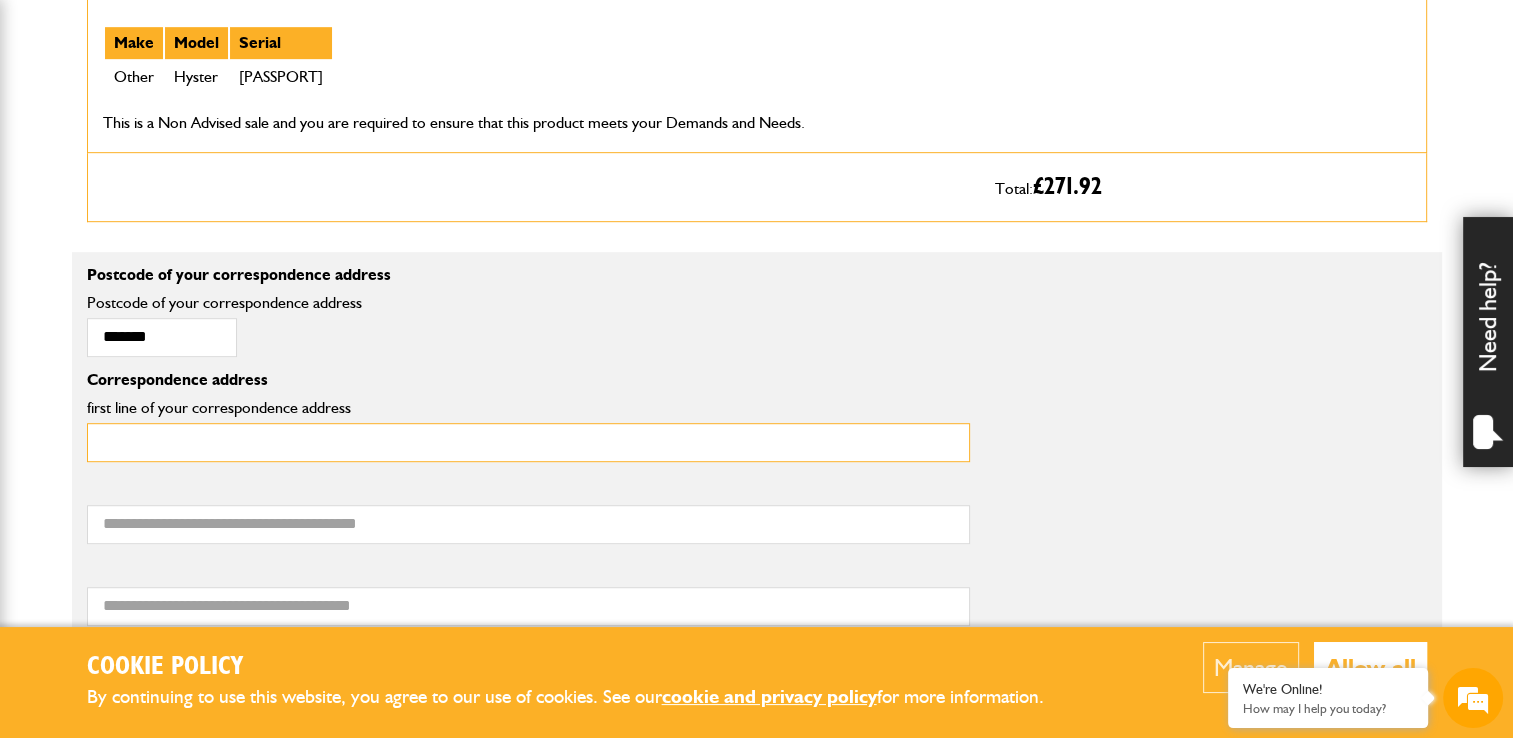 click on "first line of your correspondence address" at bounding box center (528, 442) 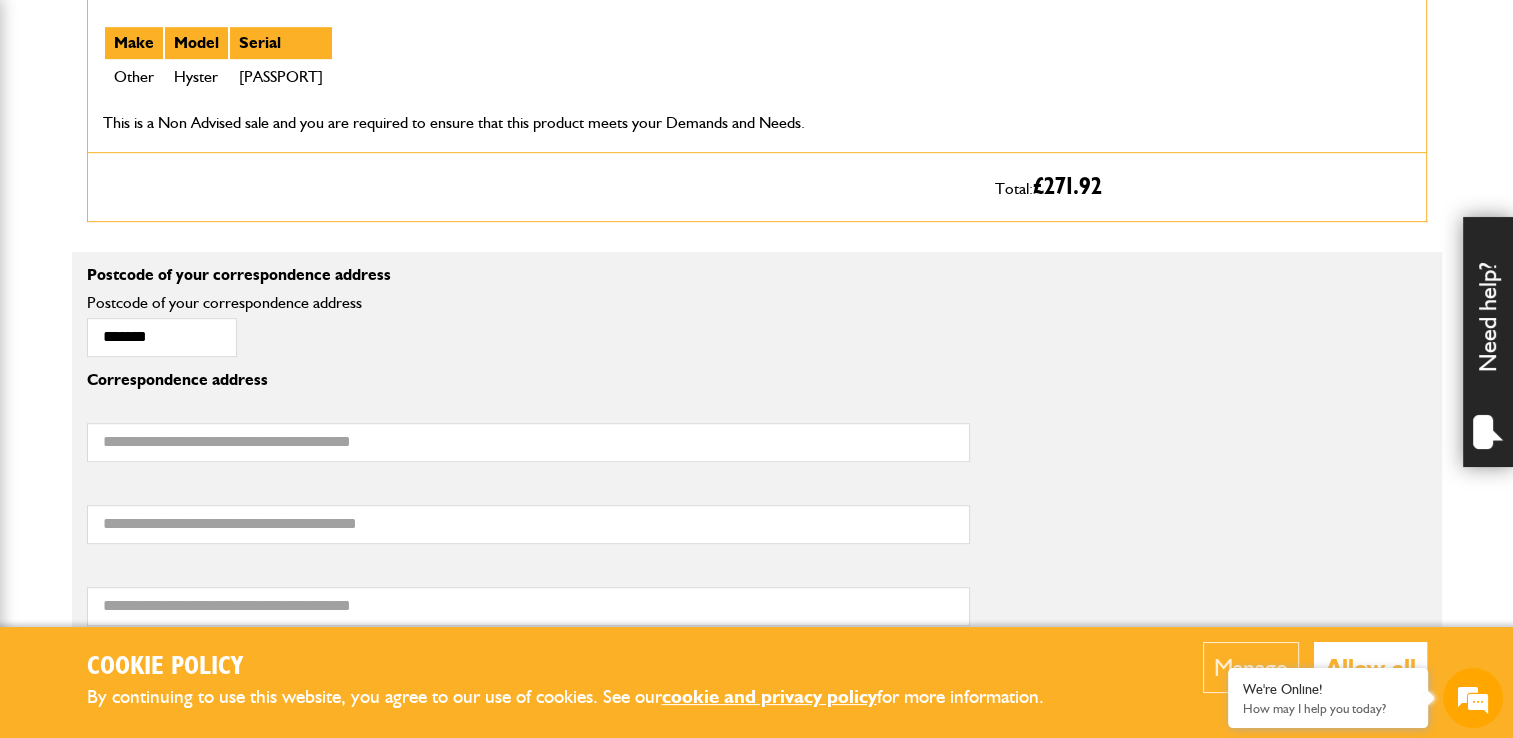 click on "Correspondence address
first line of your correspondence address" at bounding box center [757, 424] 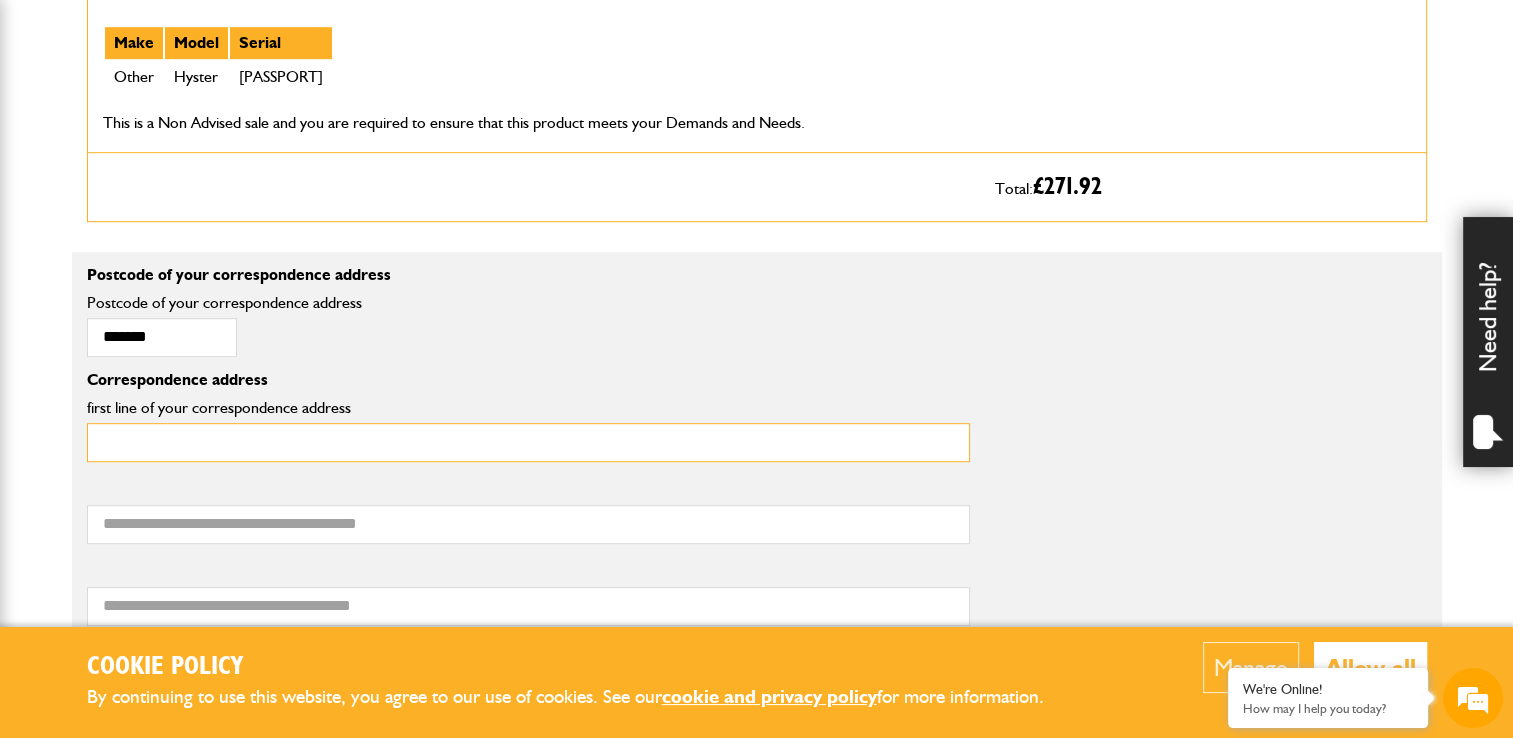 click on "first line of your correspondence address" at bounding box center [528, 442] 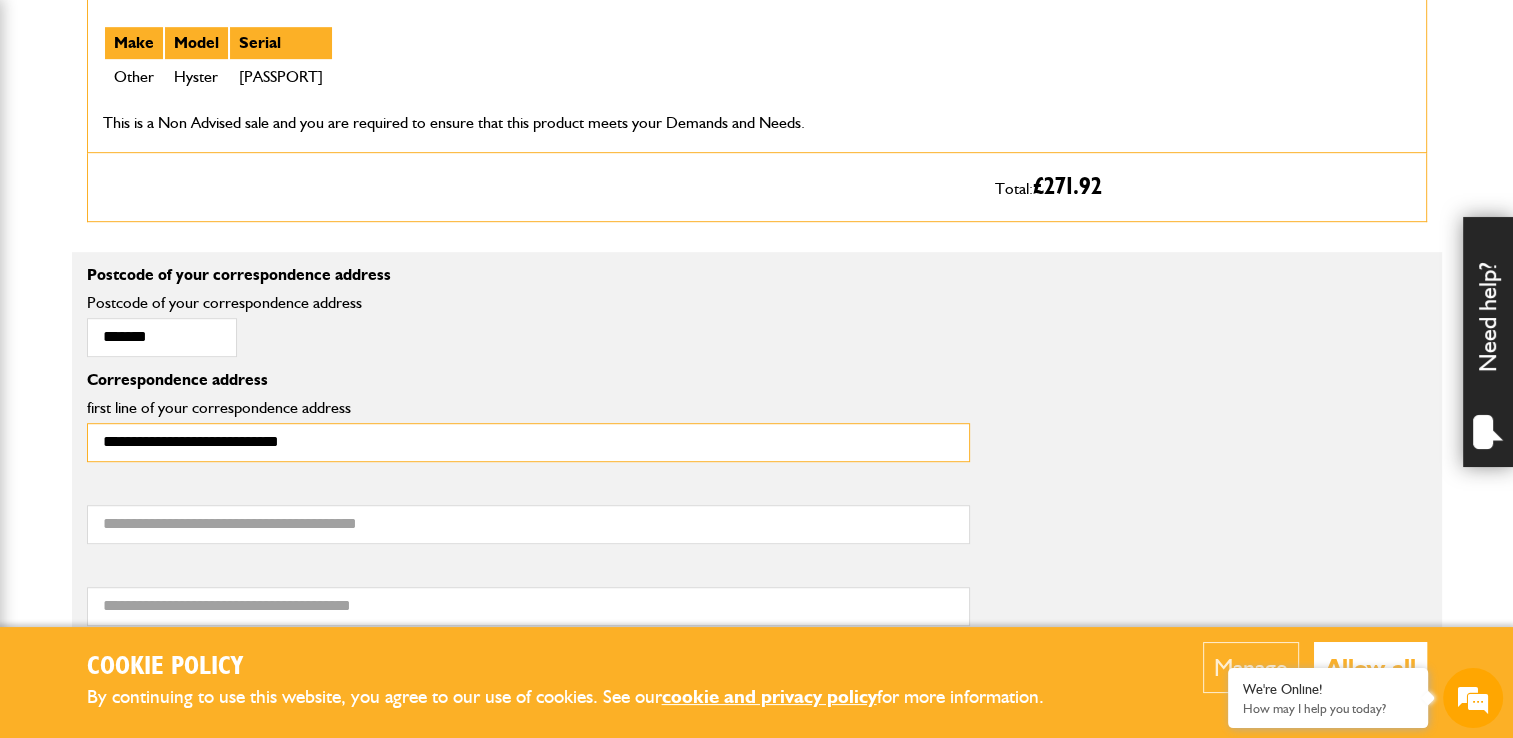 type on "**********" 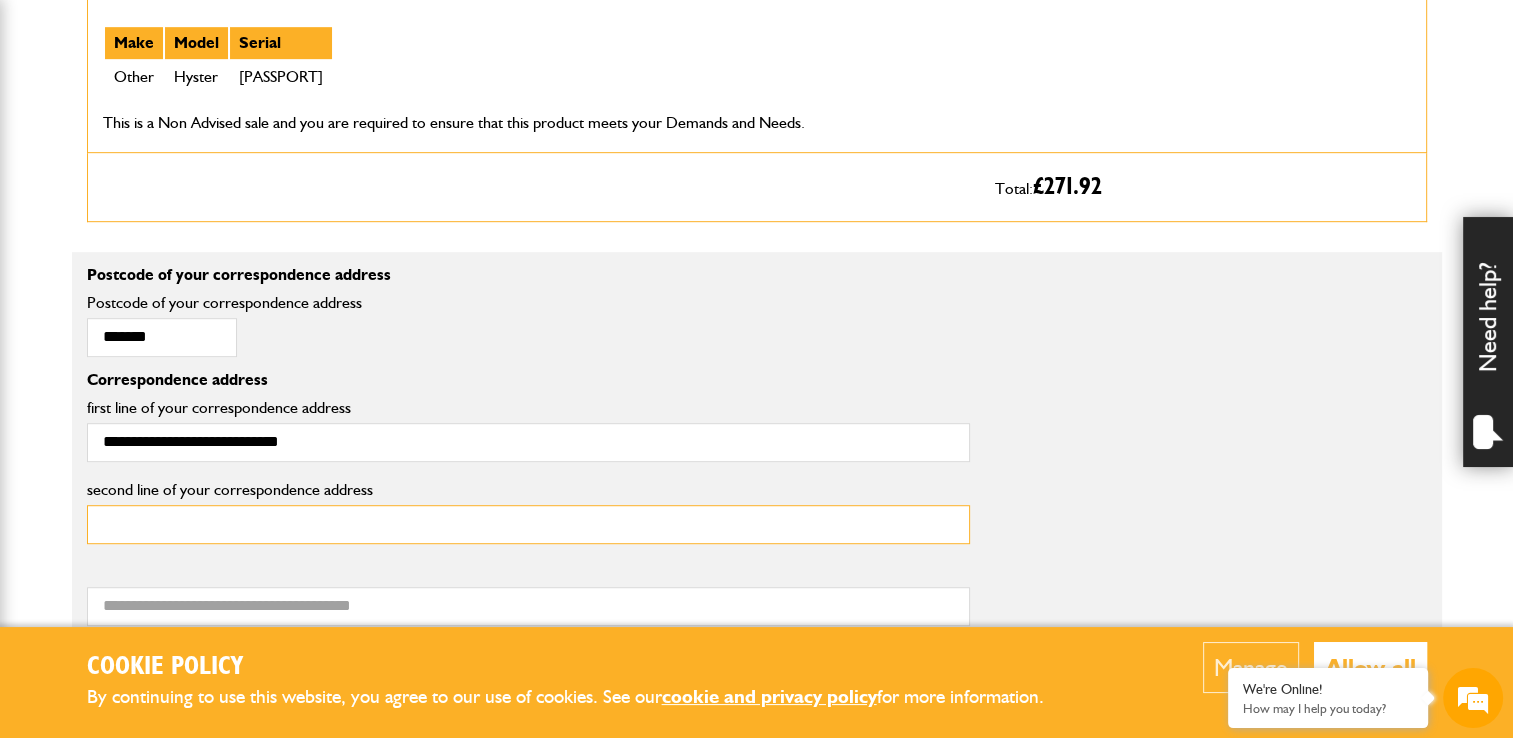 click on "second line of your correspondence address" at bounding box center [528, 524] 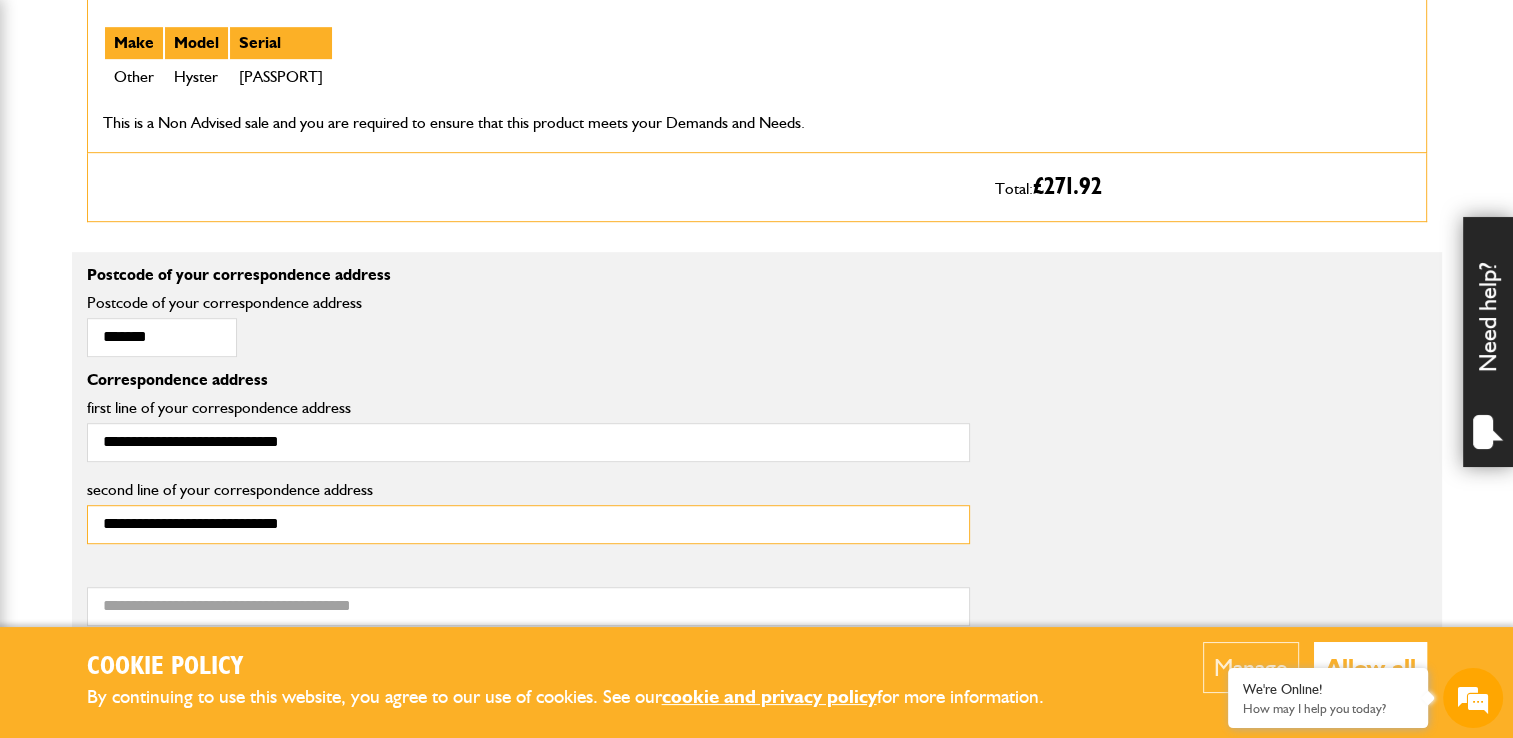 type on "**********" 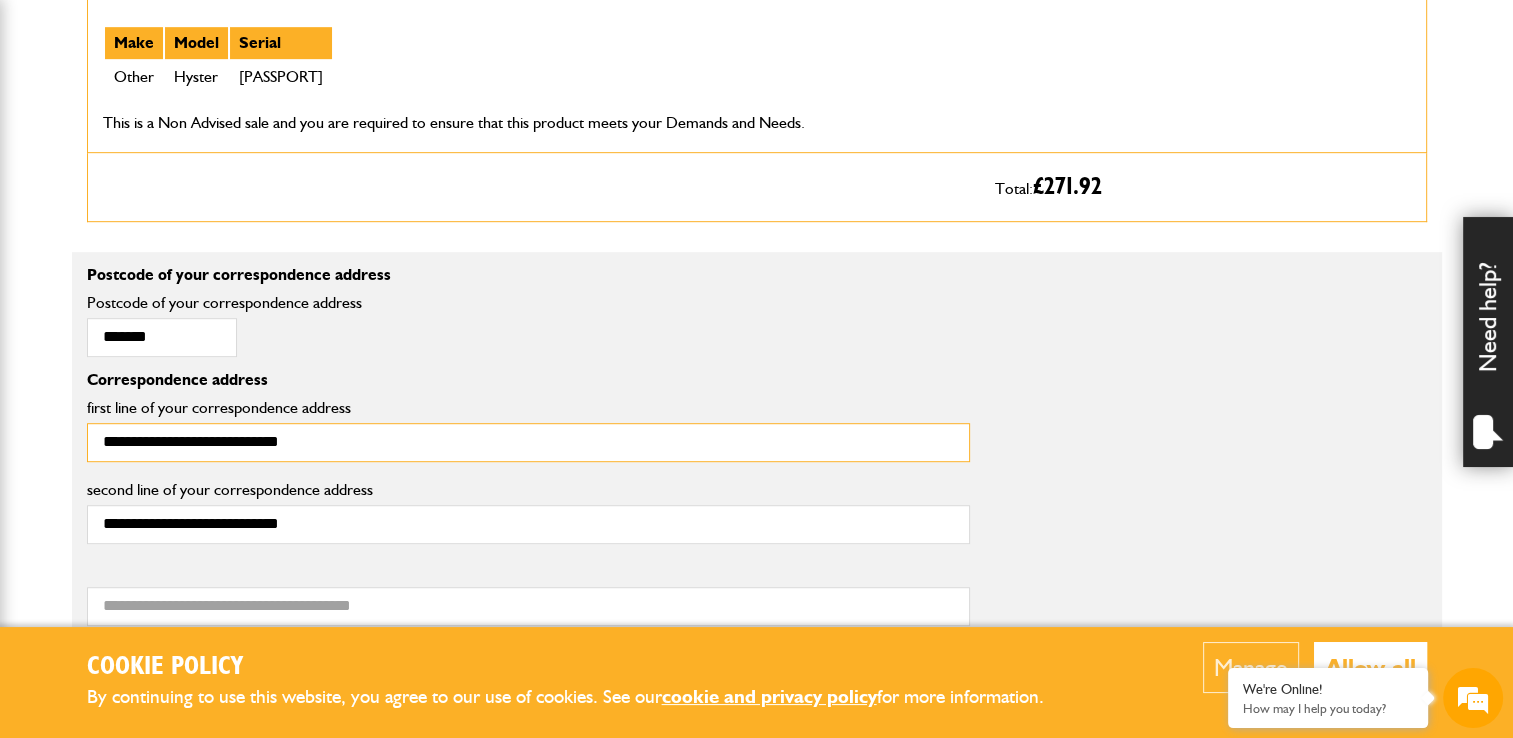 drag, startPoint x: 328, startPoint y: 442, endPoint x: 77, endPoint y: 441, distance: 251.002 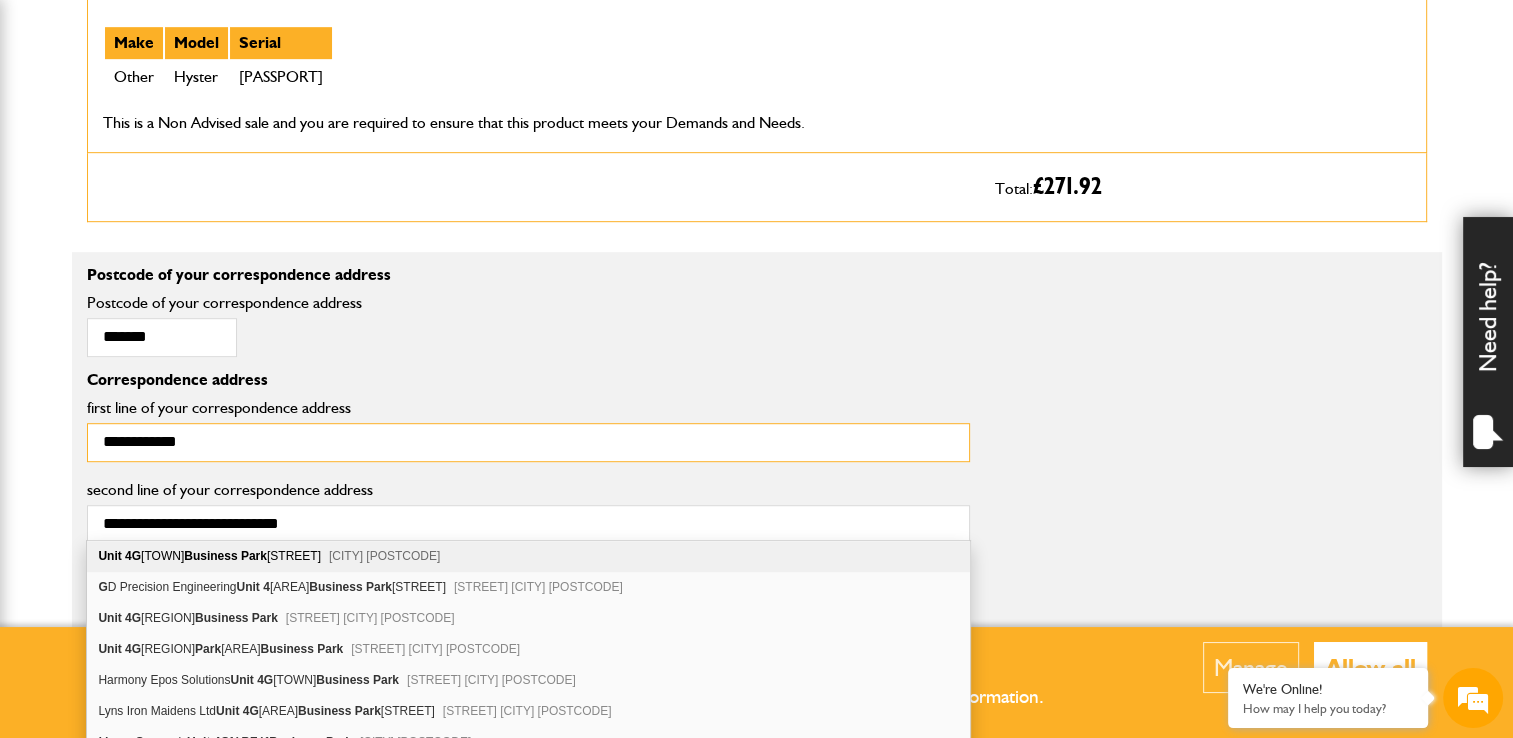 type on "**********" 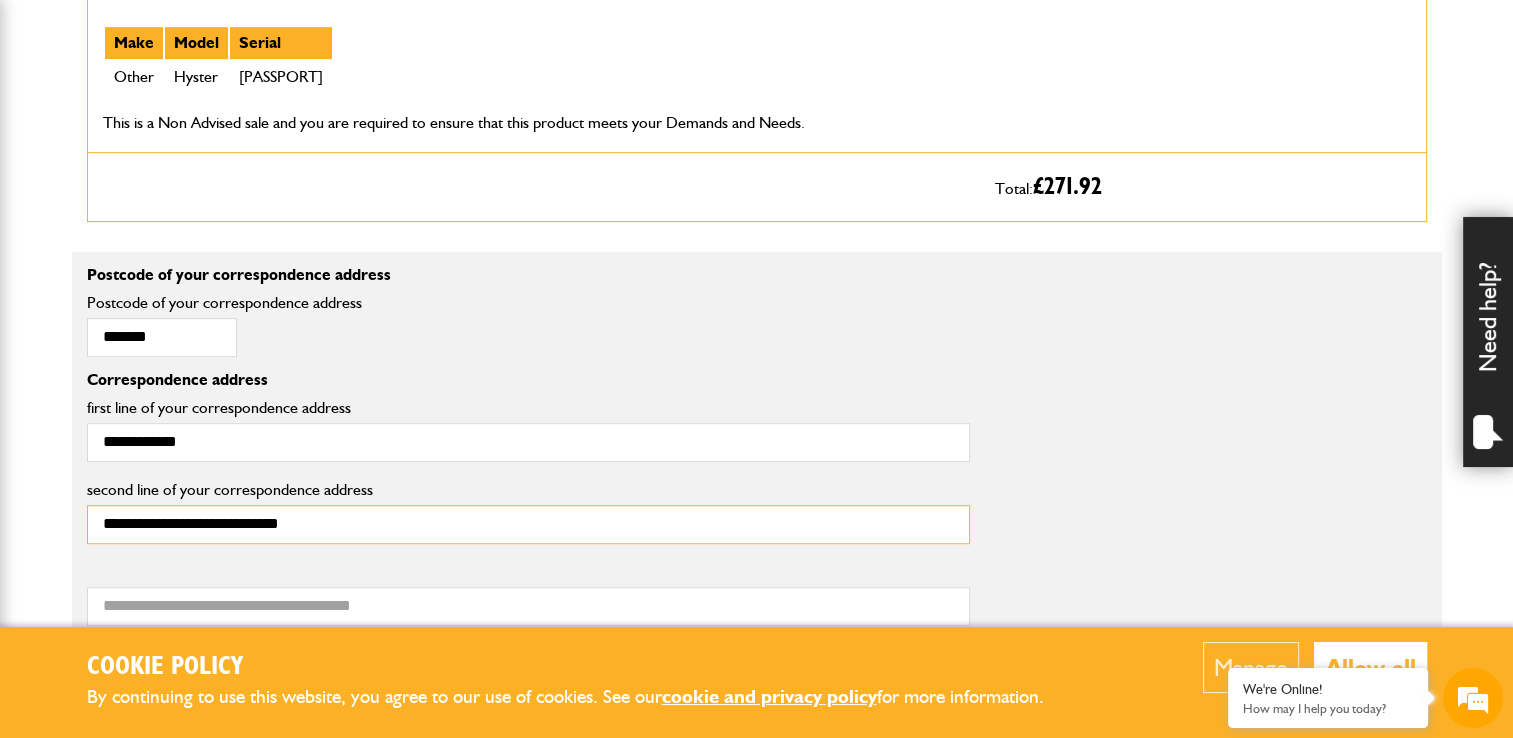 click on "**********" at bounding box center [528, 524] 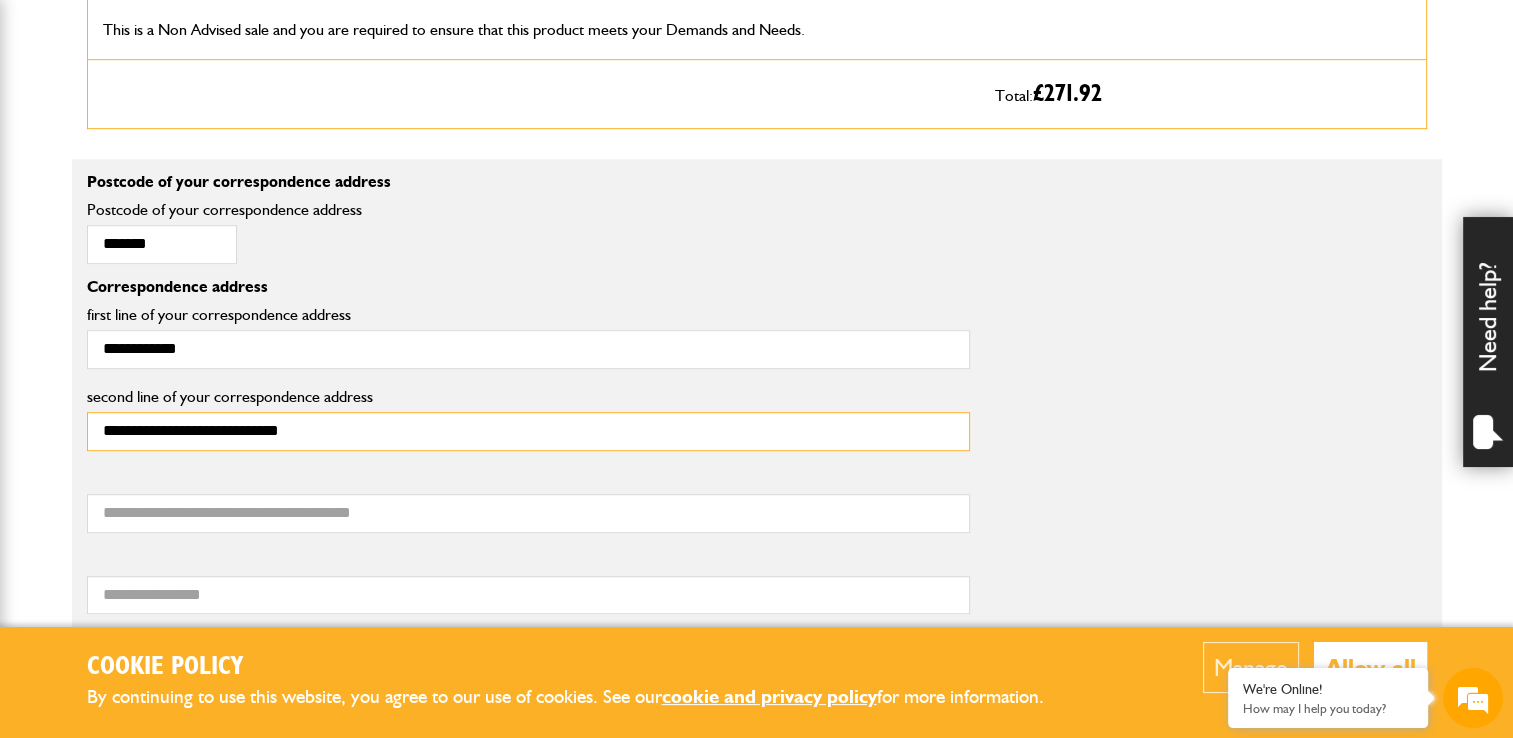 scroll, scrollTop: 1400, scrollLeft: 0, axis: vertical 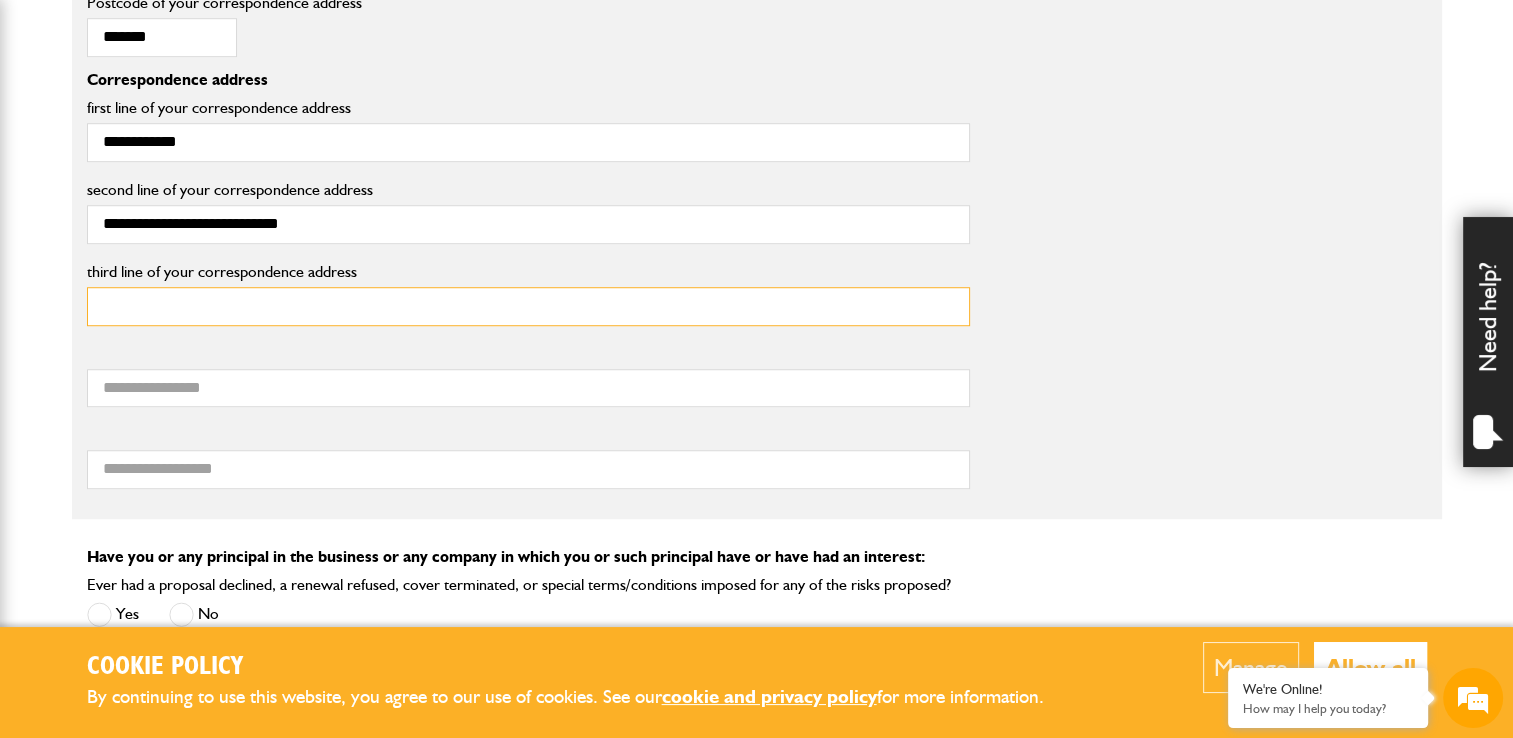 click on "third line of your correspondence address" at bounding box center (528, 306) 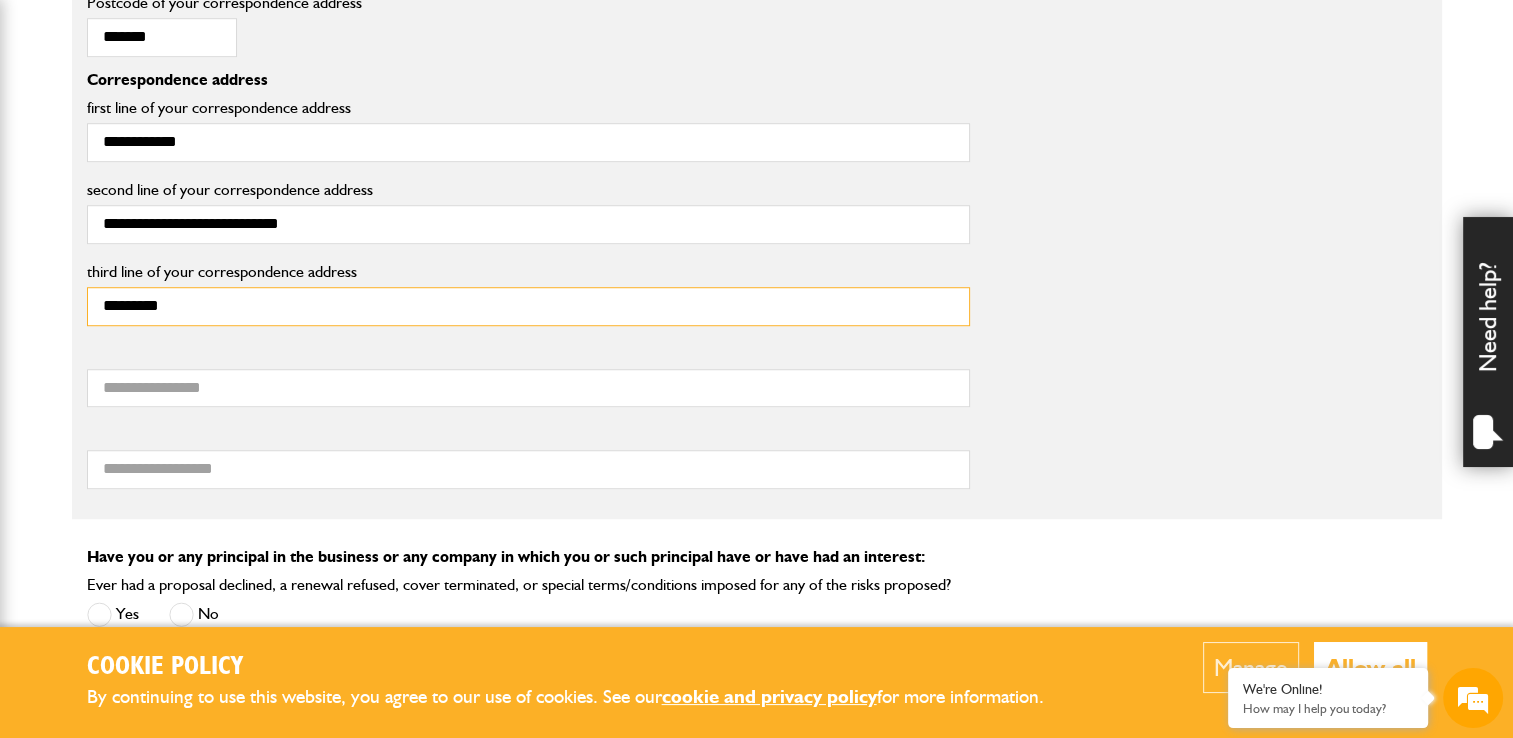 drag, startPoint x: 208, startPoint y: 306, endPoint x: 72, endPoint y: 300, distance: 136.1323 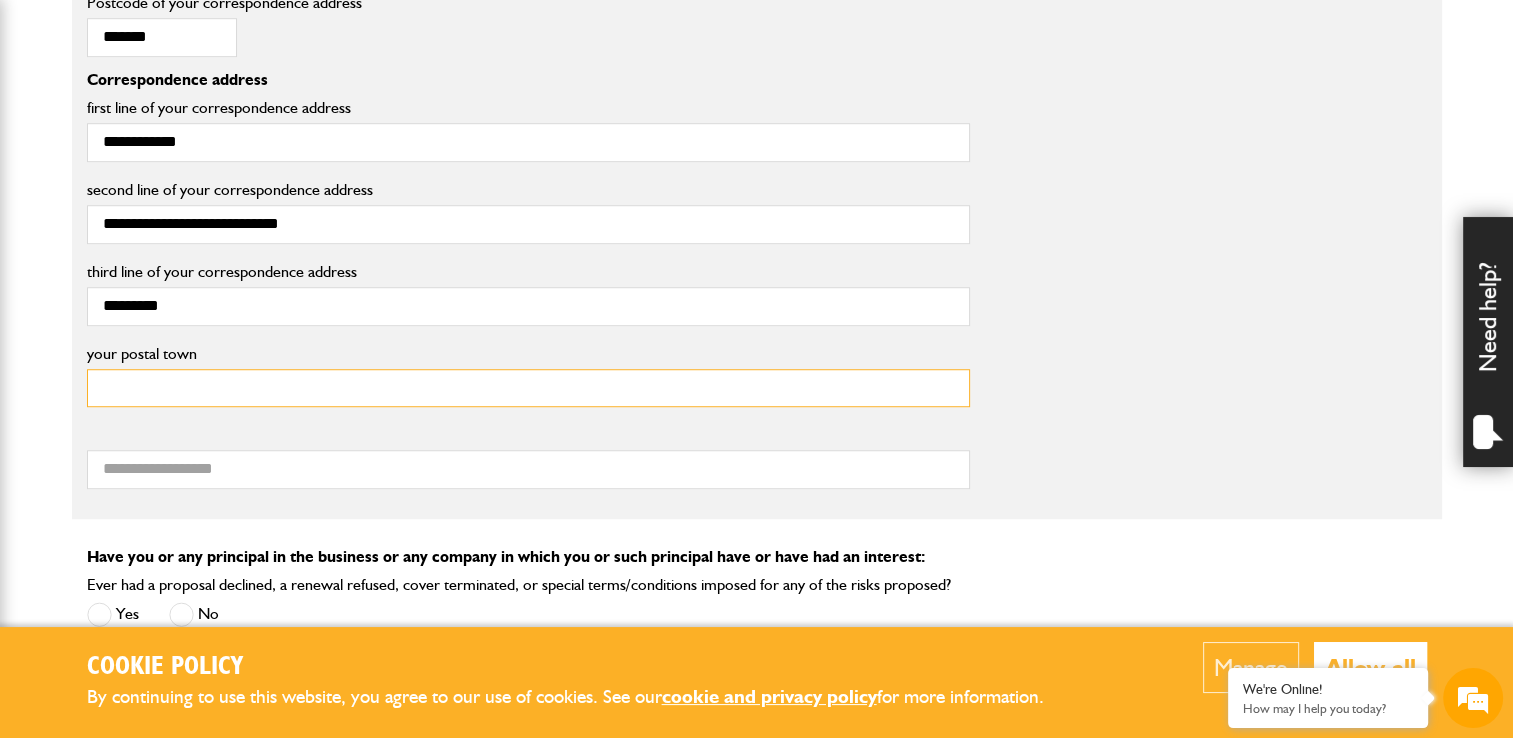 click on "your postal town" at bounding box center [528, 388] 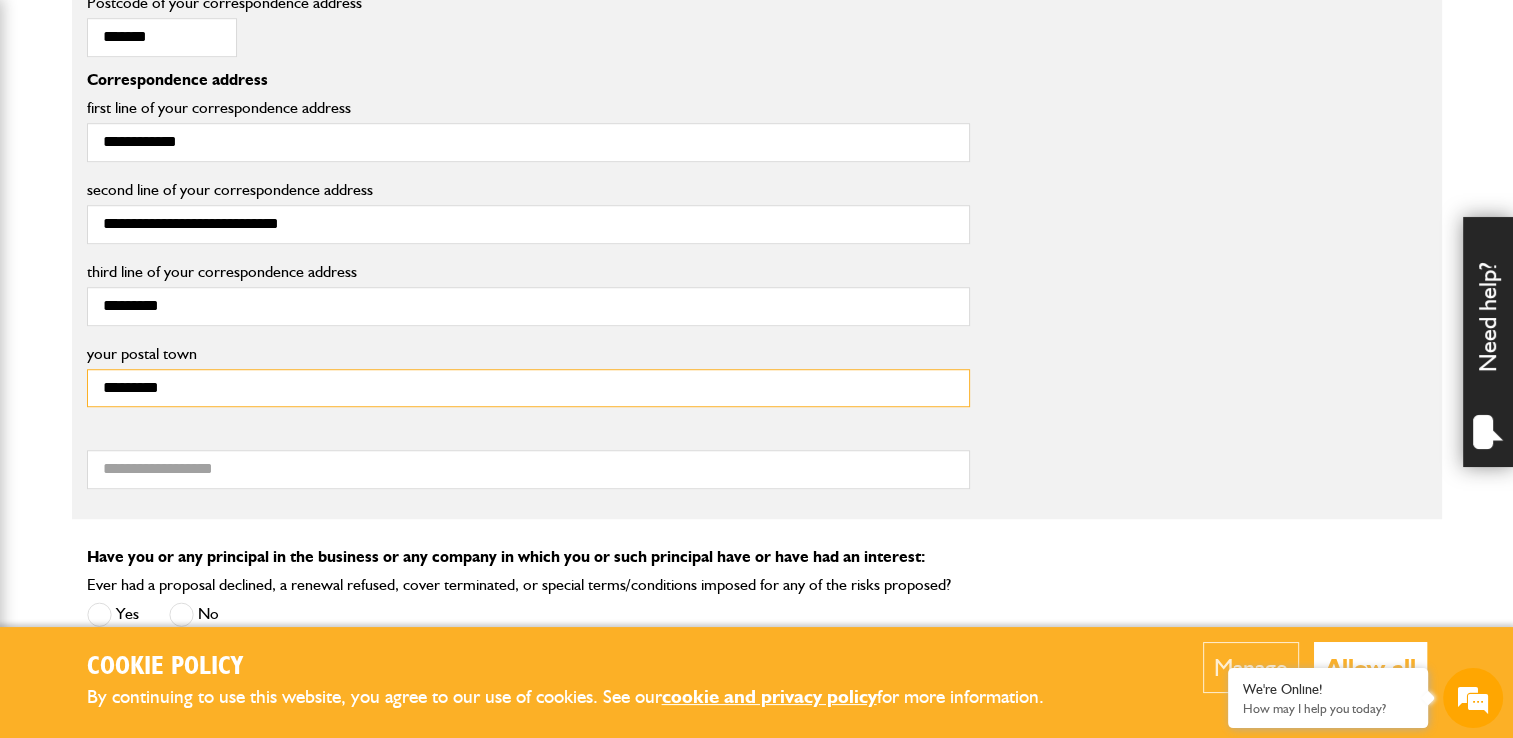 type on "*********" 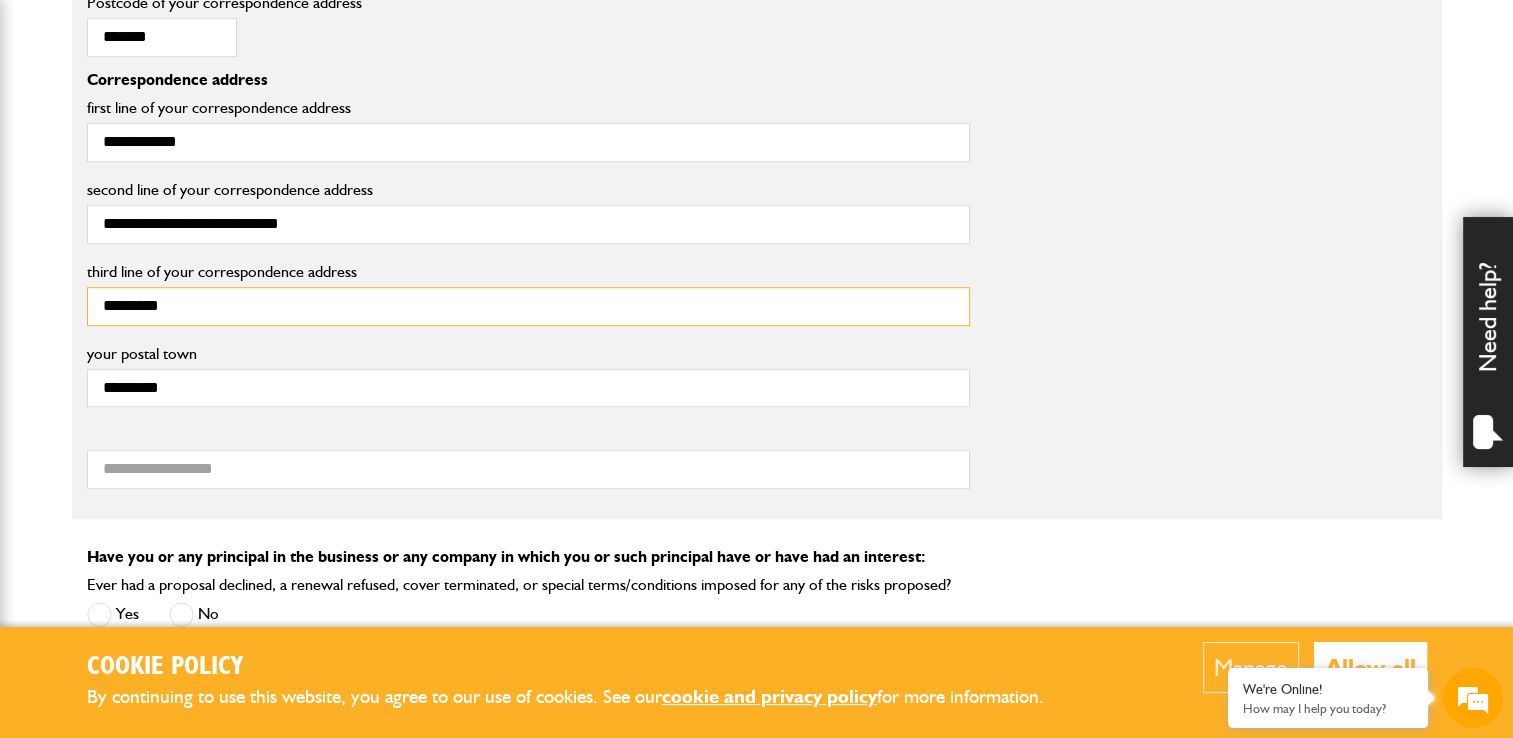 drag, startPoint x: 205, startPoint y: 307, endPoint x: 79, endPoint y: 306, distance: 126.00397 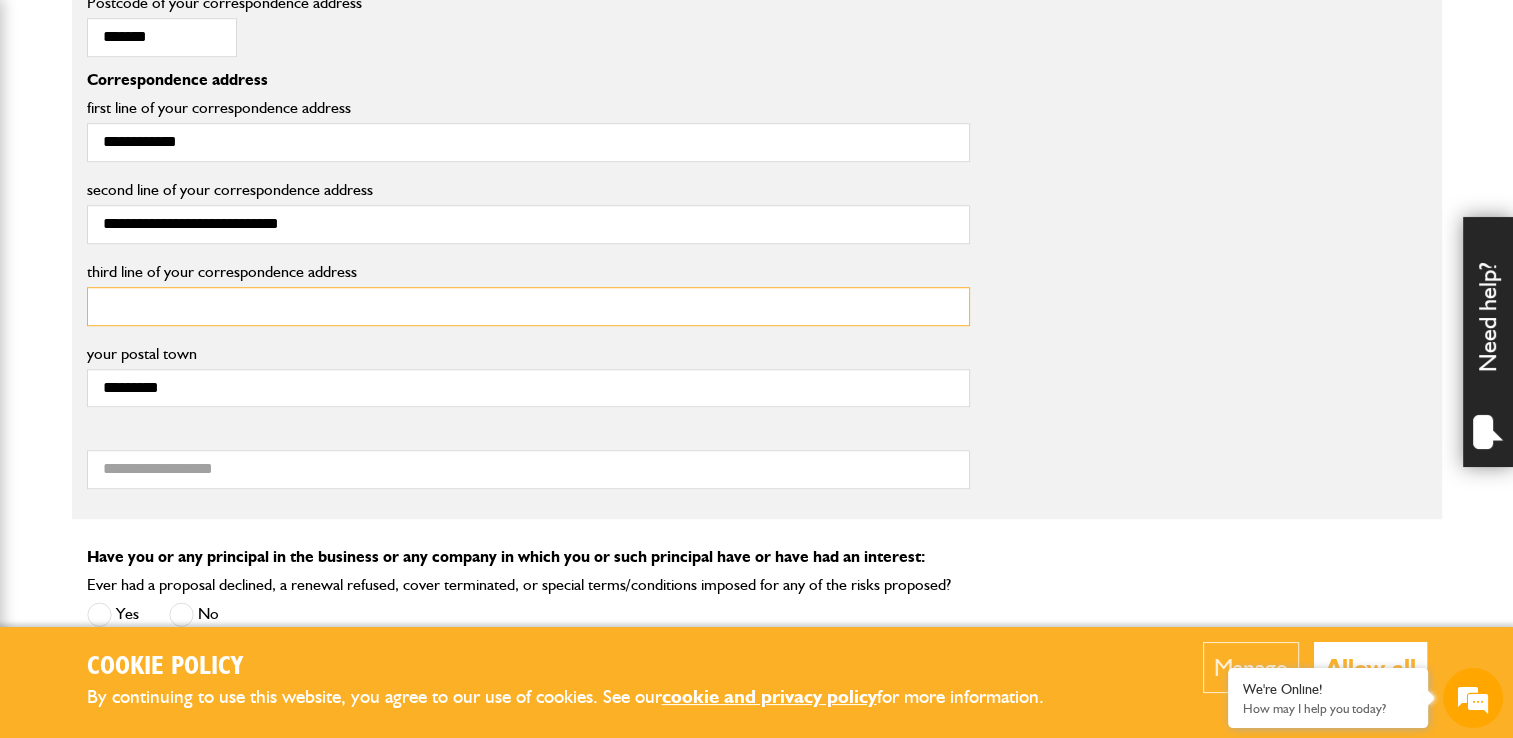 type 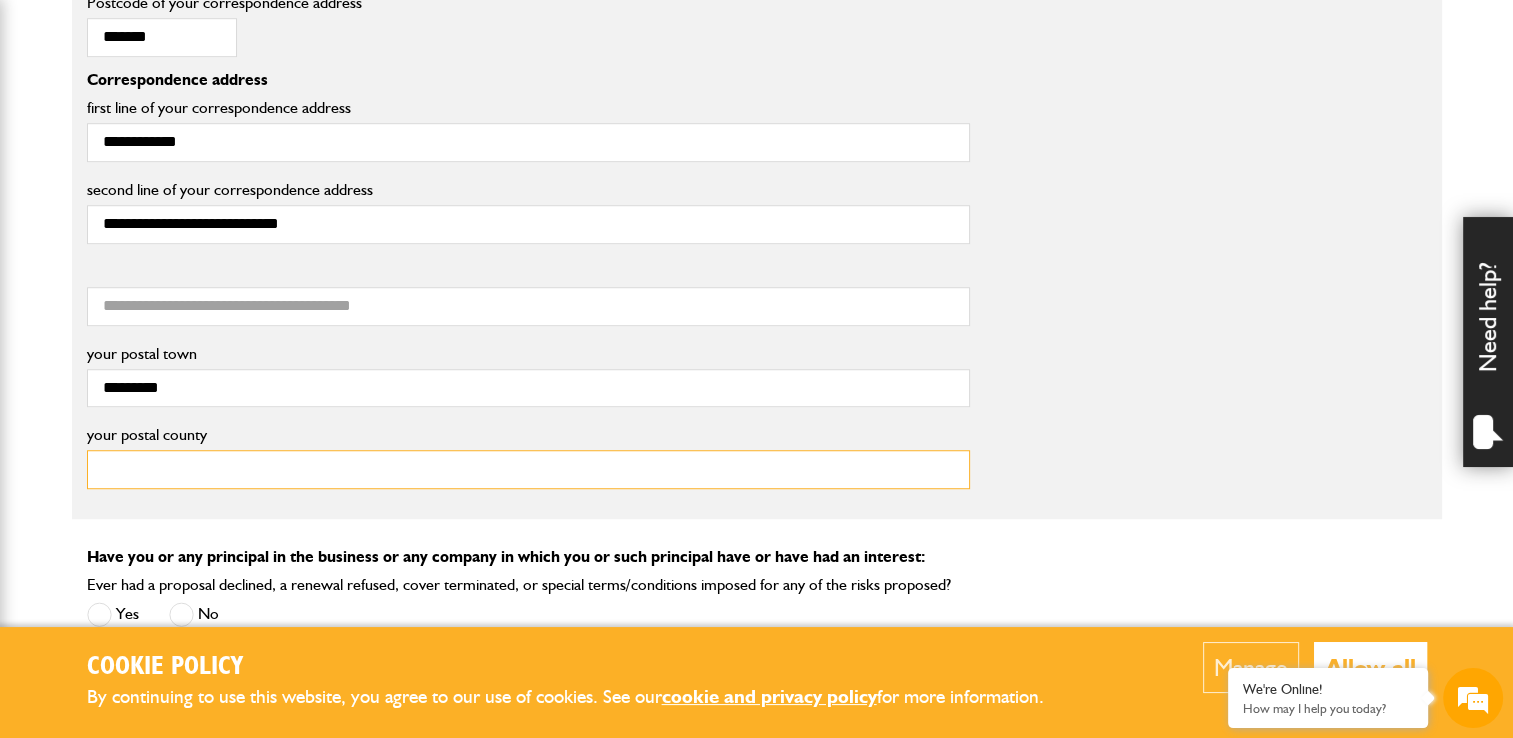click on "your postal county" at bounding box center (528, 469) 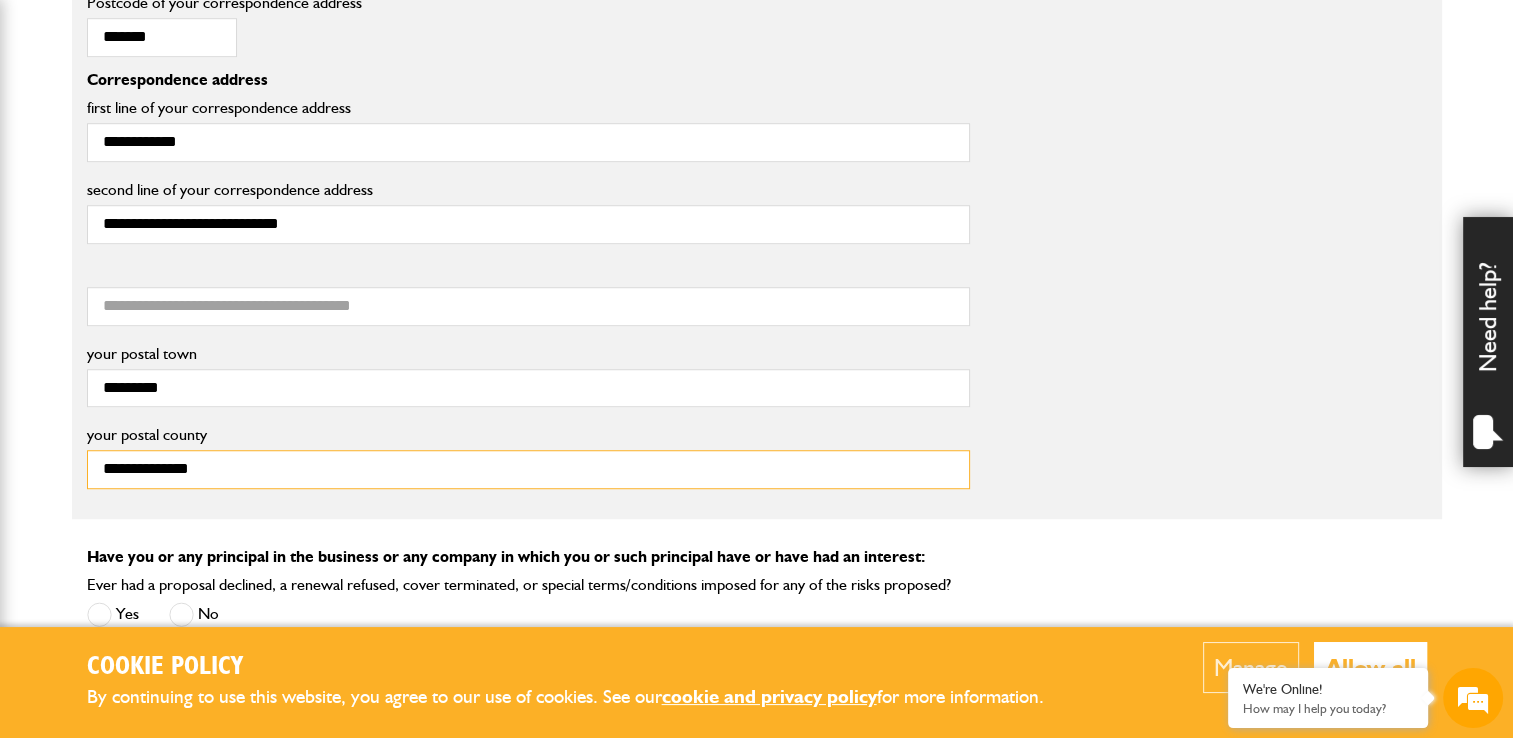 type on "**********" 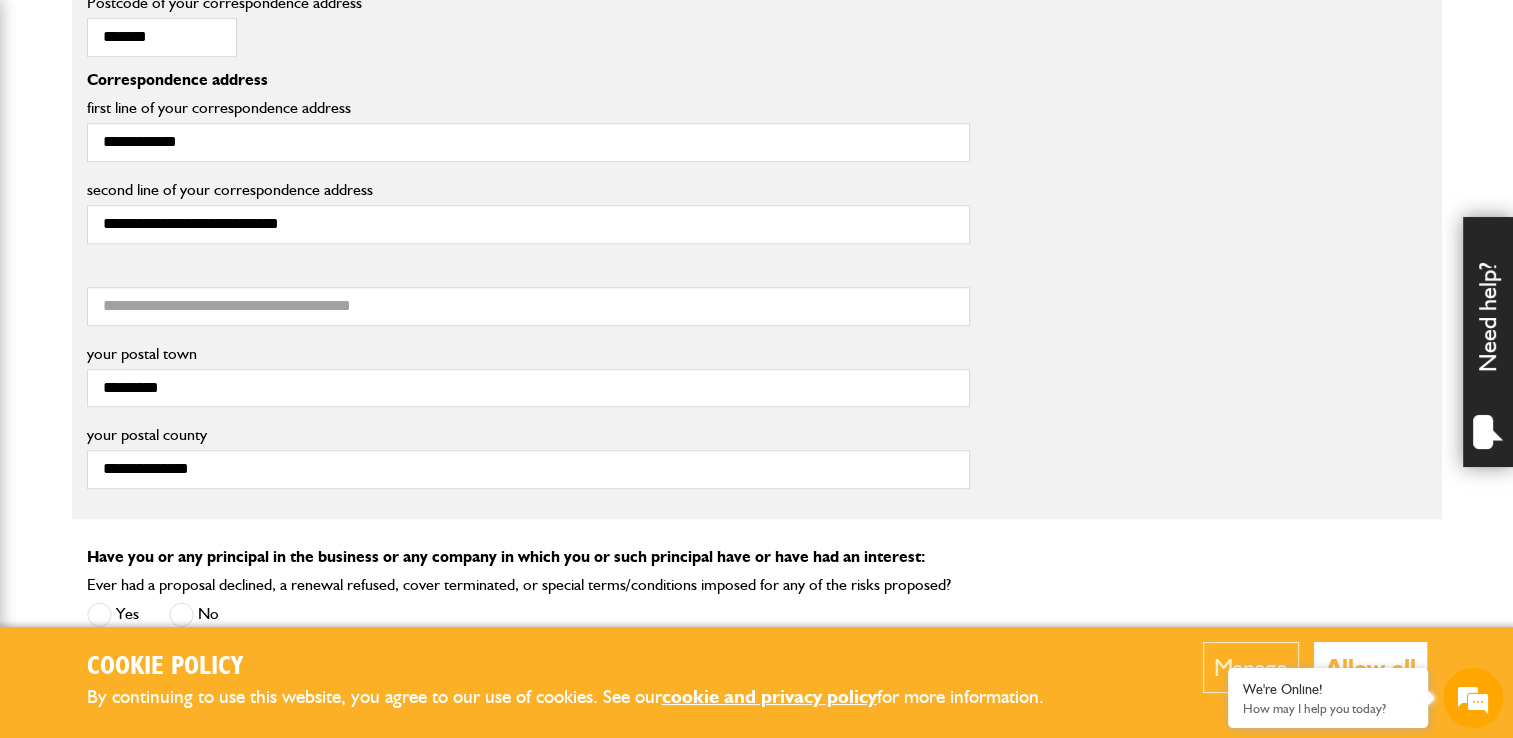 type 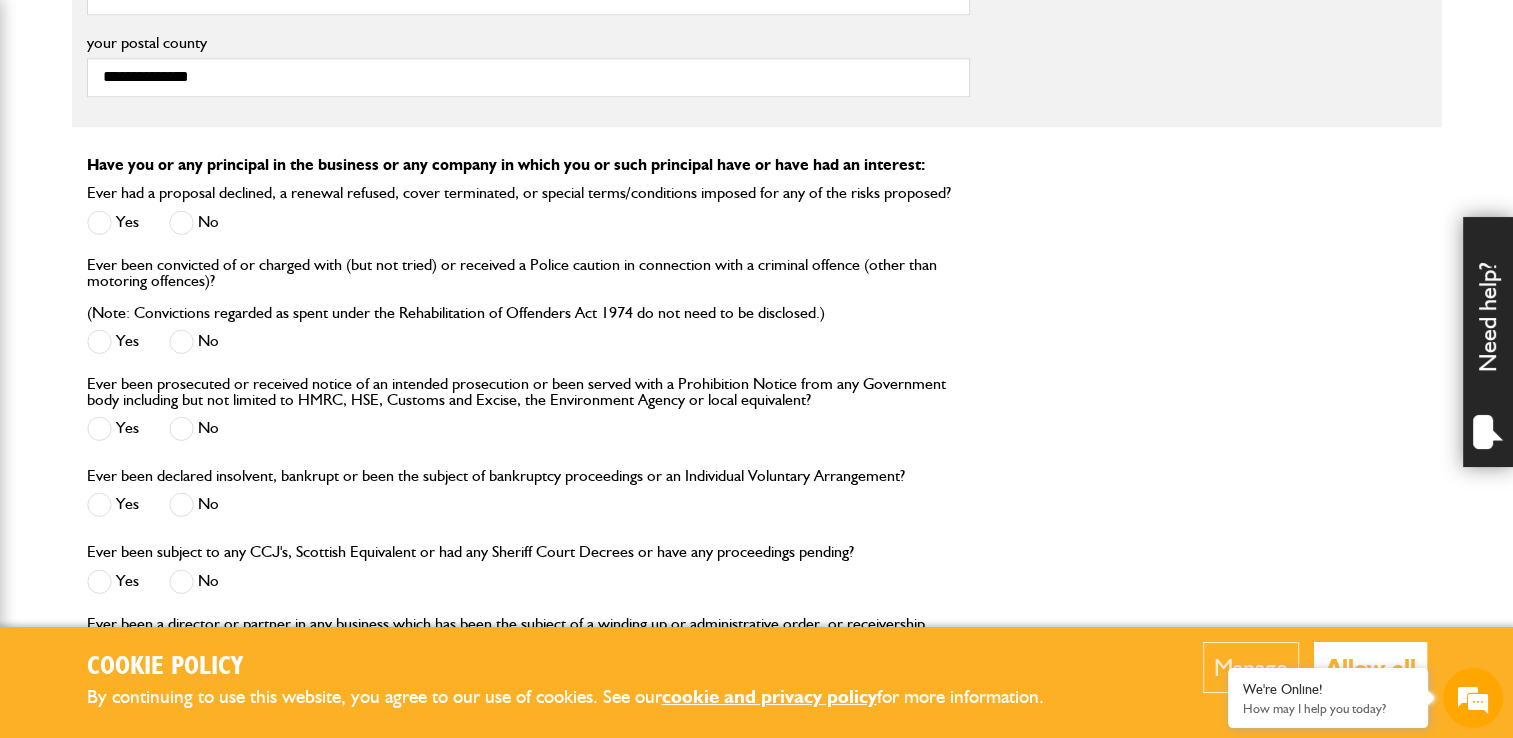 scroll, scrollTop: 1757, scrollLeft: 0, axis: vertical 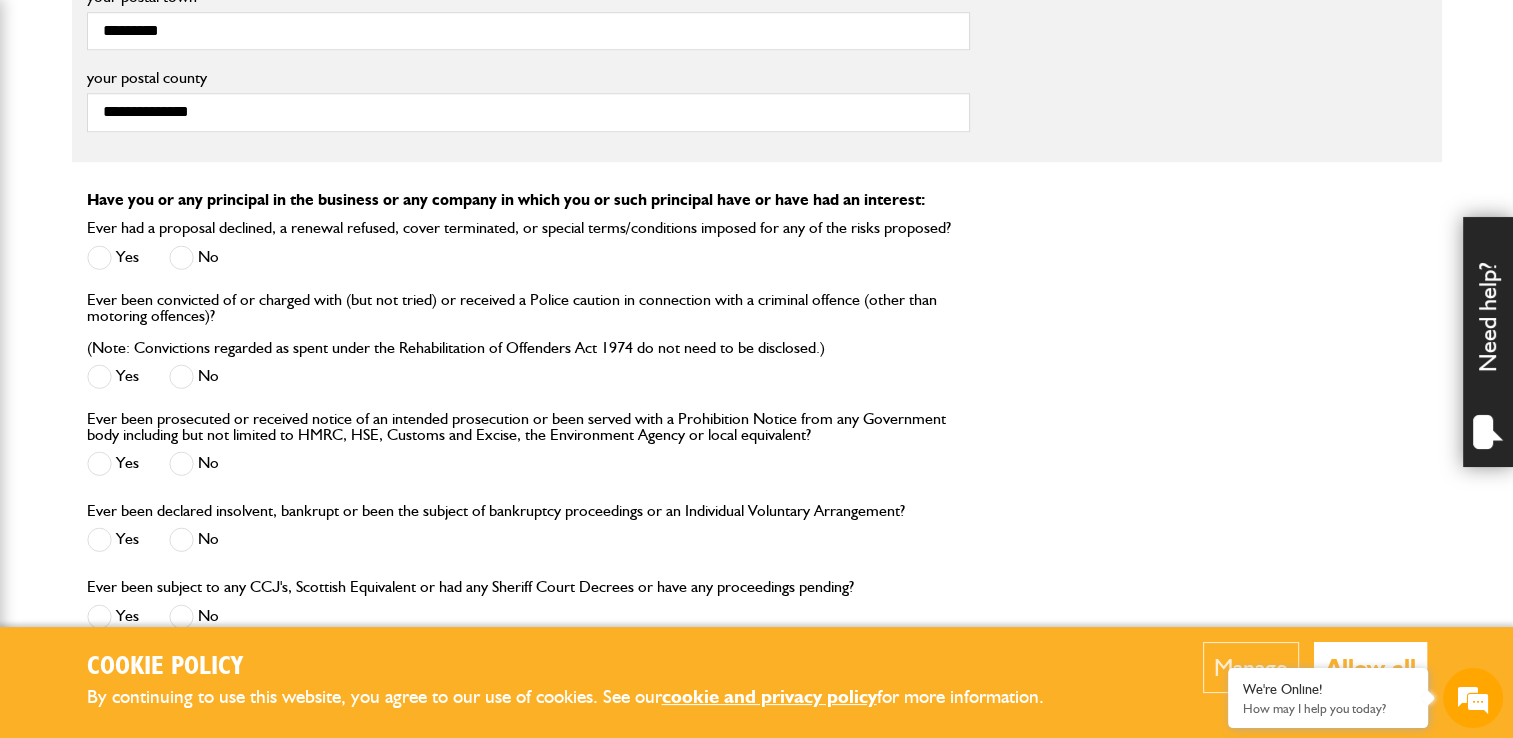 click at bounding box center (181, 257) 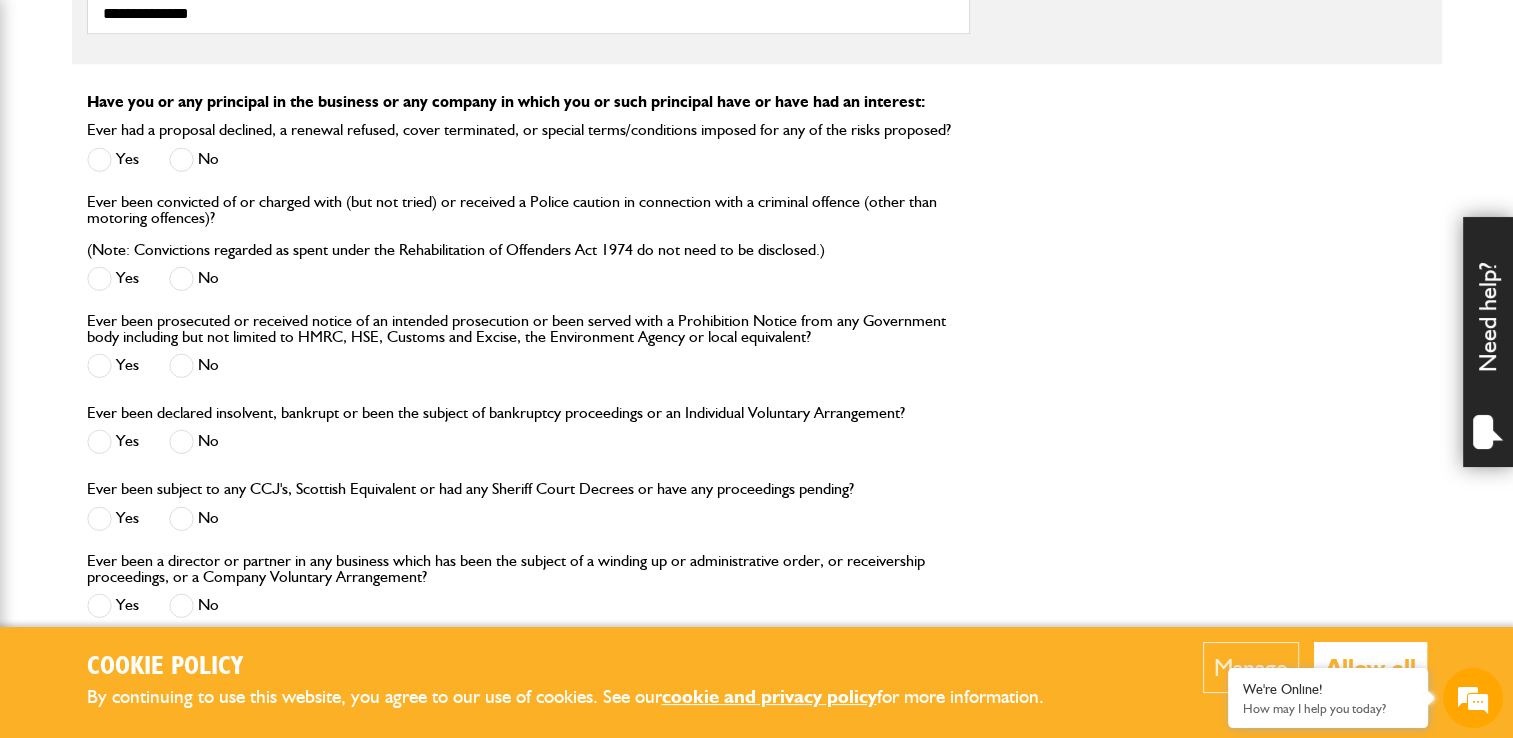 scroll, scrollTop: 1857, scrollLeft: 0, axis: vertical 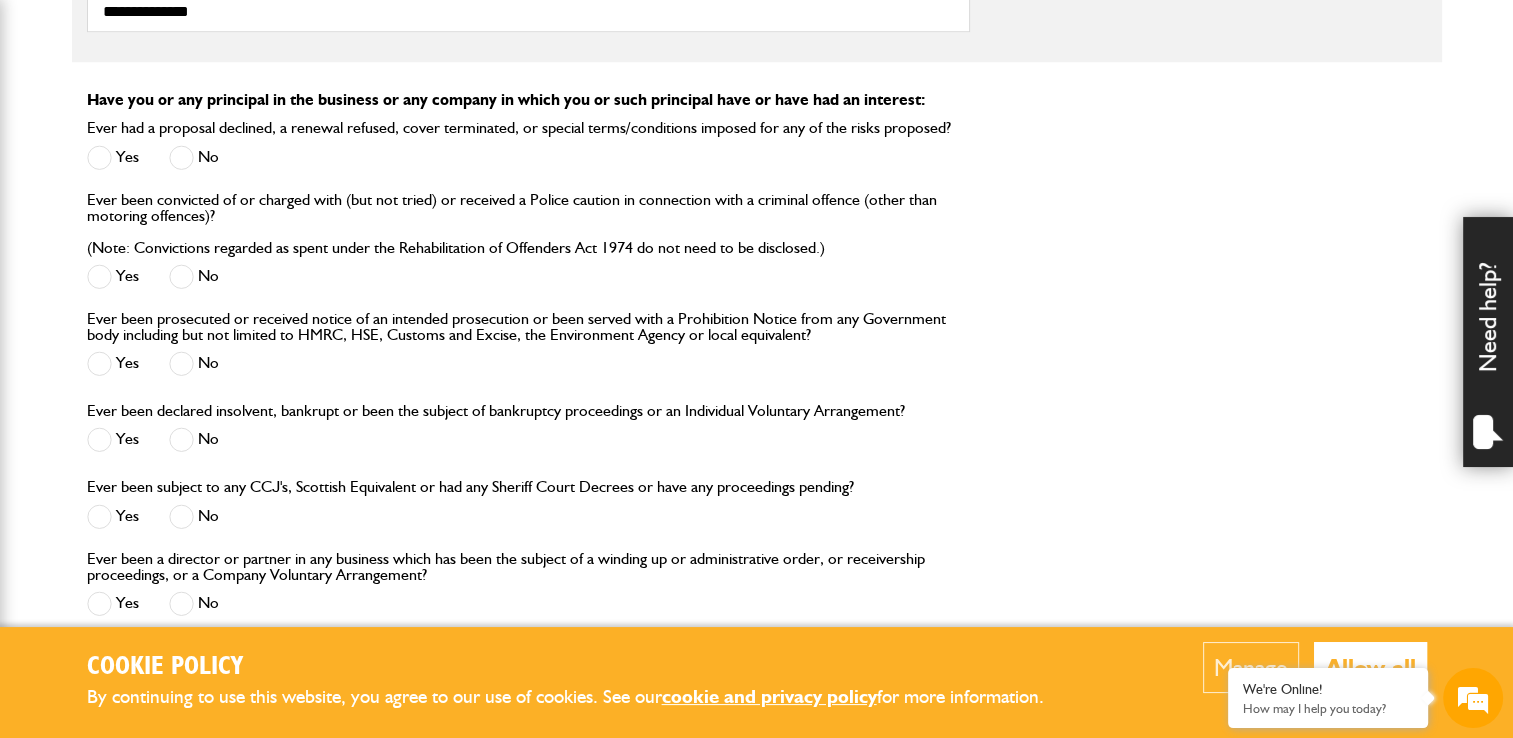 click at bounding box center (181, 363) 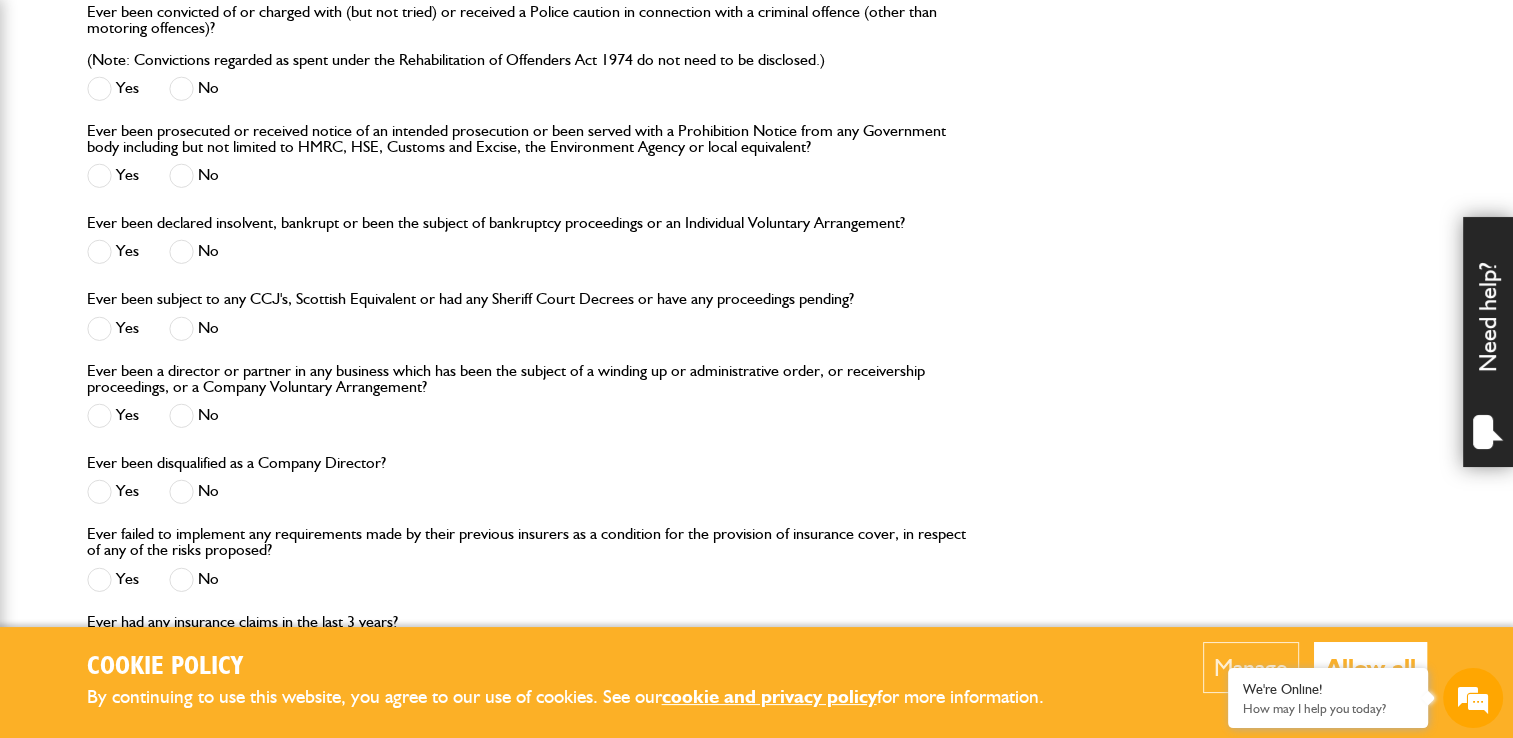 scroll, scrollTop: 2057, scrollLeft: 0, axis: vertical 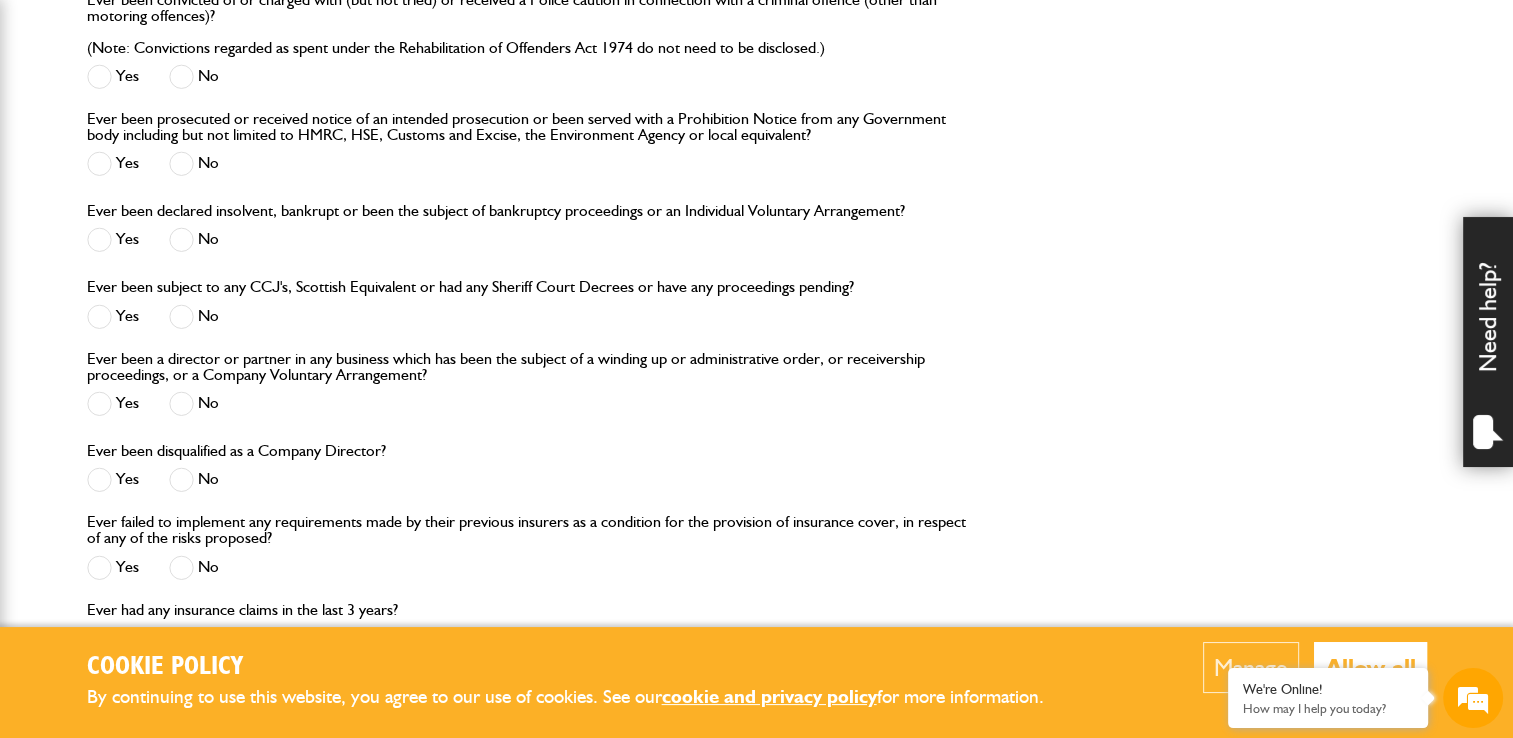 click at bounding box center [181, 316] 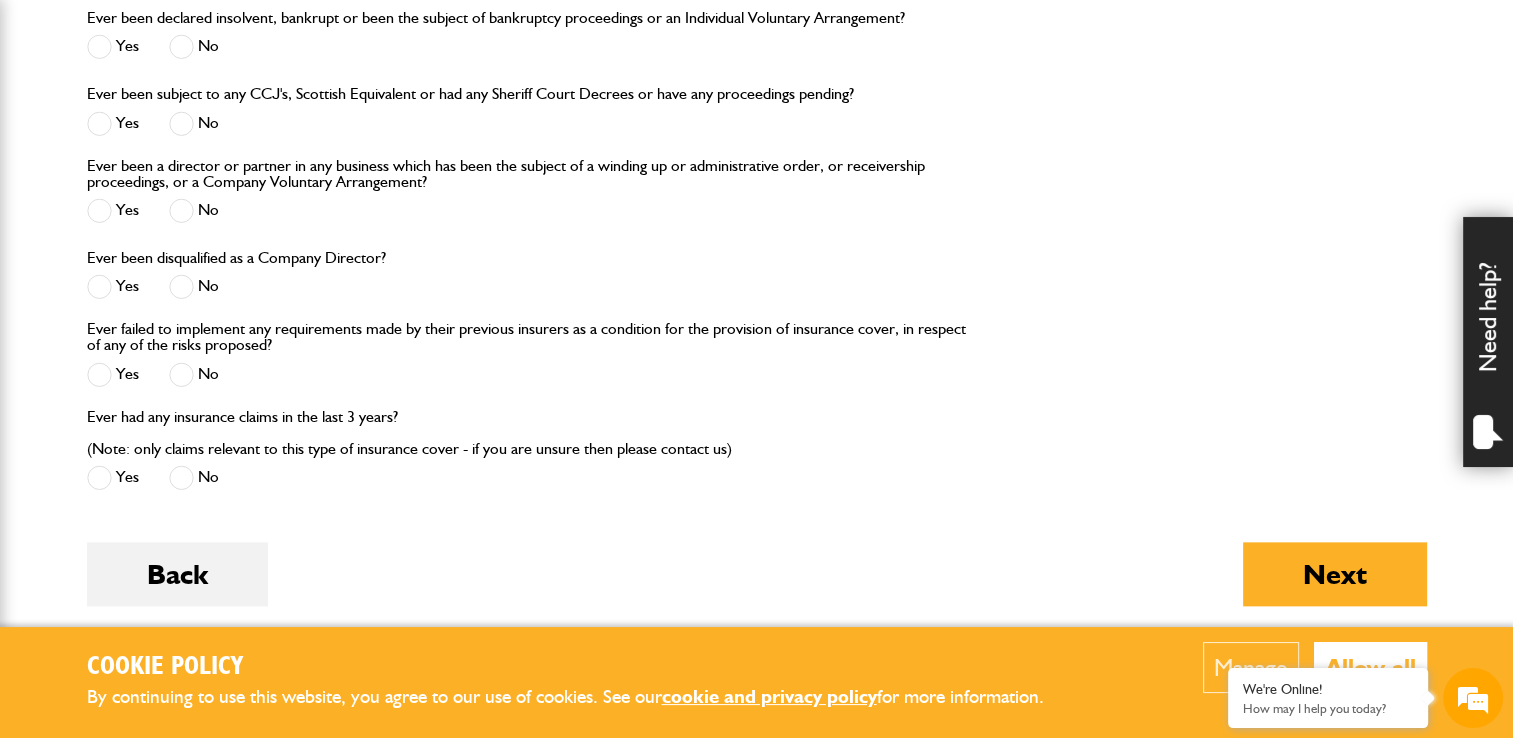 scroll, scrollTop: 2257, scrollLeft: 0, axis: vertical 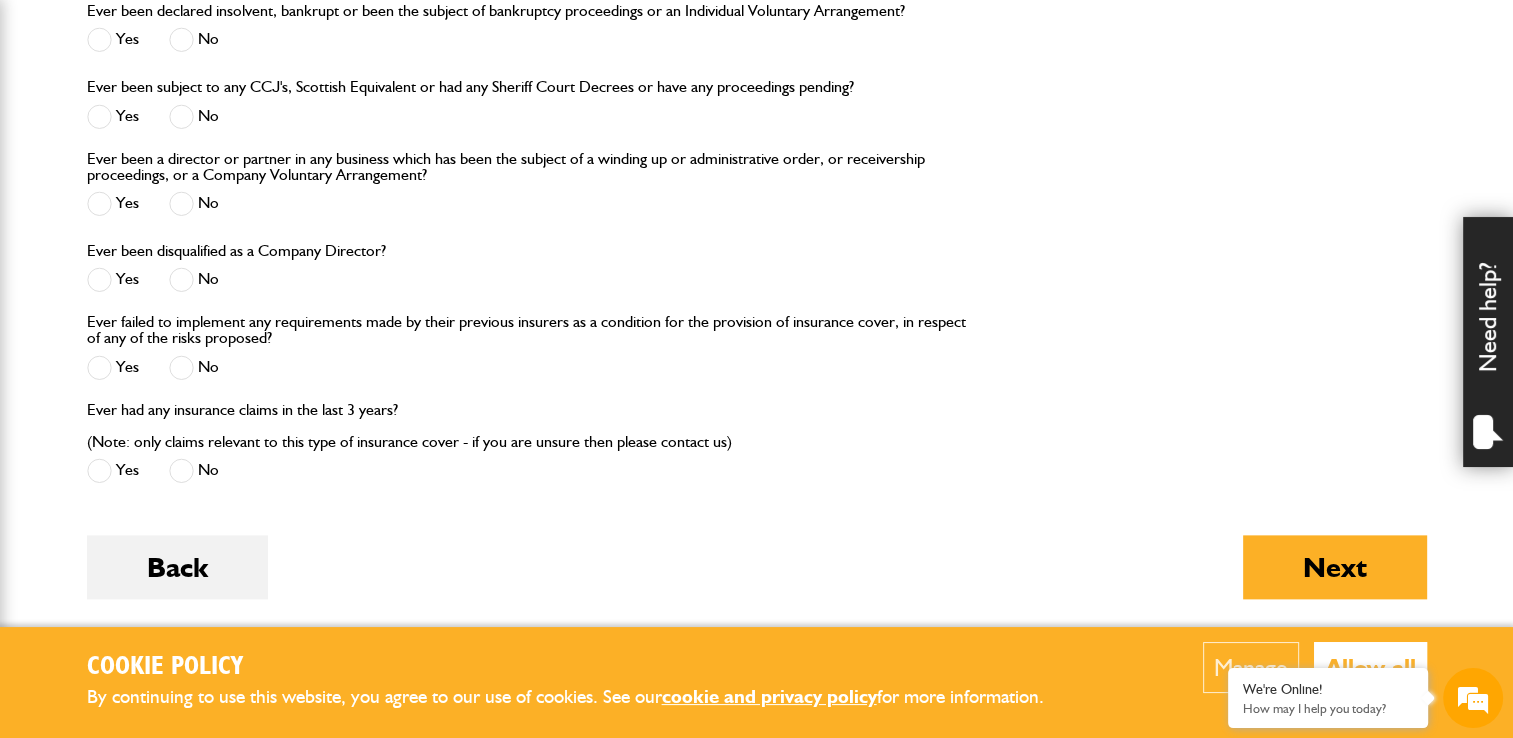 click at bounding box center [181, 279] 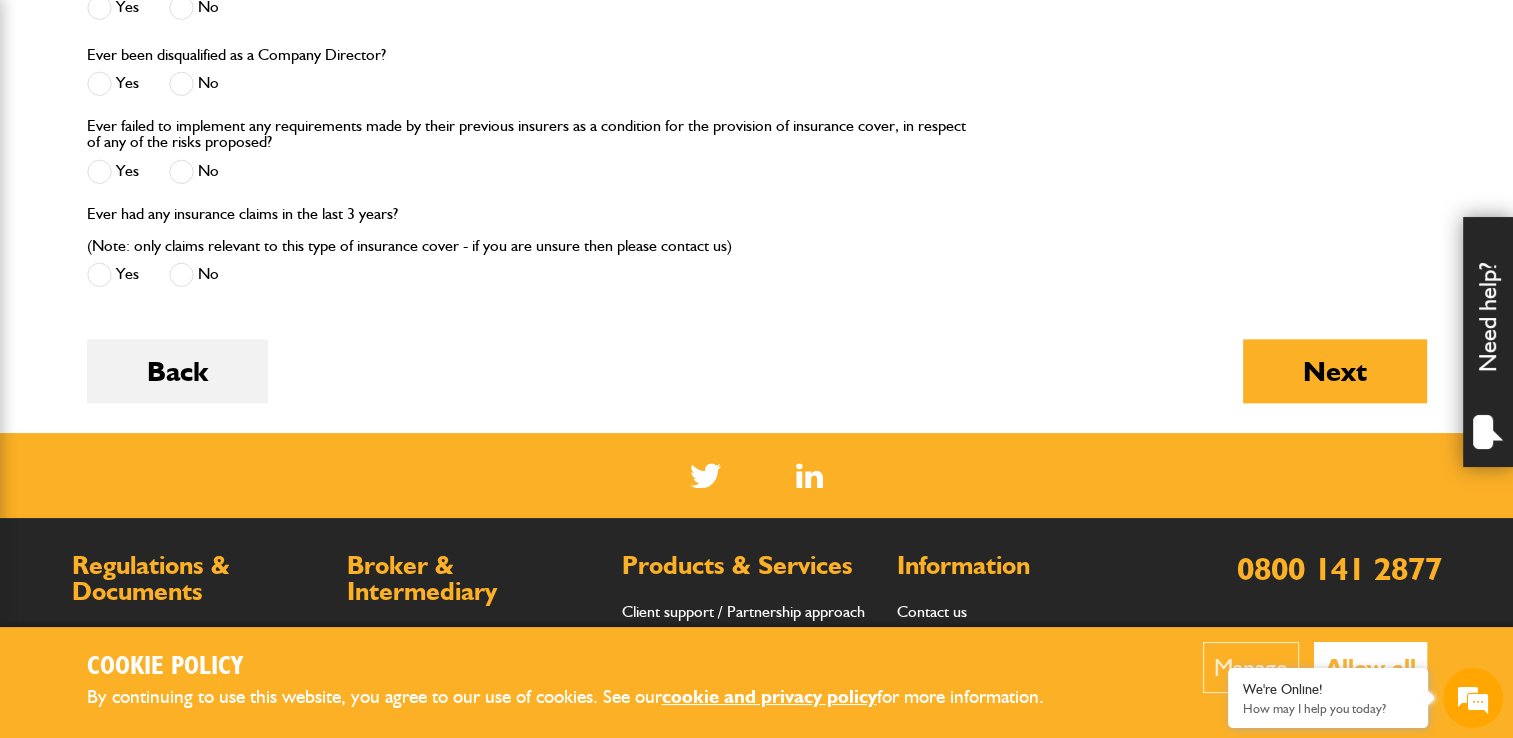 scroll, scrollTop: 2457, scrollLeft: 0, axis: vertical 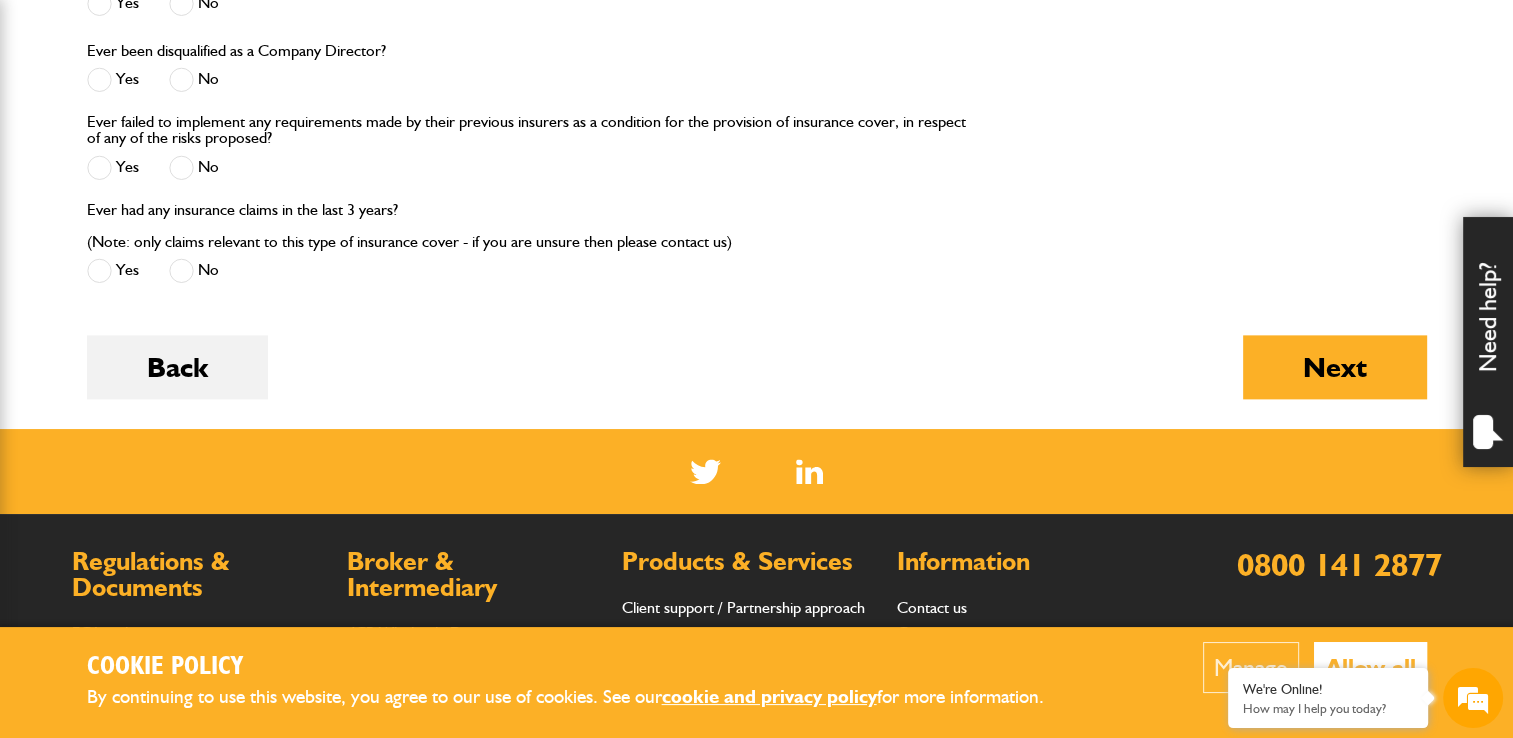 click on "Next" at bounding box center [1335, 367] 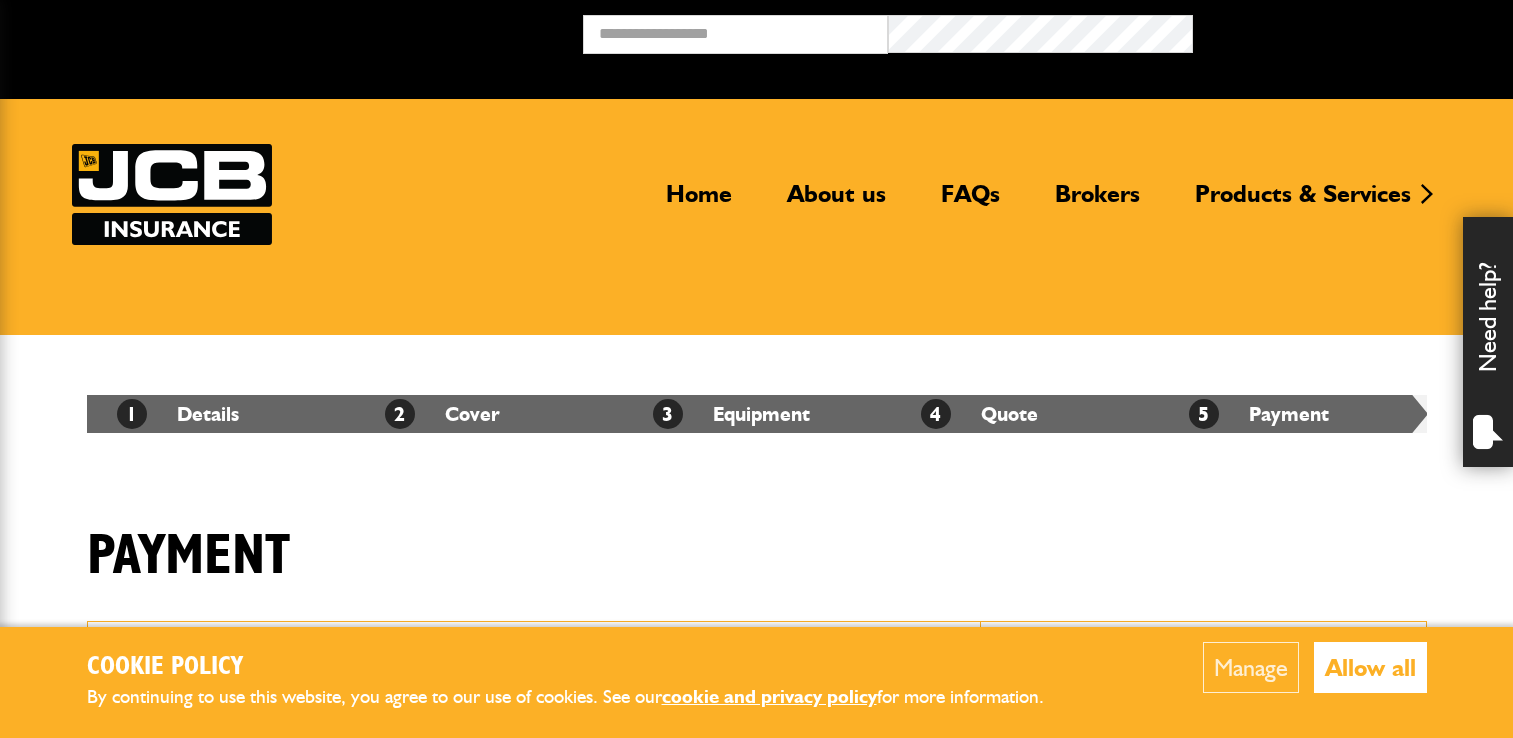 scroll, scrollTop: 600, scrollLeft: 0, axis: vertical 